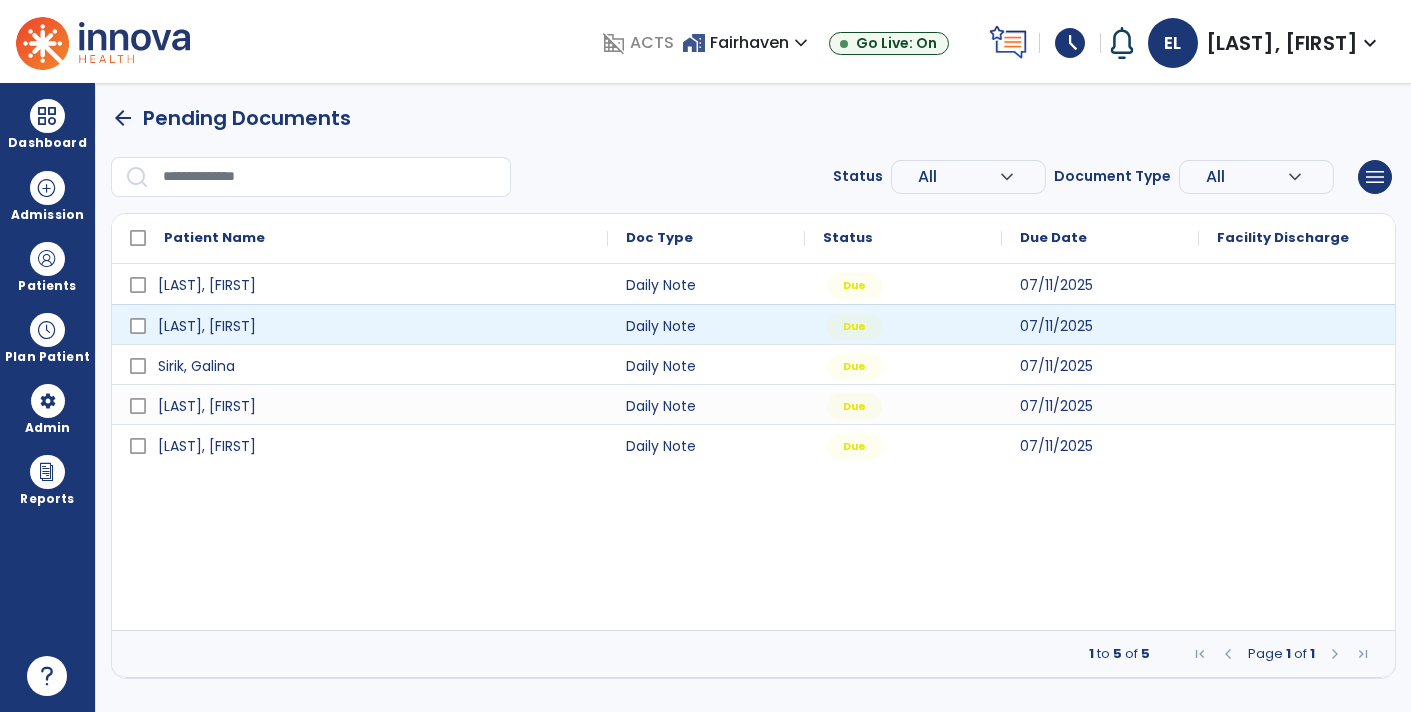 scroll, scrollTop: 0, scrollLeft: 0, axis: both 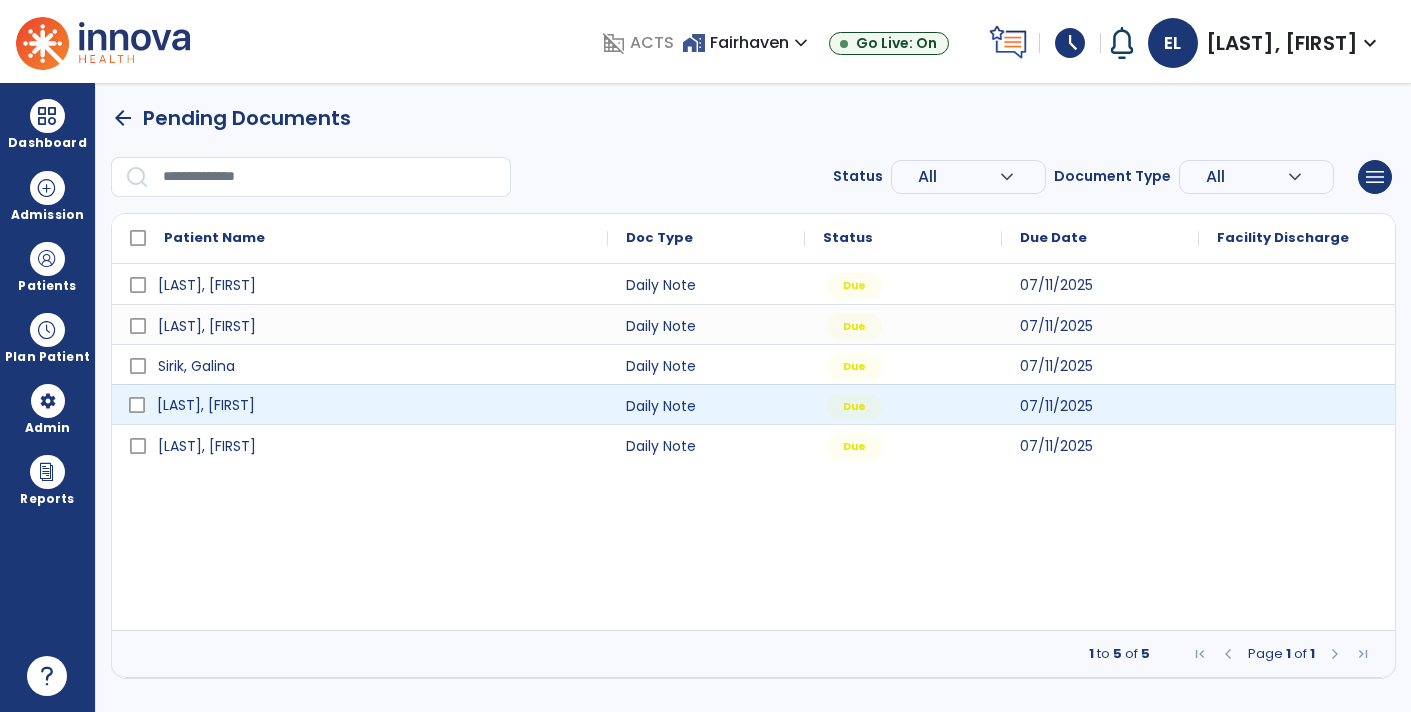 click on "[LAST], [FIRST]" at bounding box center [374, 405] 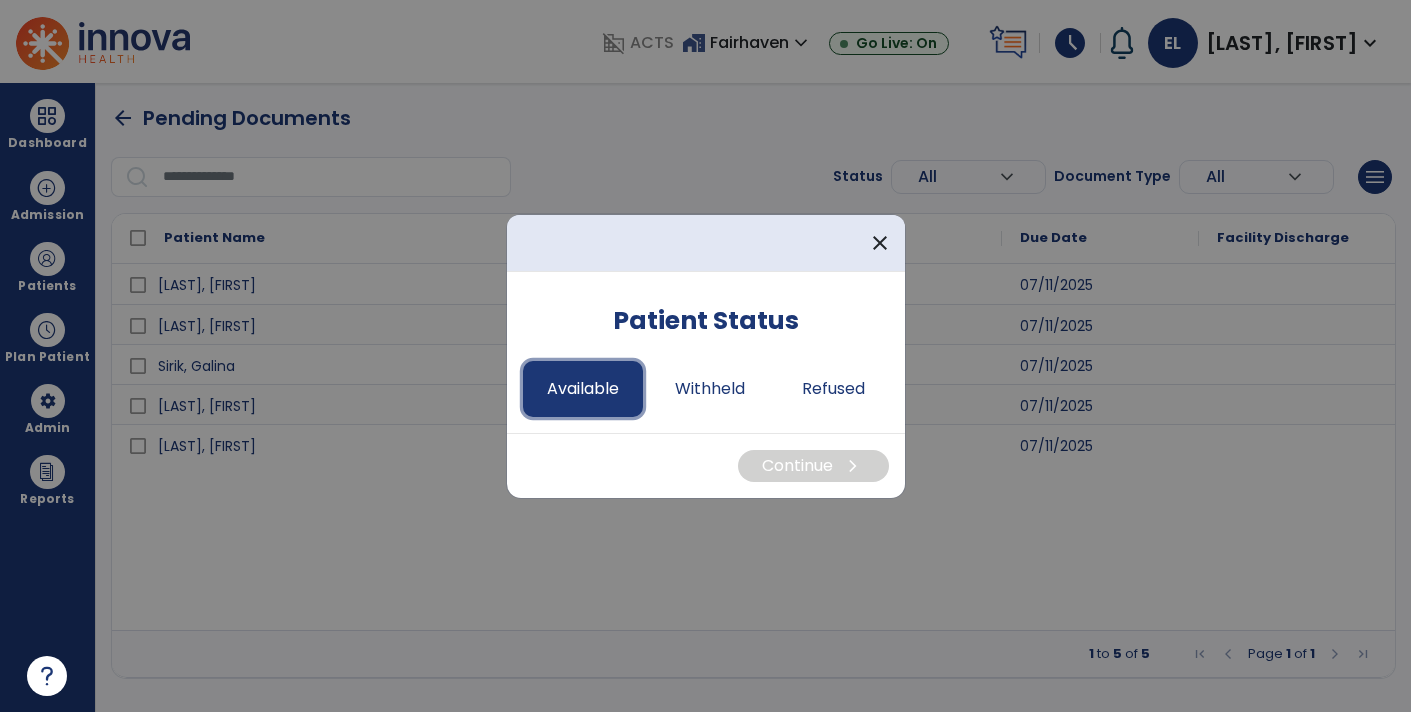 click on "Available" at bounding box center [583, 389] 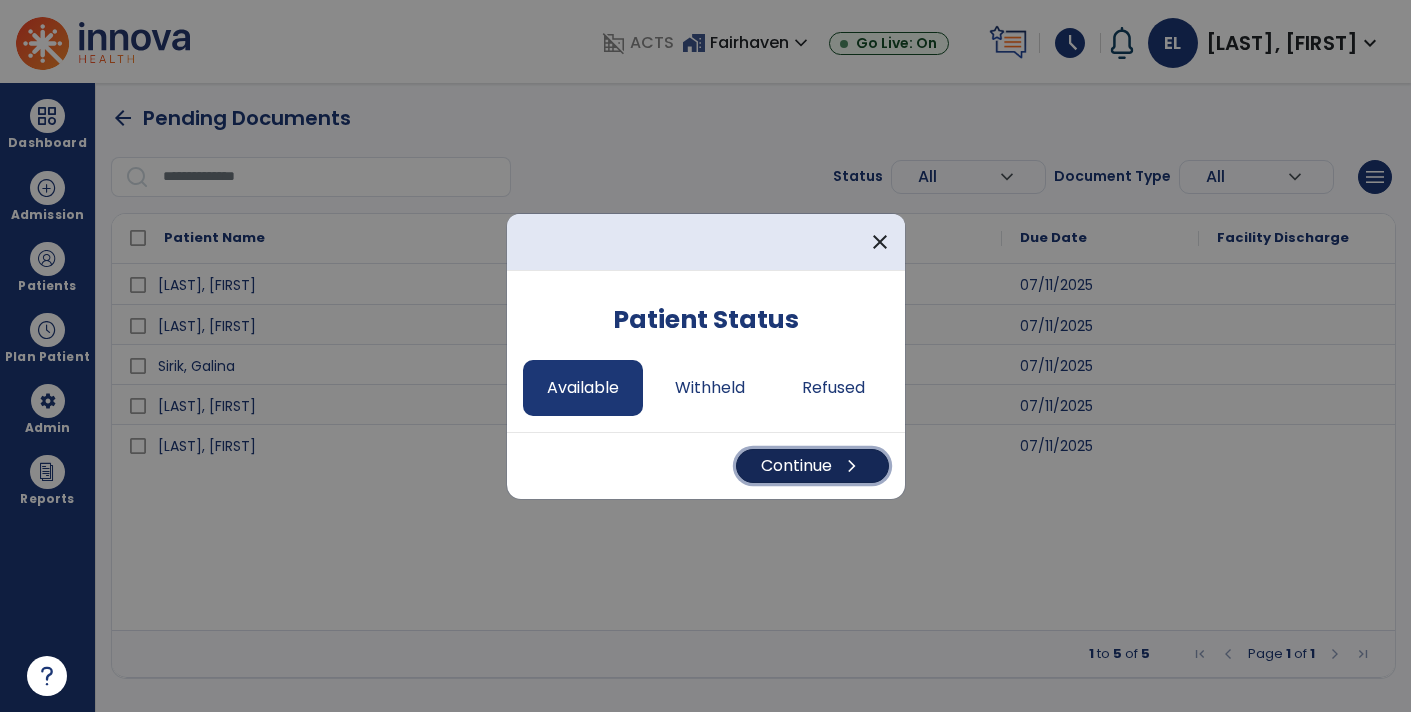click on "Continue   chevron_right" at bounding box center [812, 466] 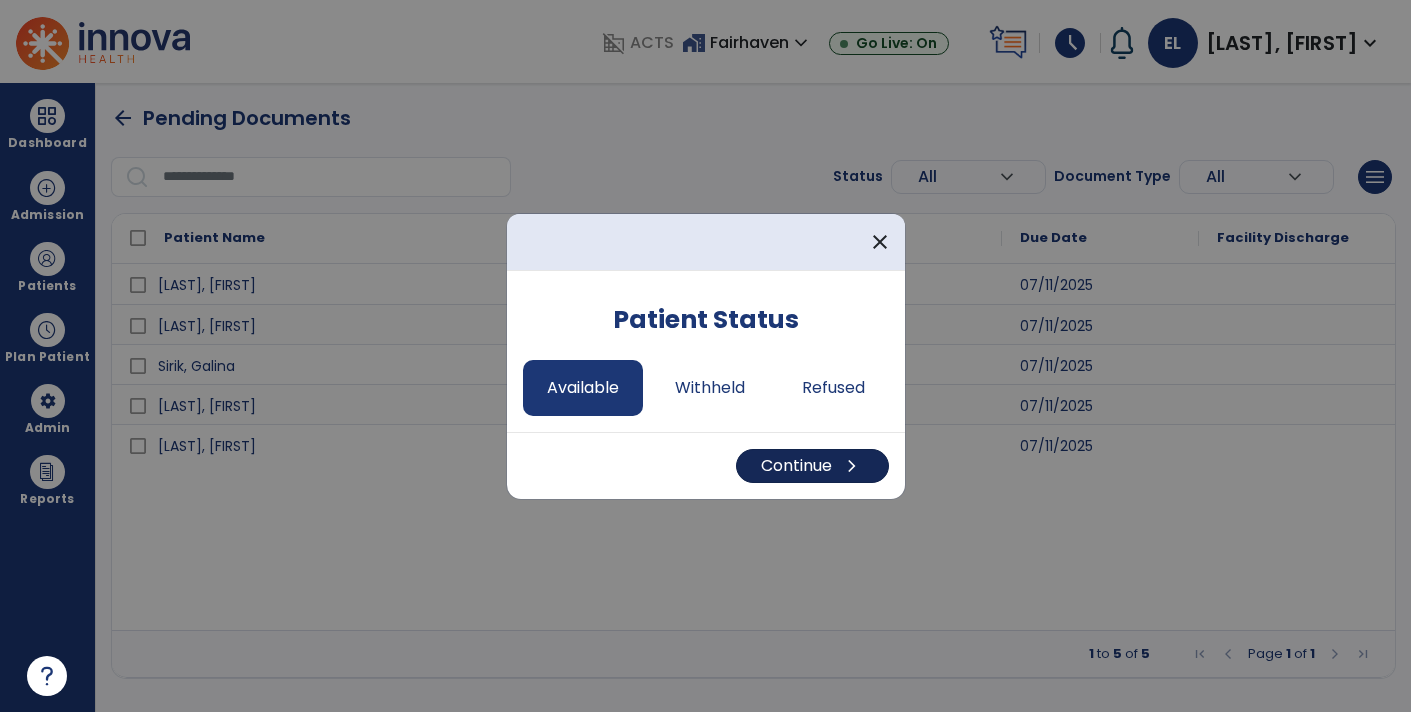 select on "*" 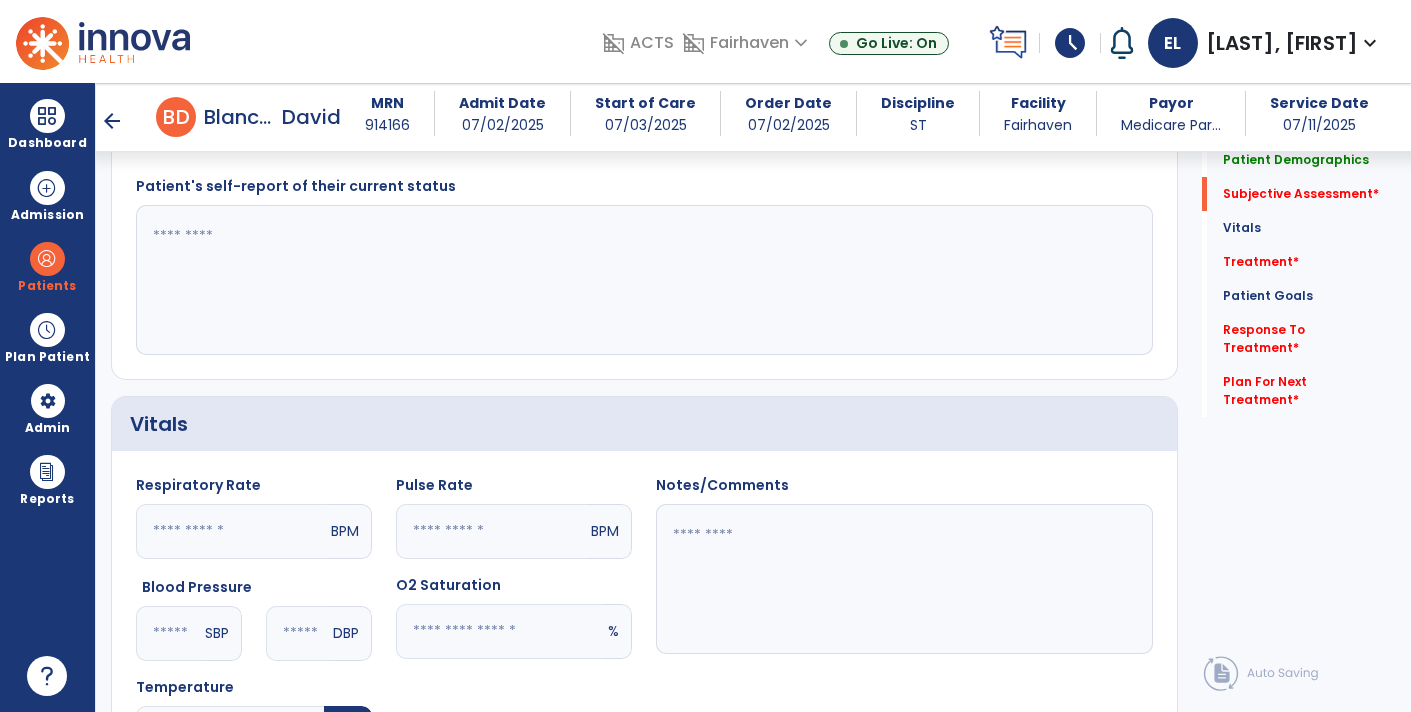 scroll, scrollTop: 432, scrollLeft: 0, axis: vertical 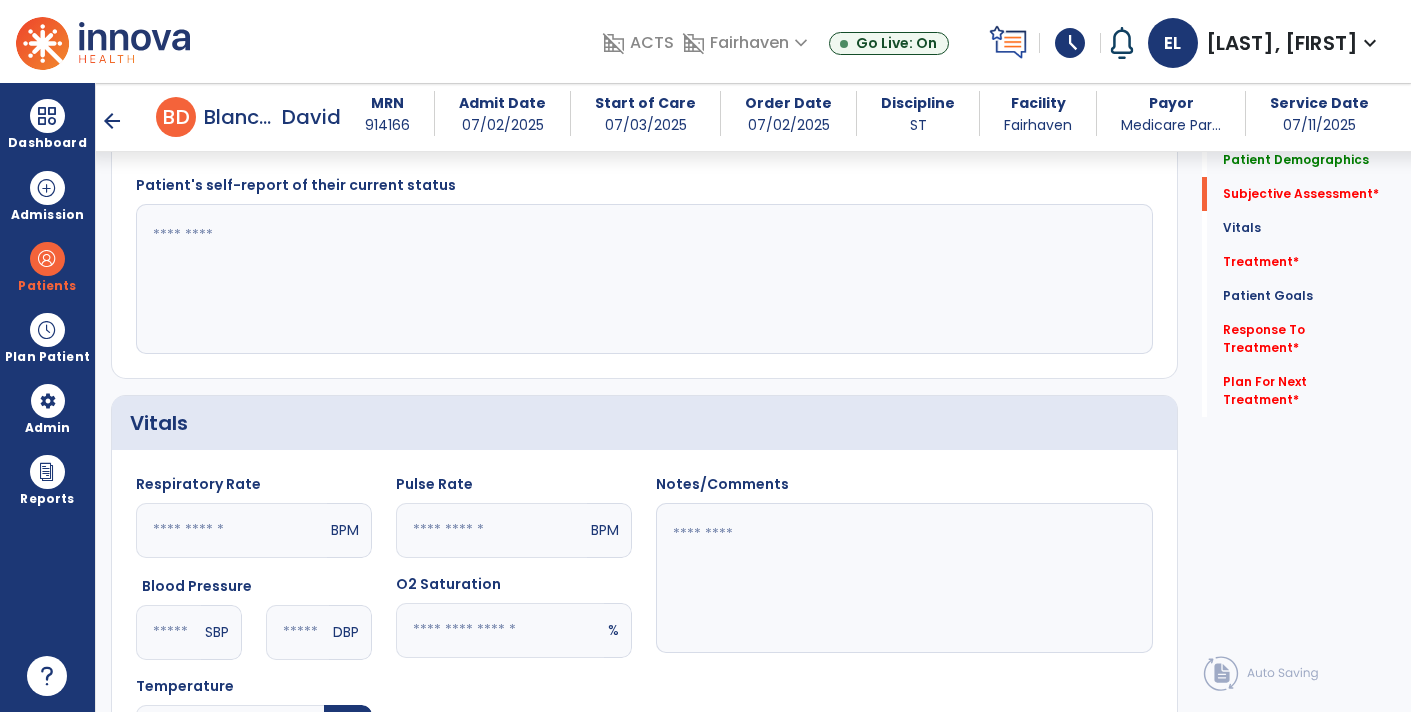 click 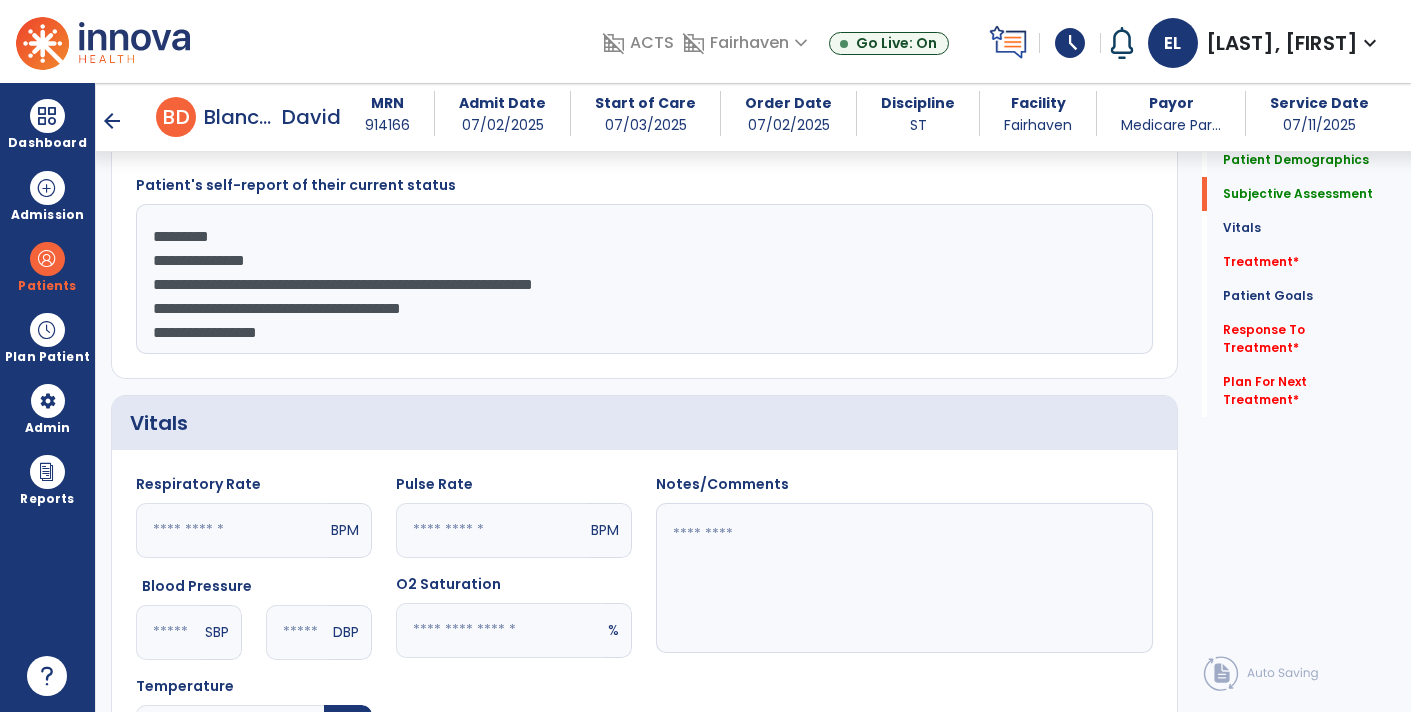 type on "**********" 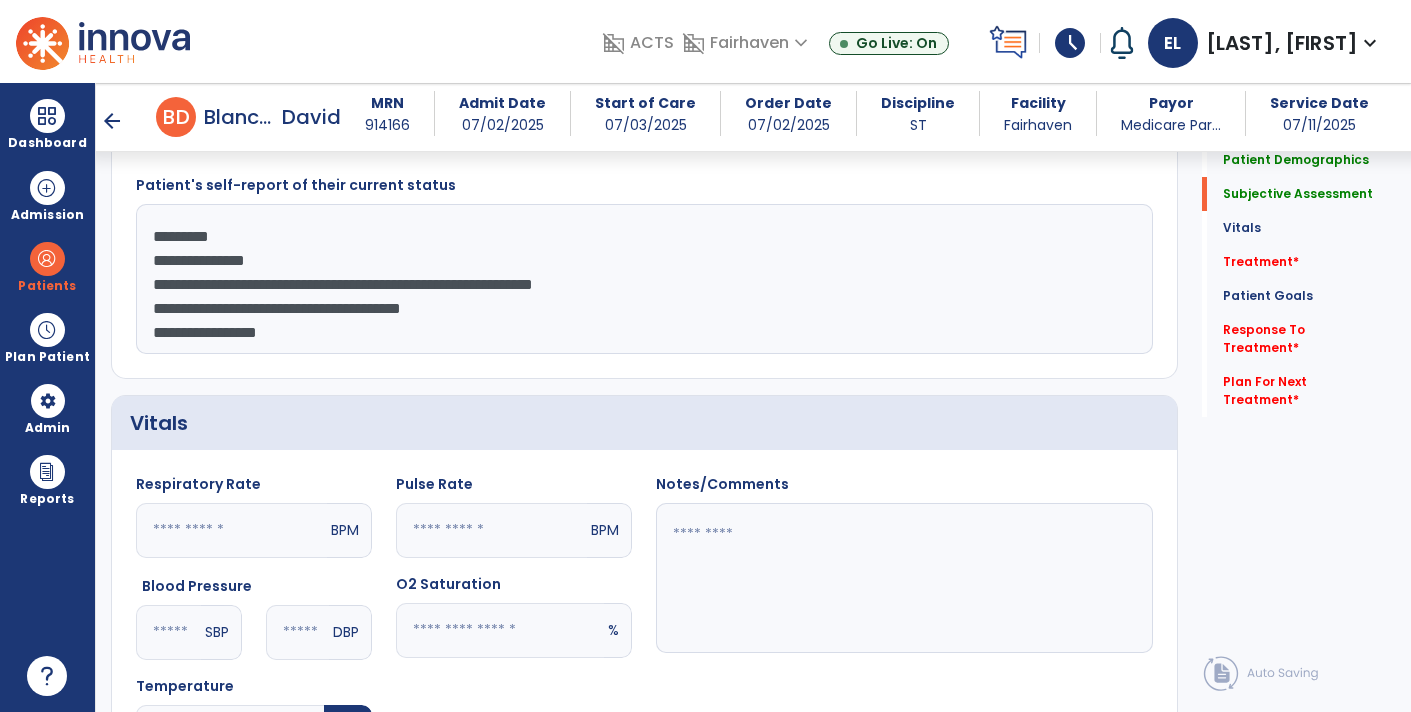 click on "arrow_back" at bounding box center (112, 121) 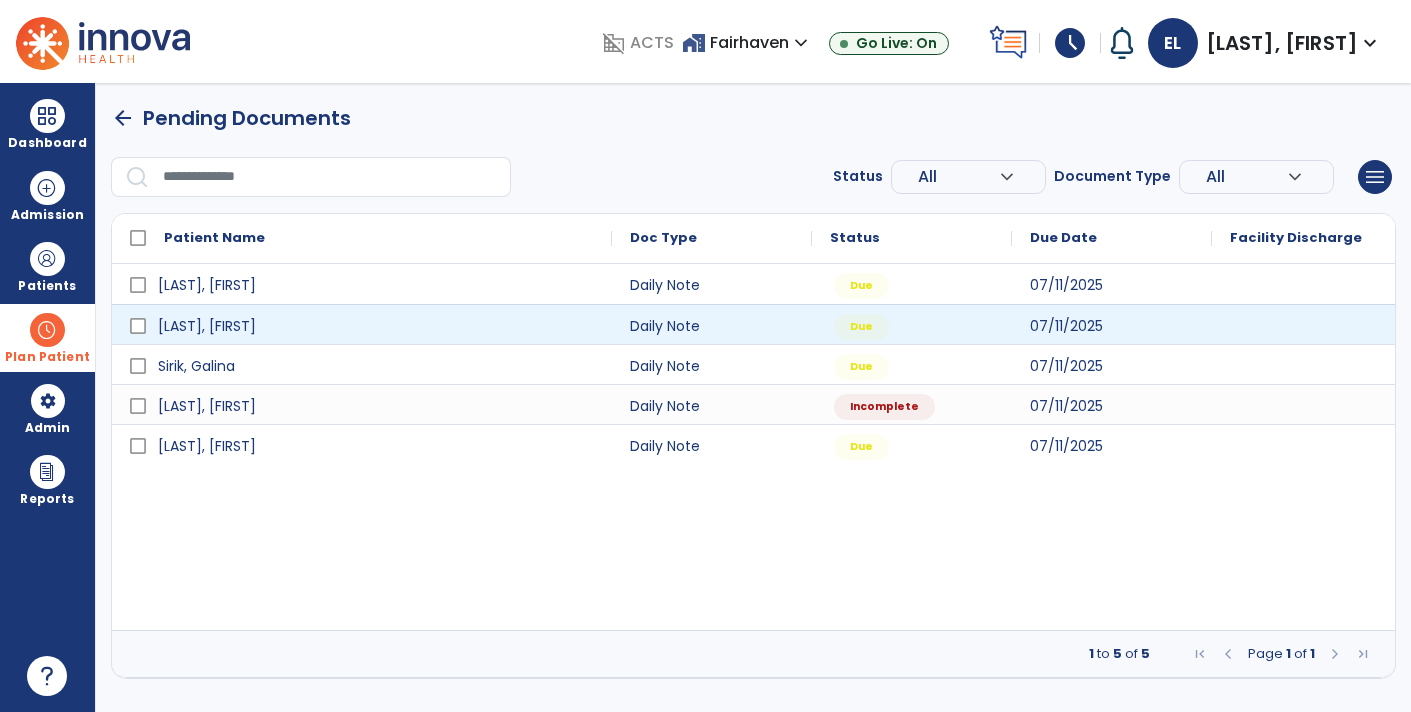 scroll, scrollTop: 0, scrollLeft: 0, axis: both 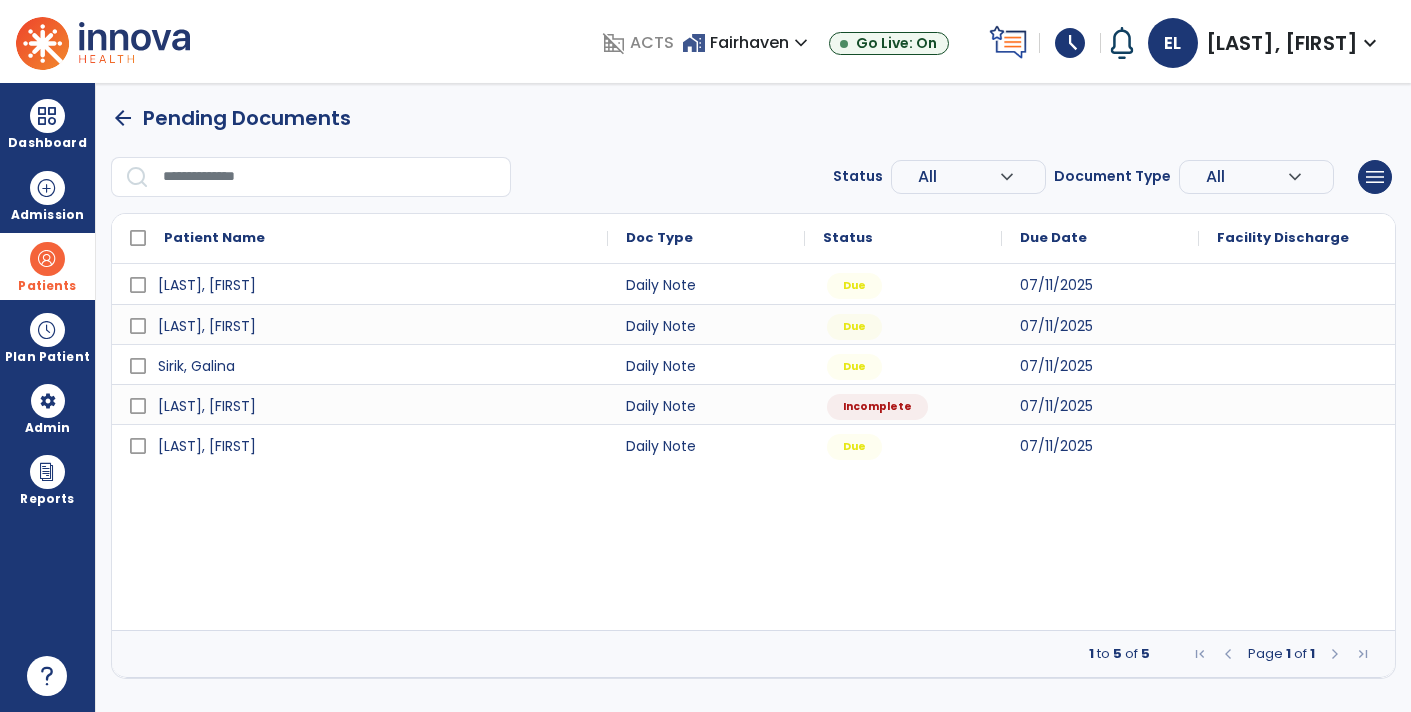 click at bounding box center [47, 259] 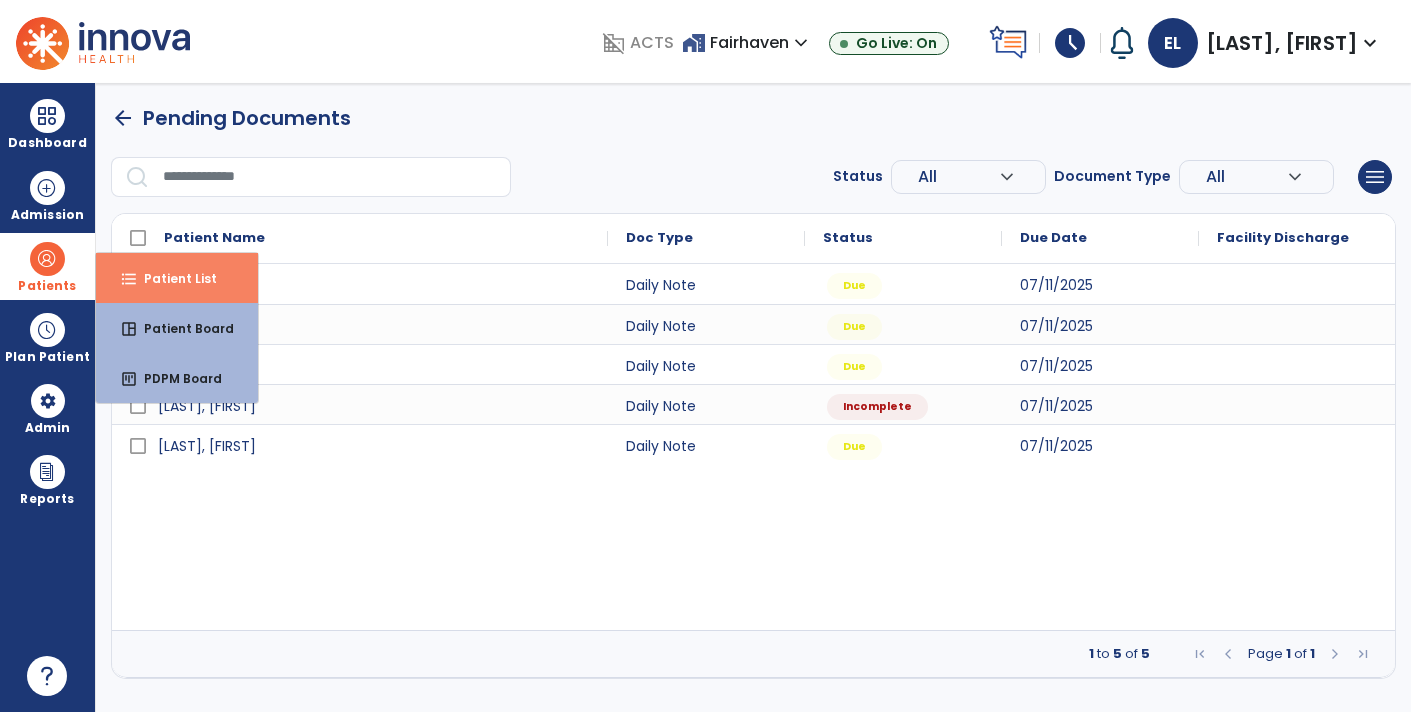click on "Patient List" at bounding box center [172, 278] 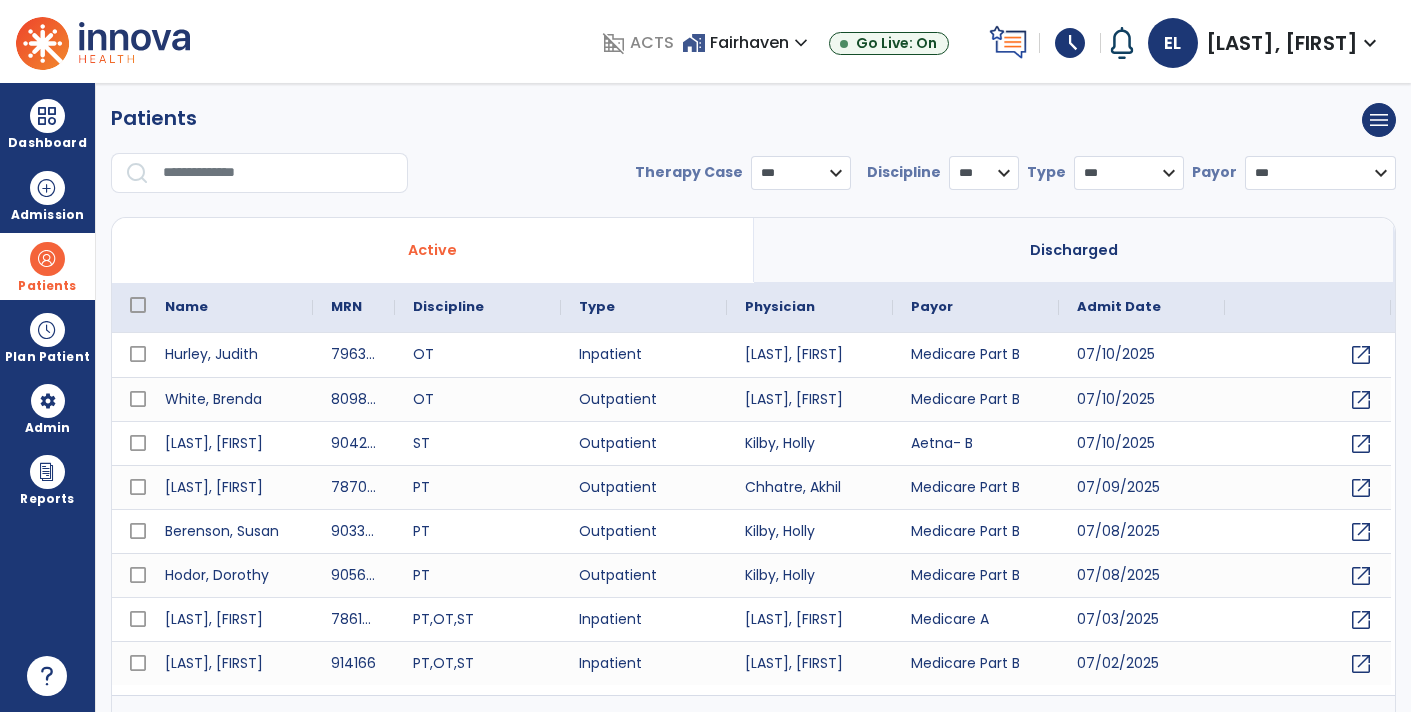 click at bounding box center [278, 173] 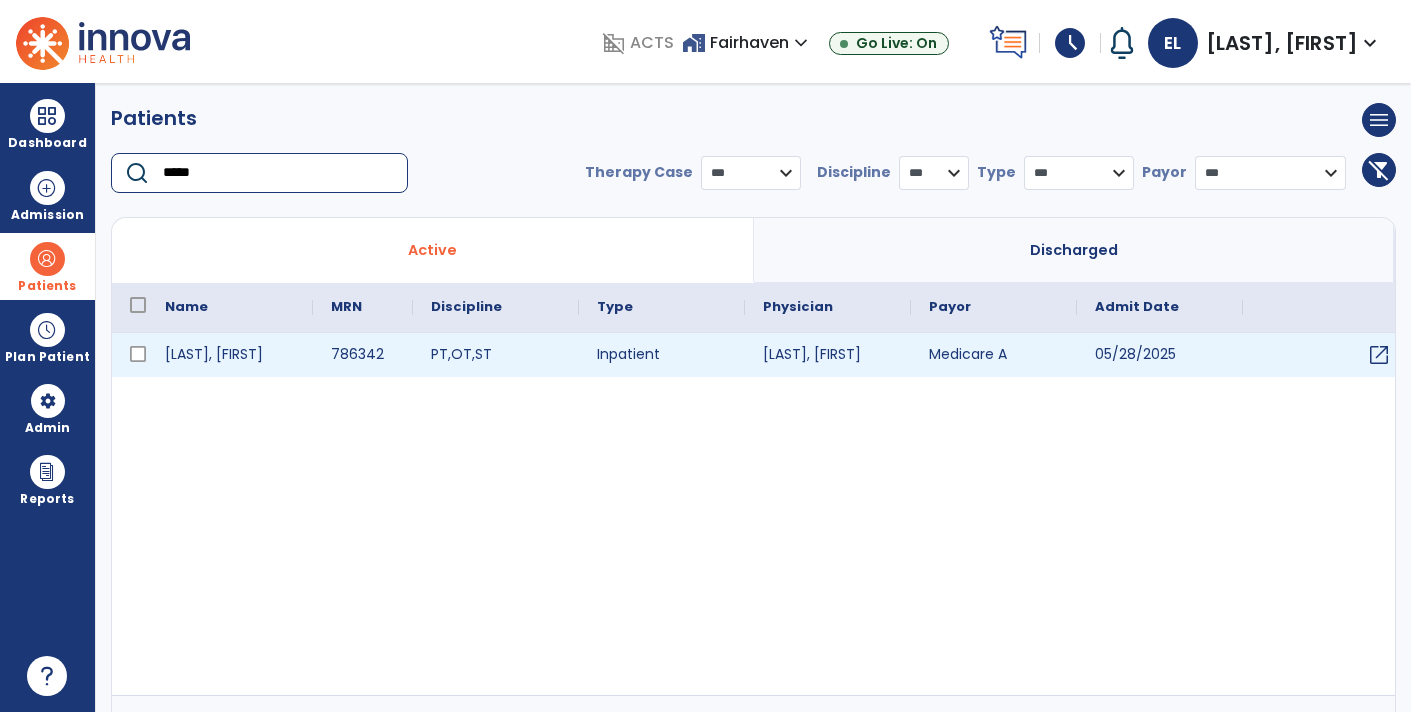 type on "*****" 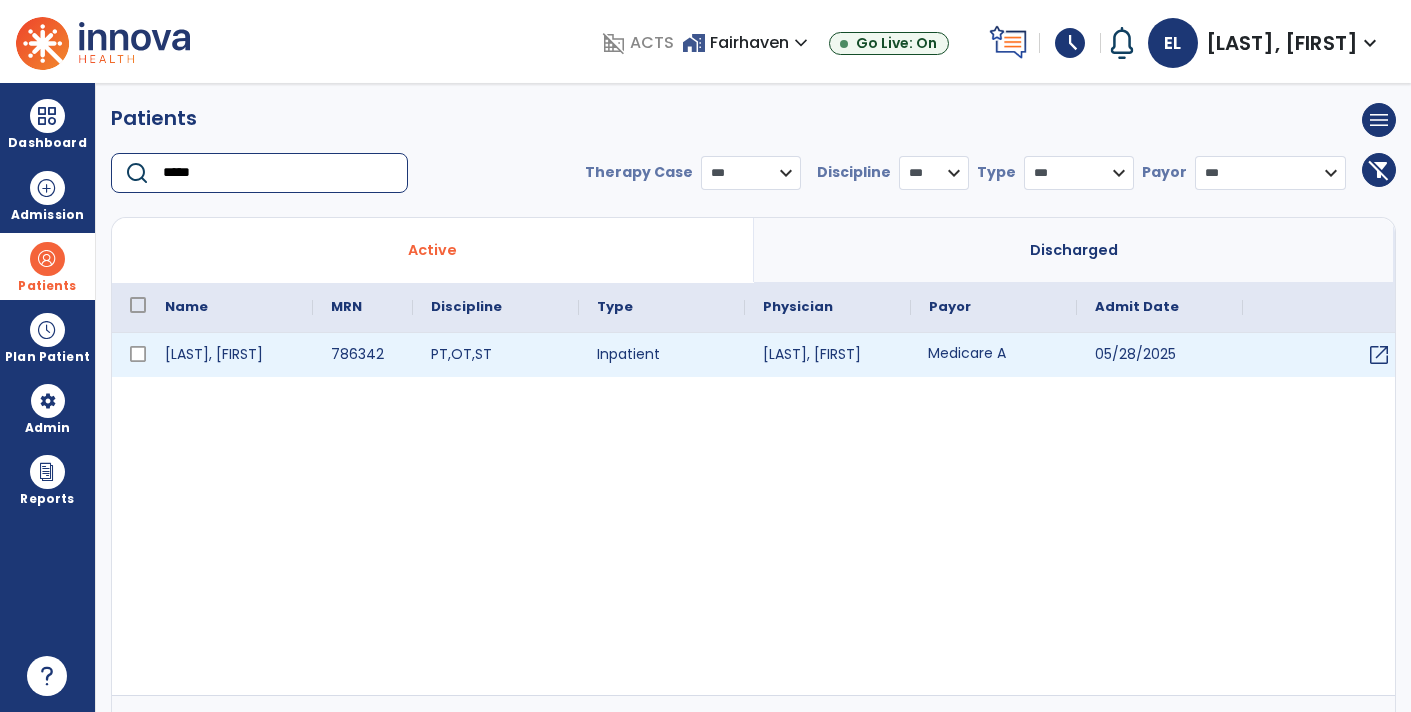 click on "Medicare A" at bounding box center (994, 355) 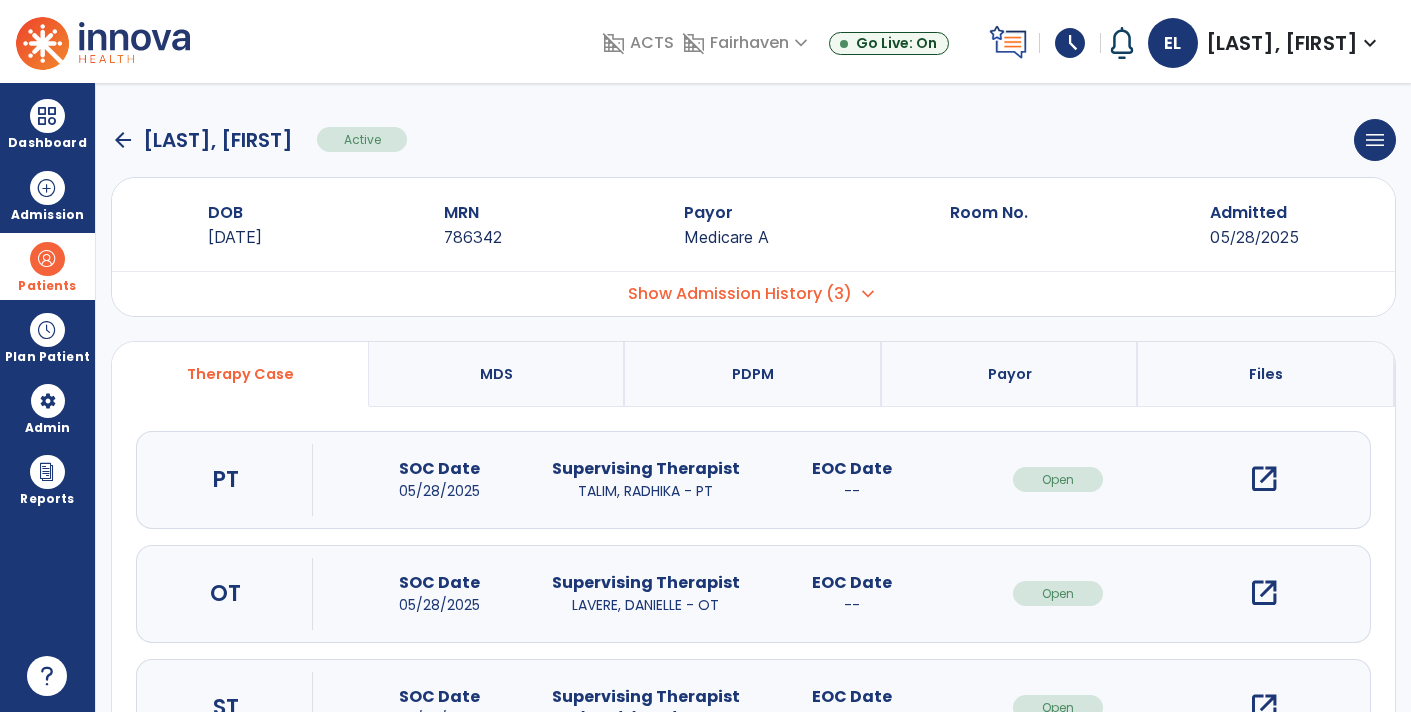 click on "open_in_new" at bounding box center (1264, 707) 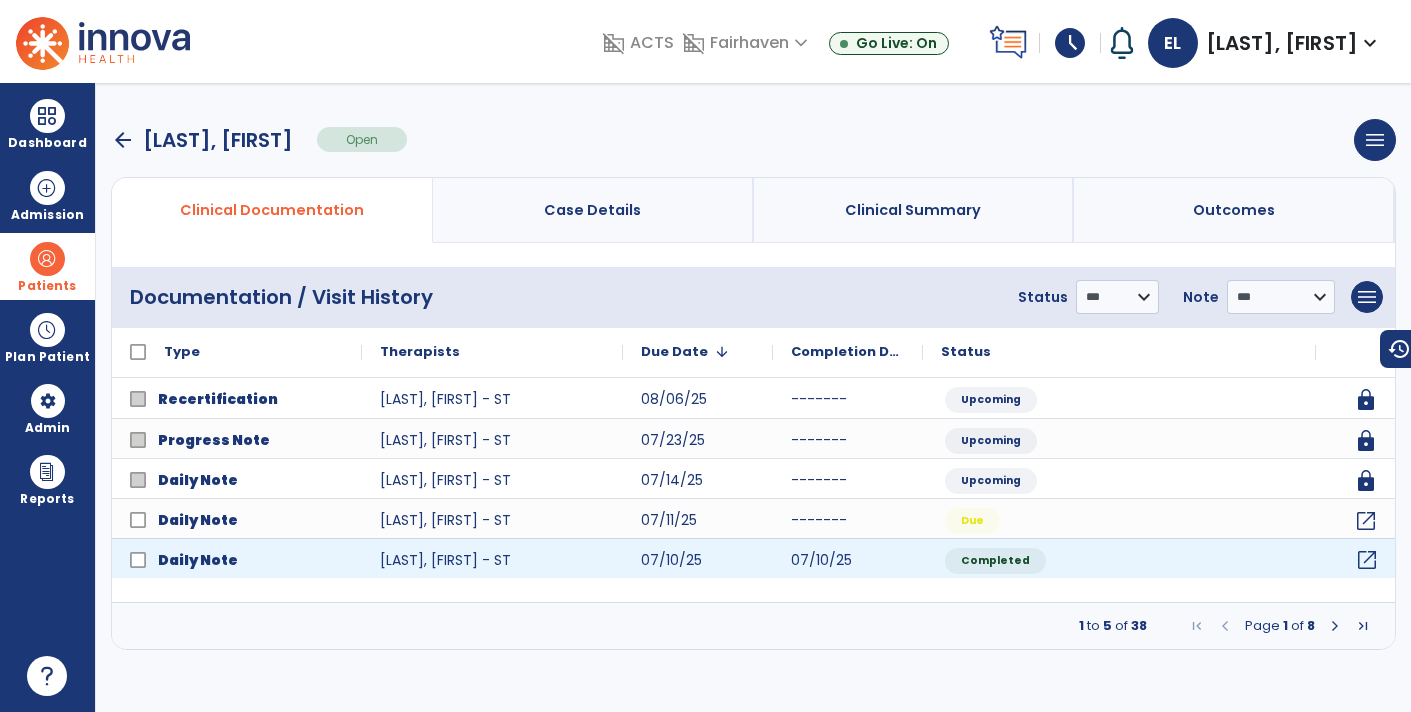 click on "open_in_new" 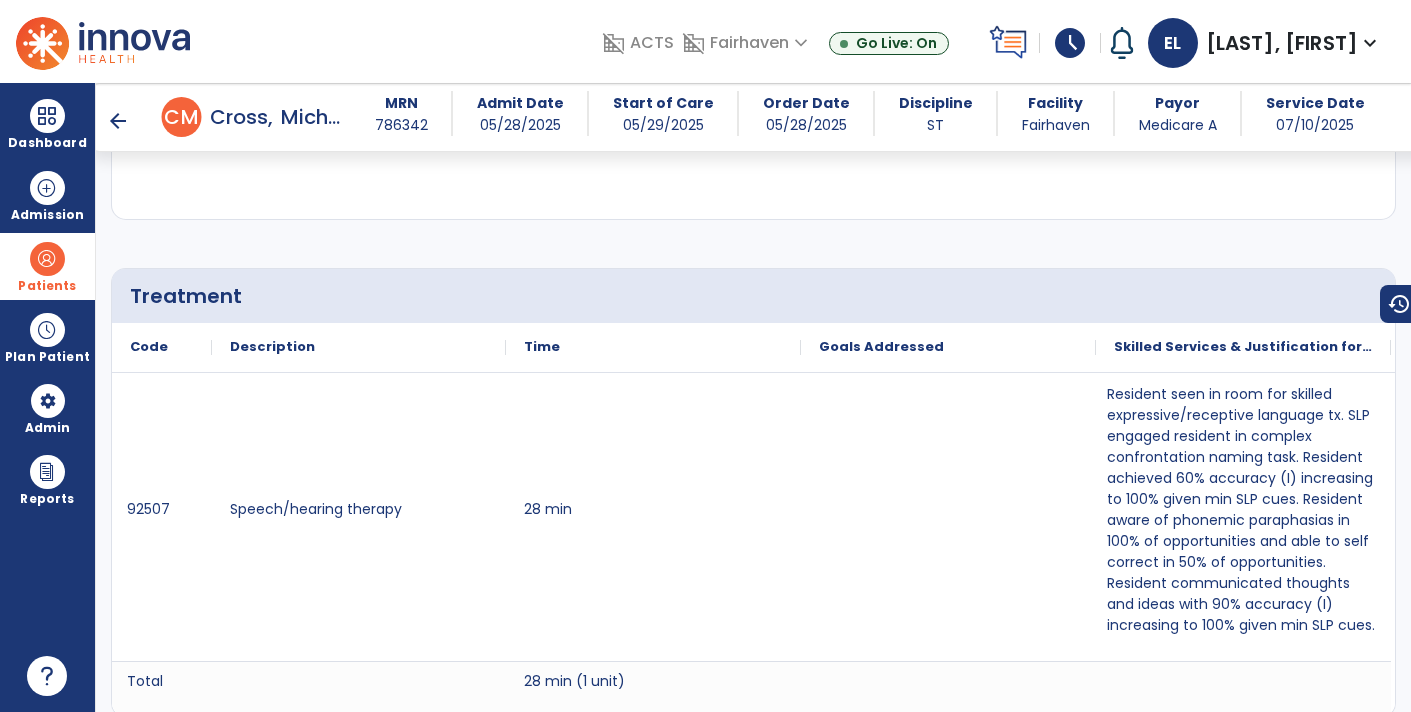scroll, scrollTop: 1119, scrollLeft: 0, axis: vertical 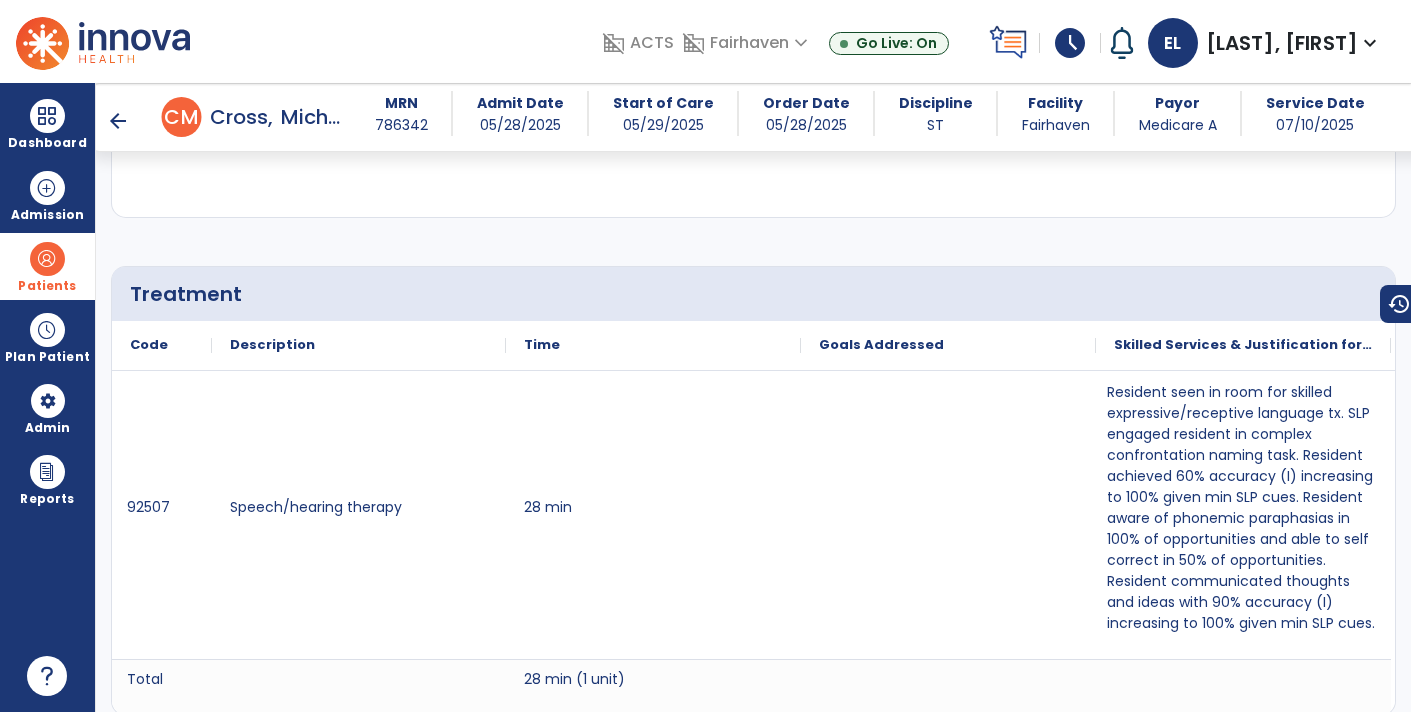 click on "arrow_back" at bounding box center (118, 121) 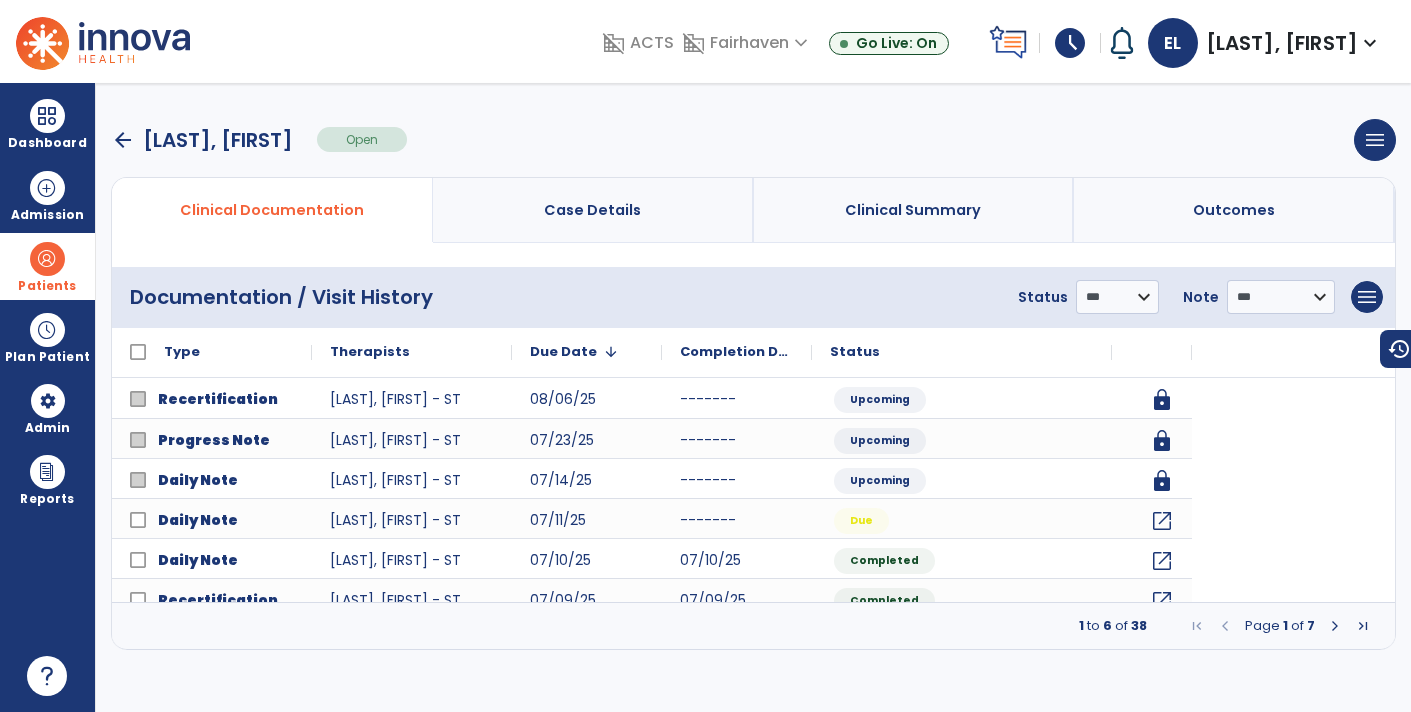 scroll, scrollTop: 0, scrollLeft: 0, axis: both 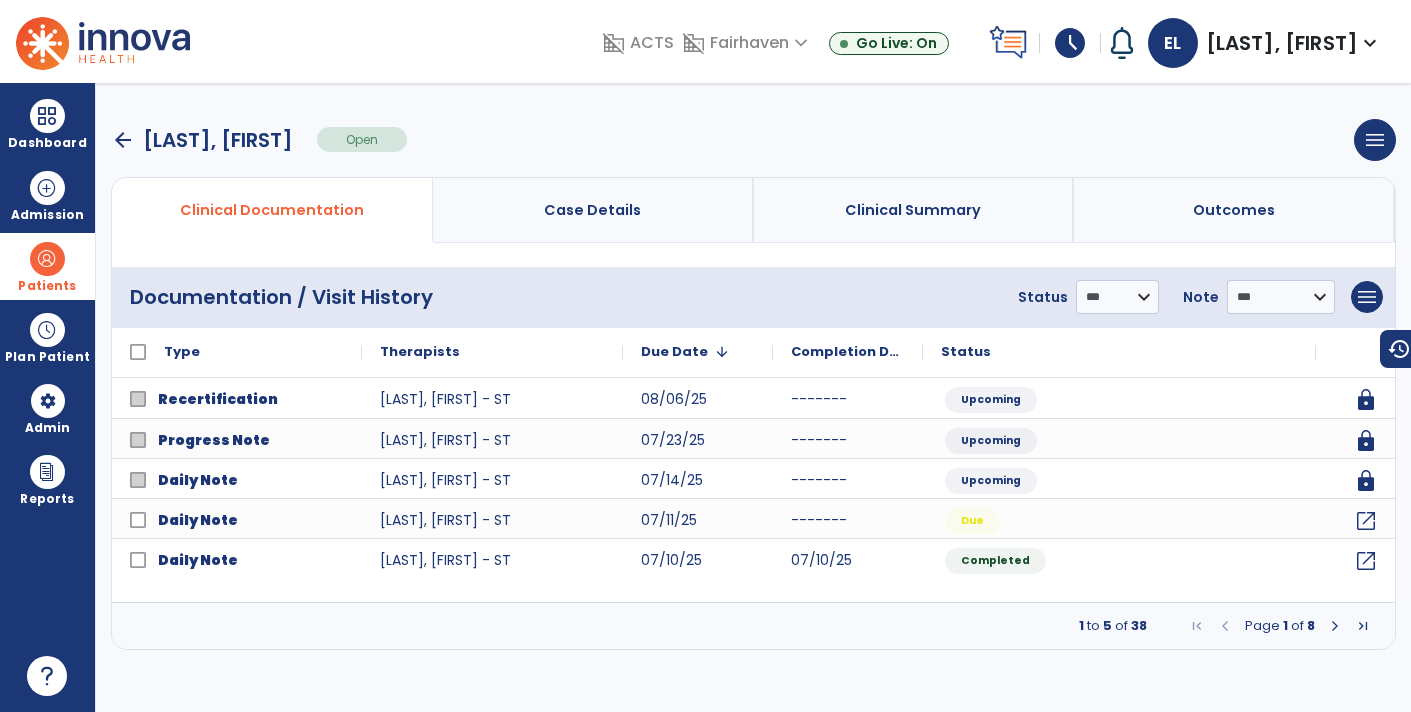 click on "arrow_back" at bounding box center (123, 140) 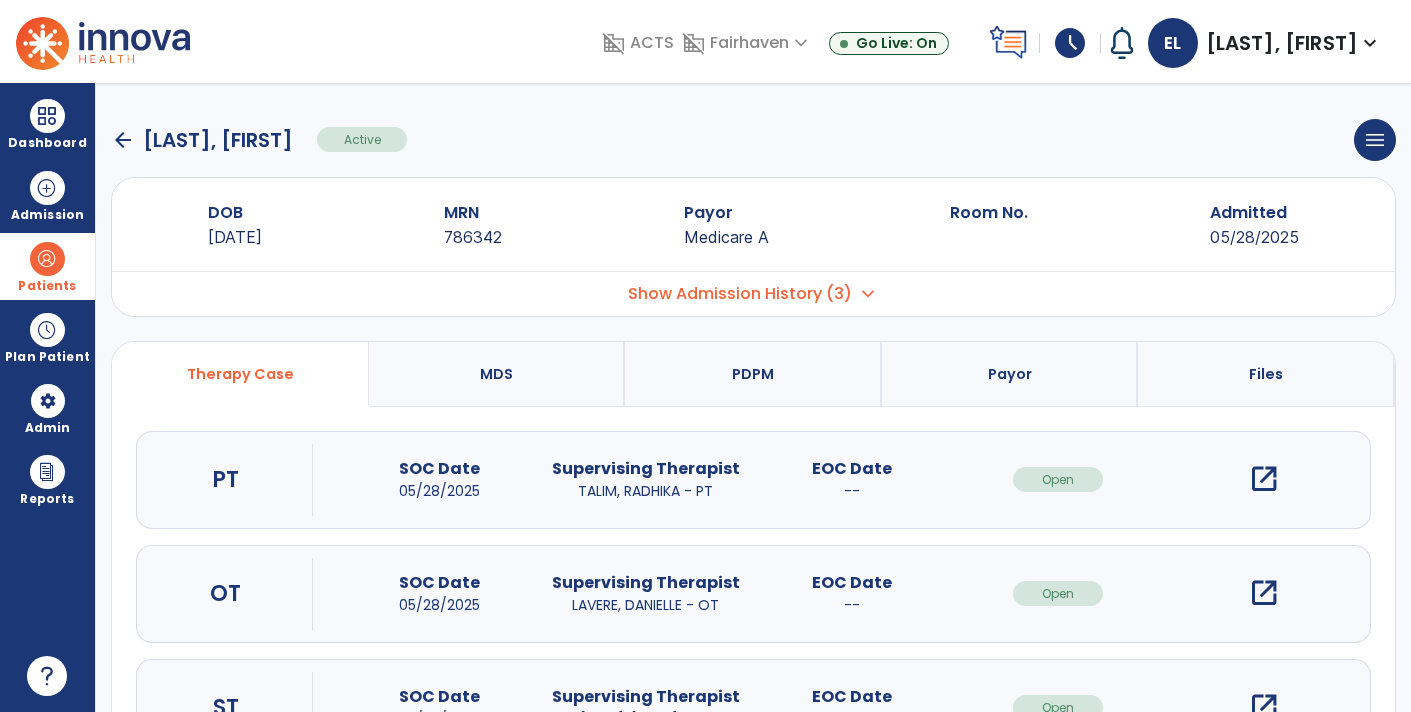 click on "arrow_back" 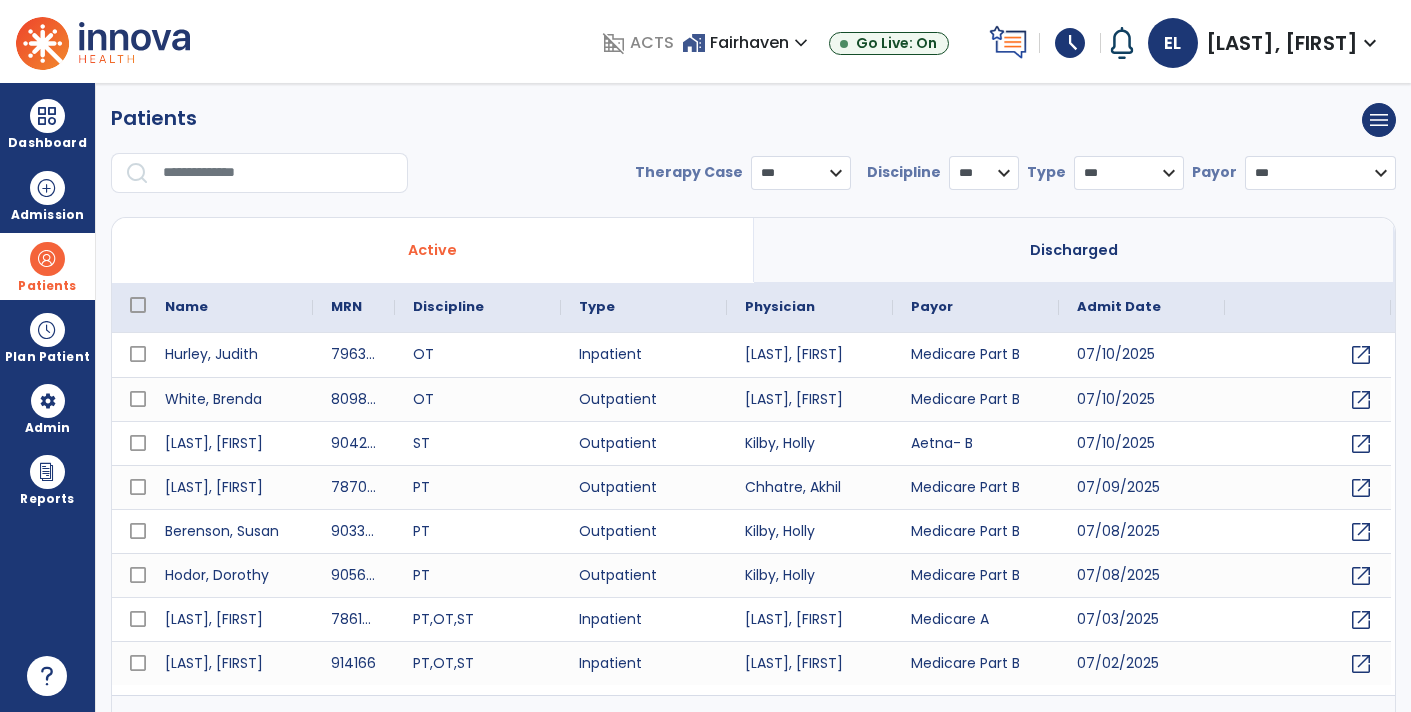click at bounding box center [278, 173] 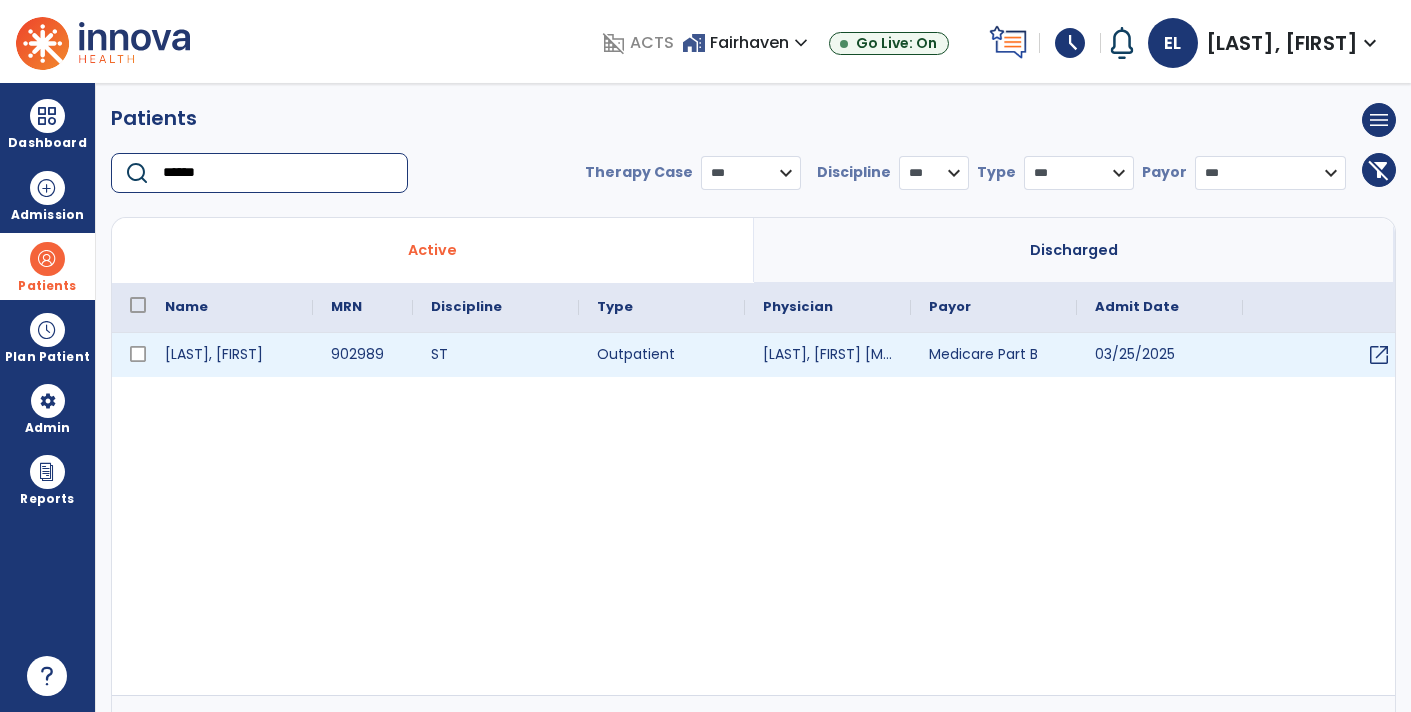 type on "******" 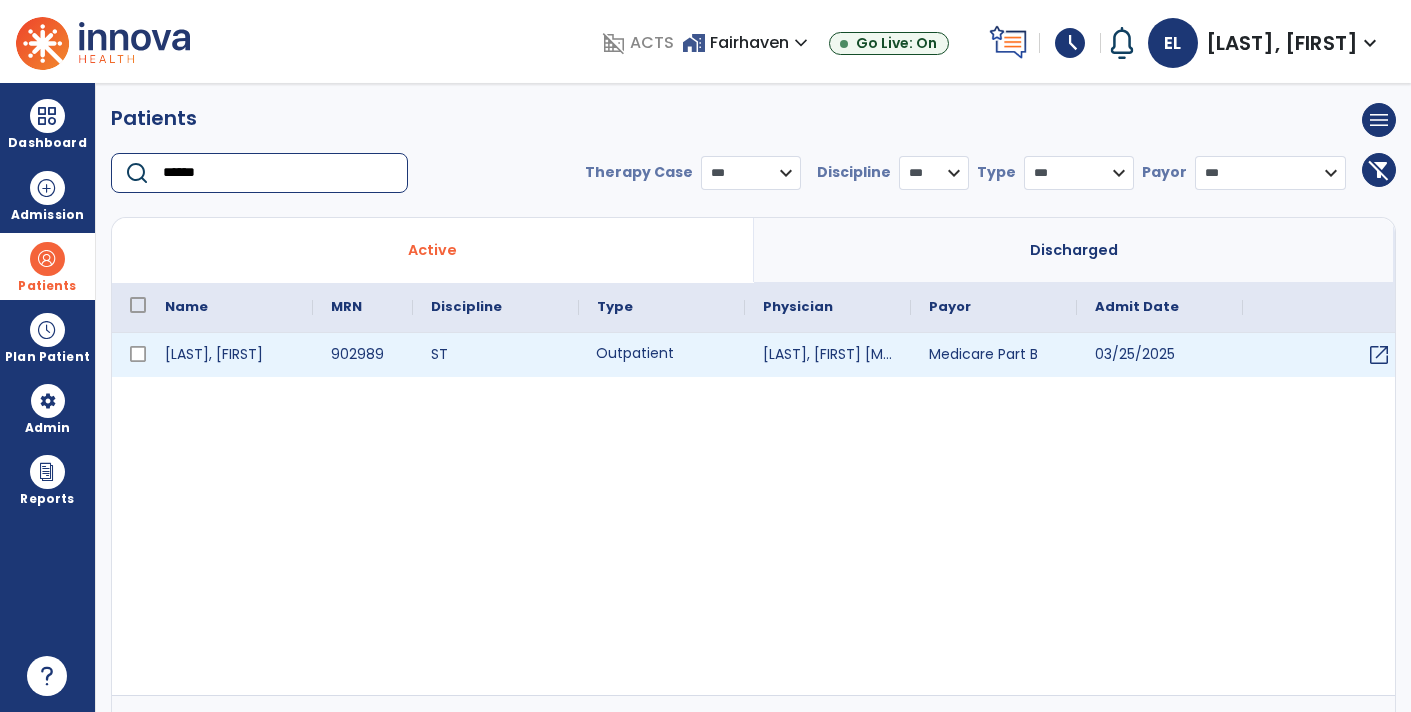 click on "Outpatient" at bounding box center (662, 355) 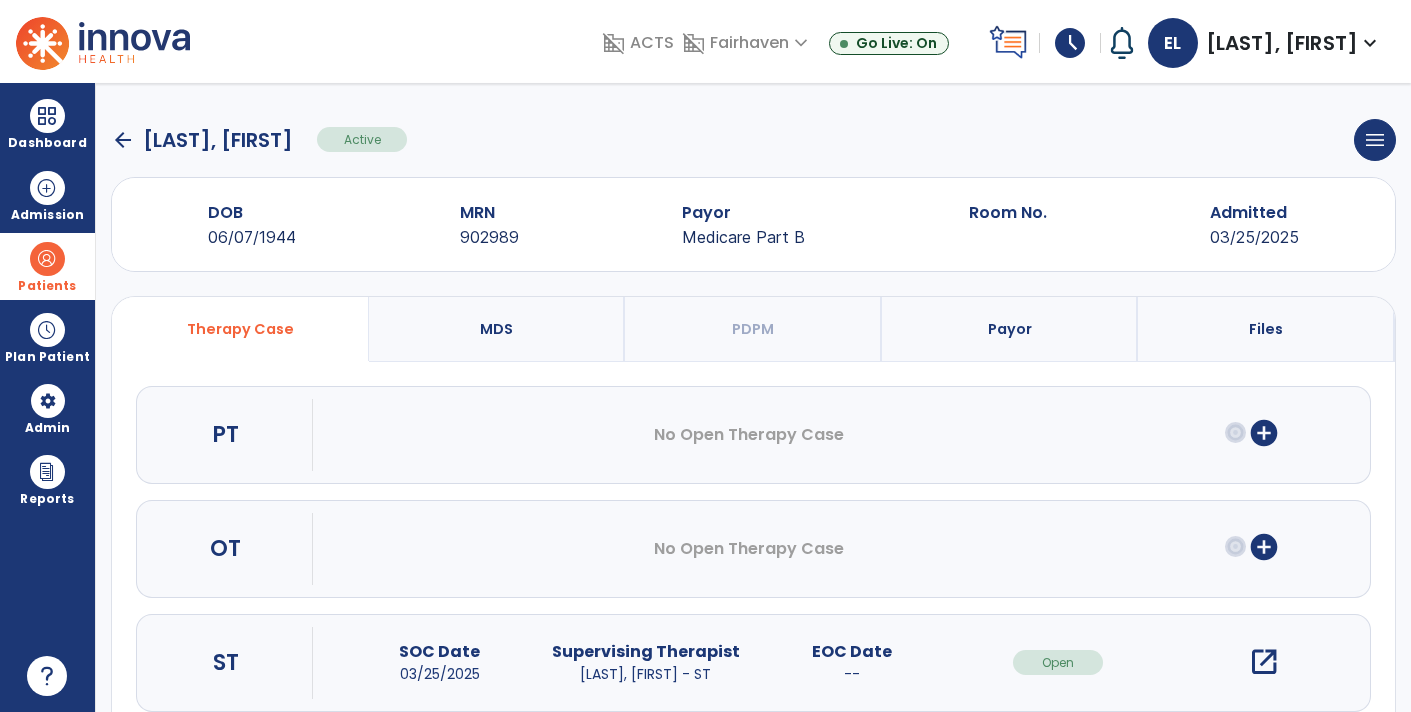 click on "open_in_new" at bounding box center (1264, 662) 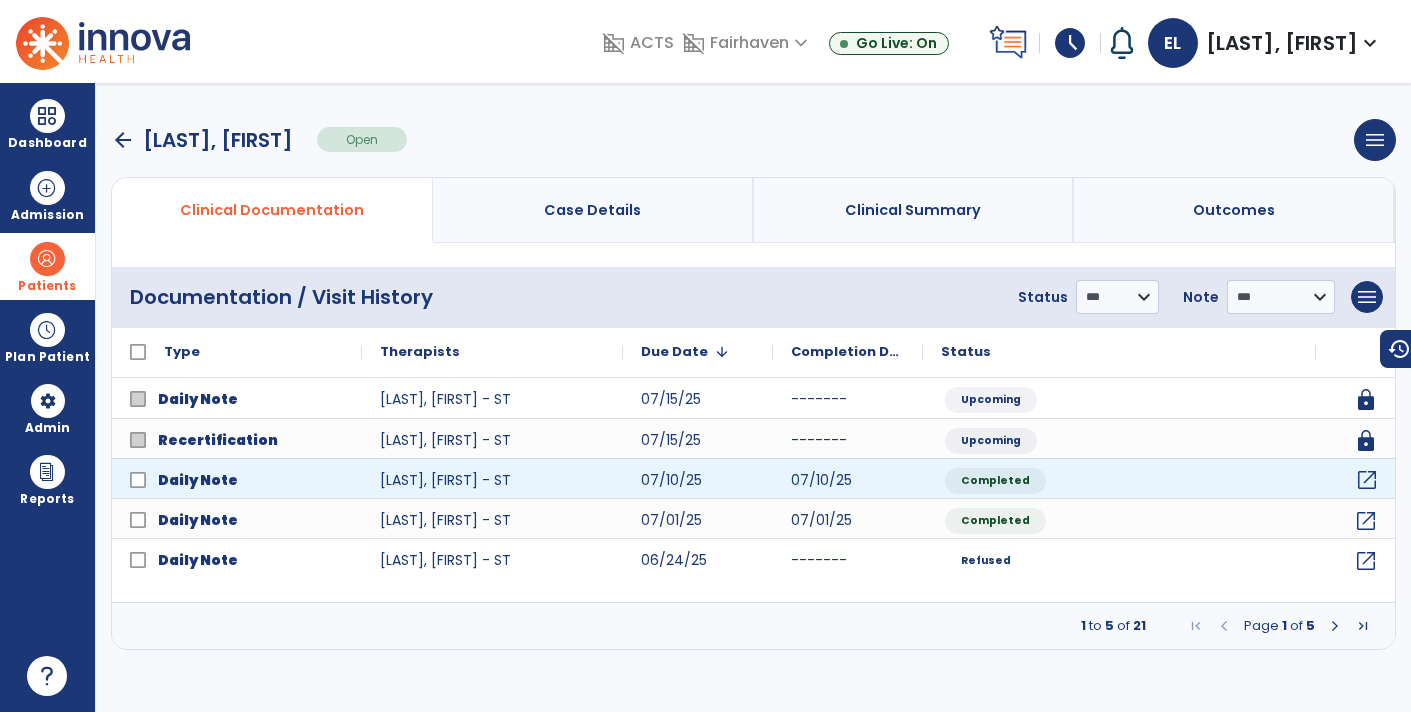 click on "open_in_new" 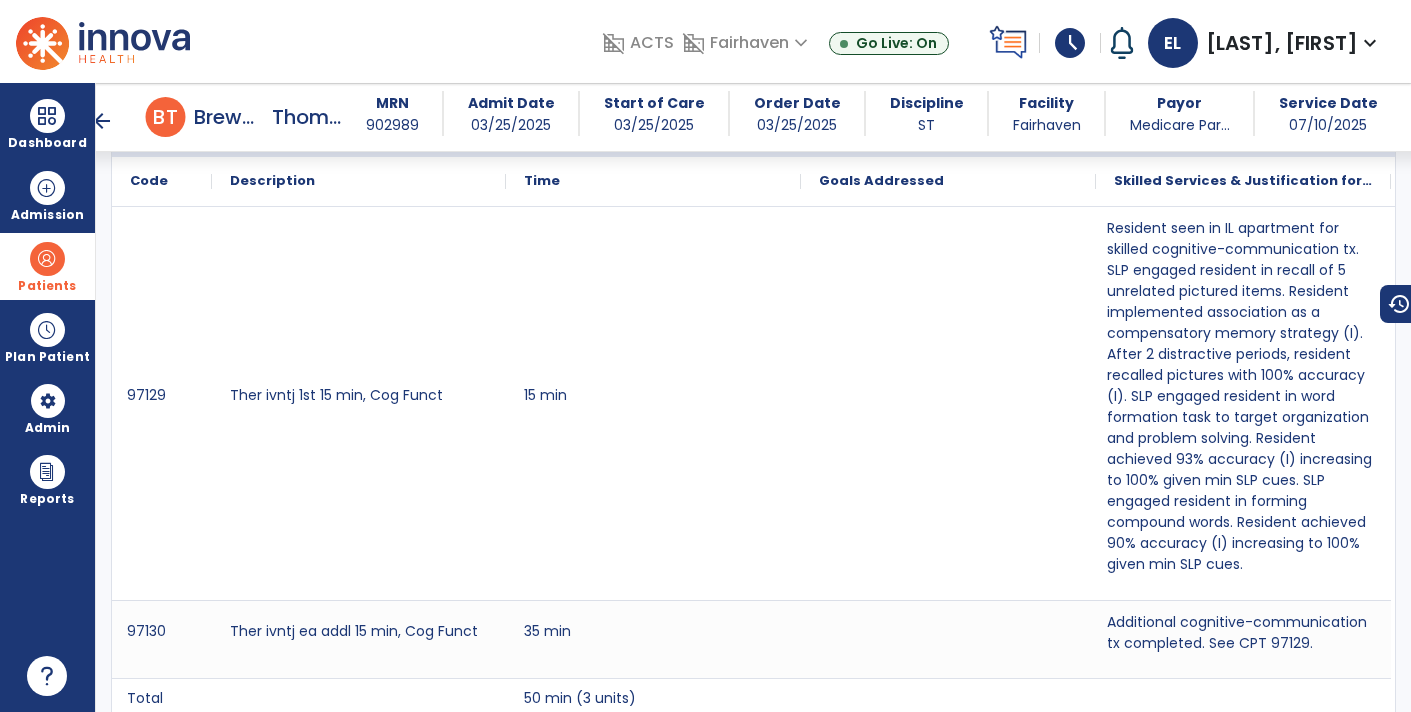 scroll, scrollTop: 1178, scrollLeft: 0, axis: vertical 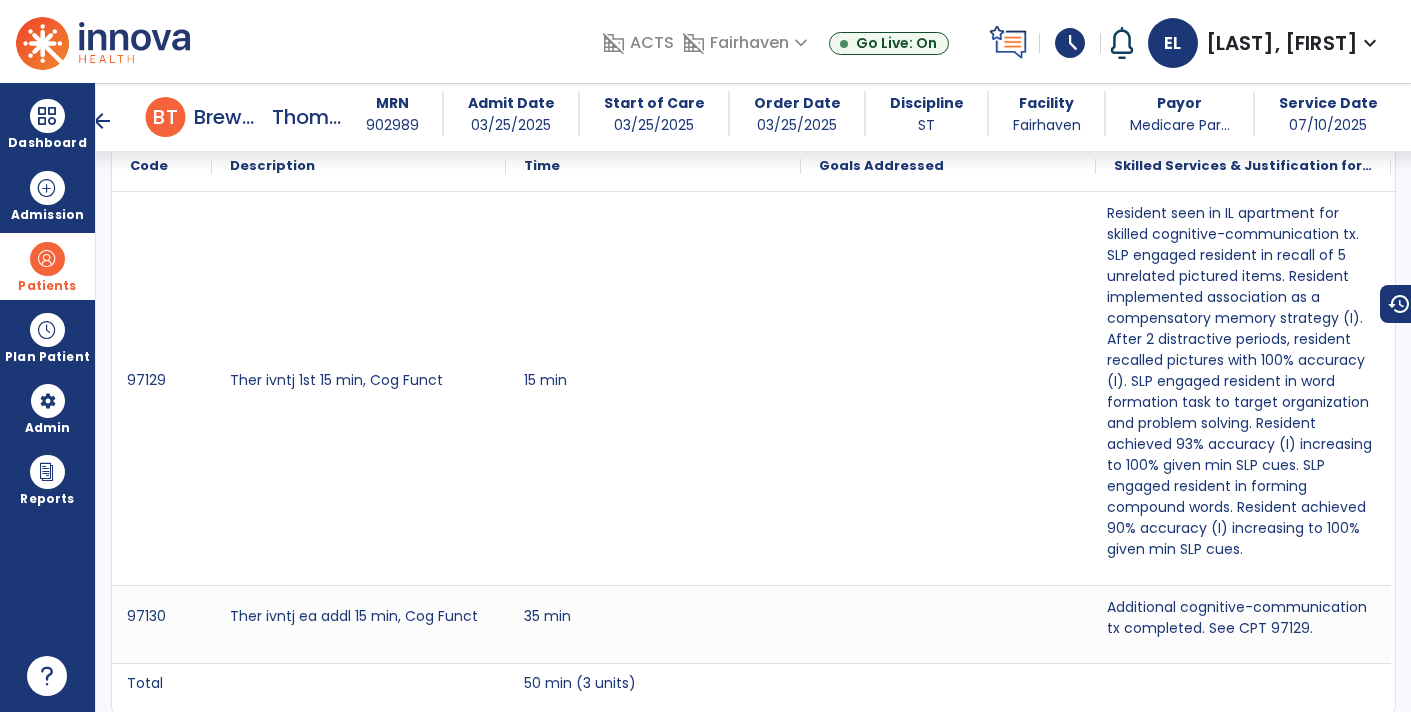 click on "schedule" at bounding box center (1070, 43) 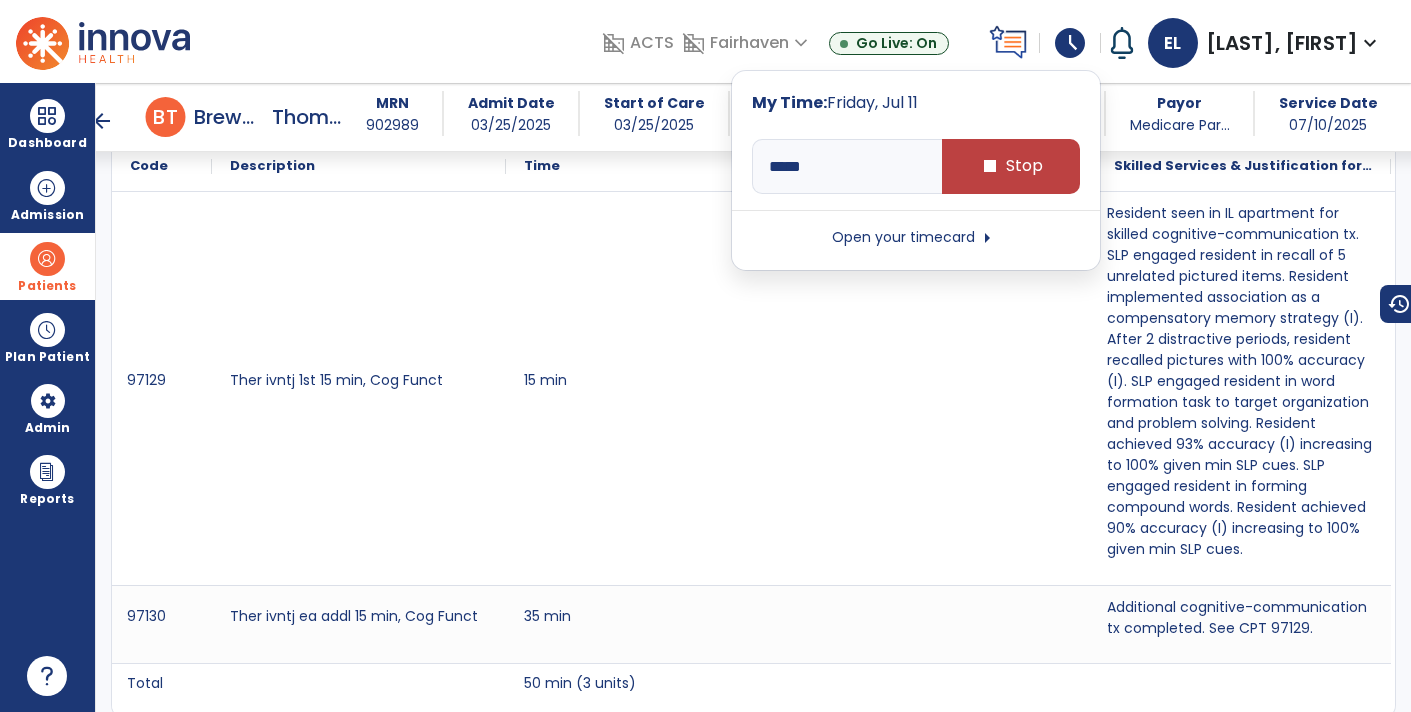 click on "Open your timecard  arrow_right" at bounding box center [916, 238] 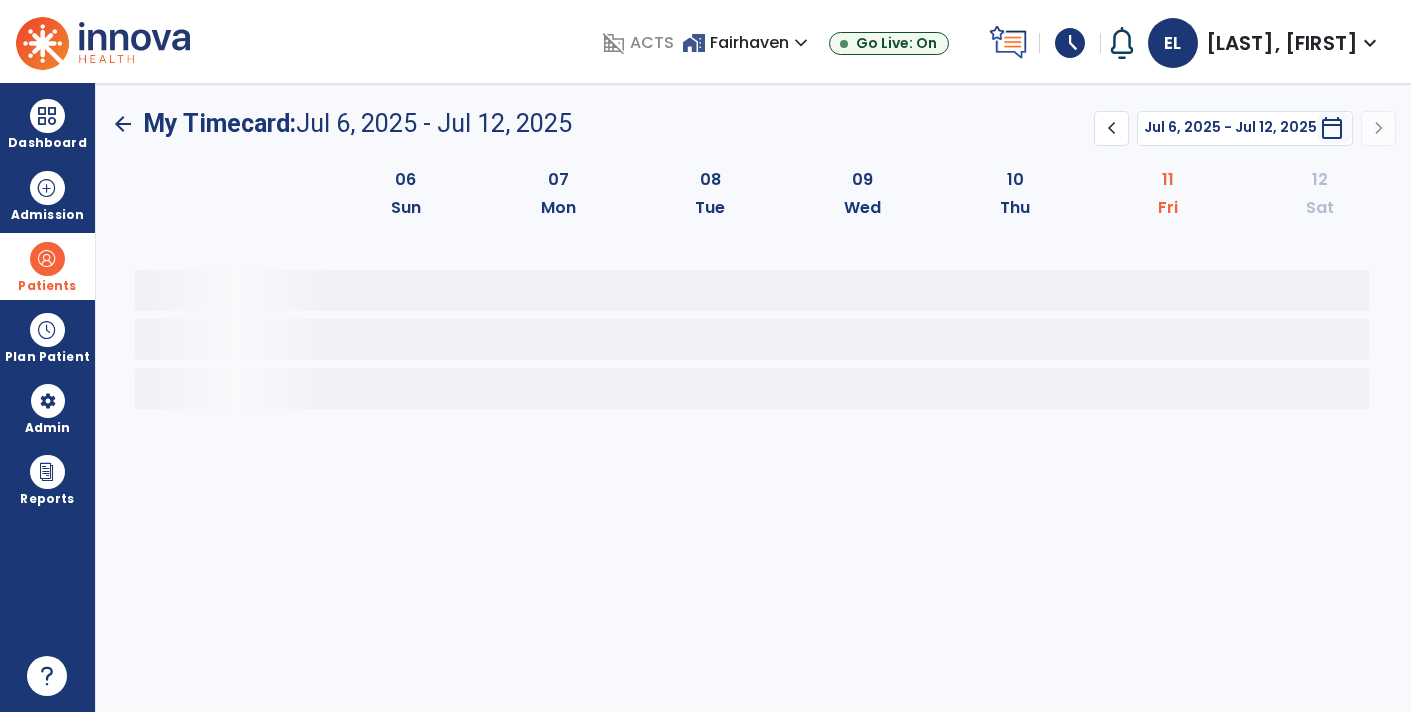 scroll, scrollTop: 0, scrollLeft: 0, axis: both 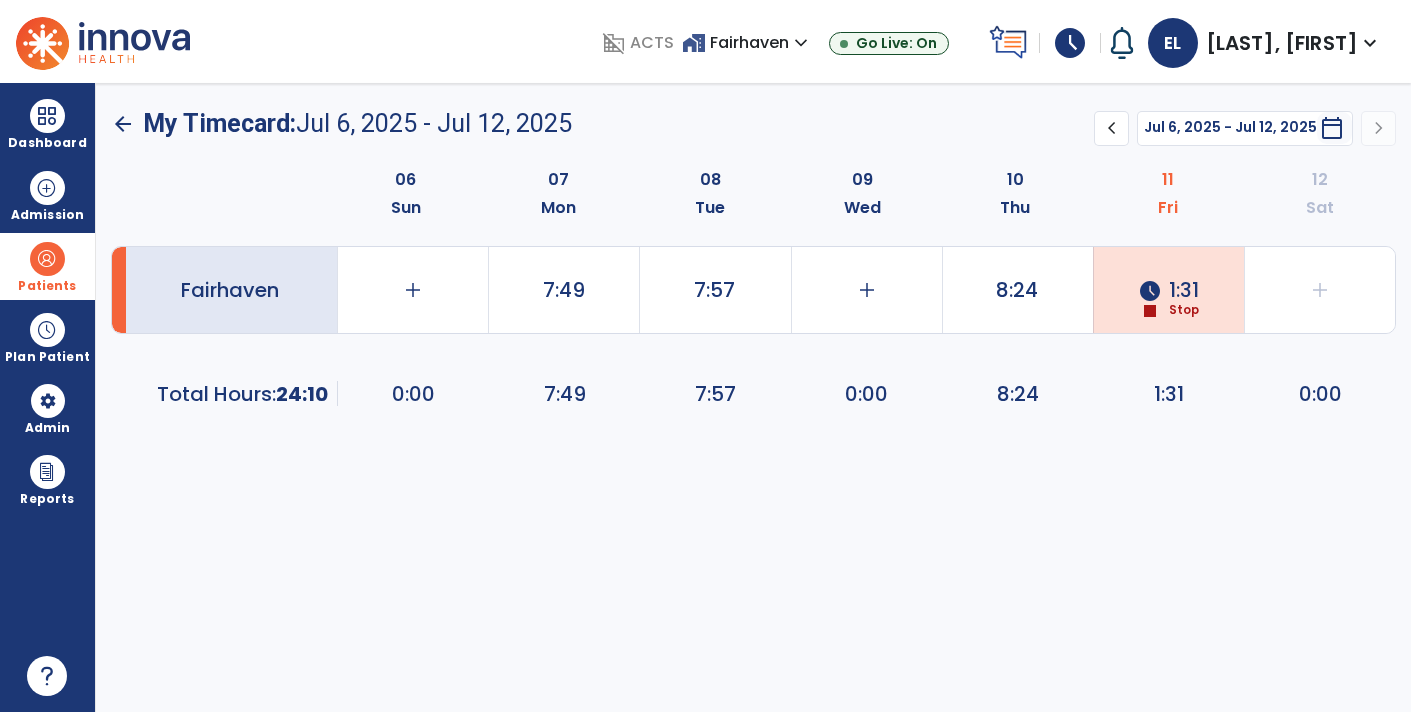 click on "schedule" at bounding box center [1070, 43] 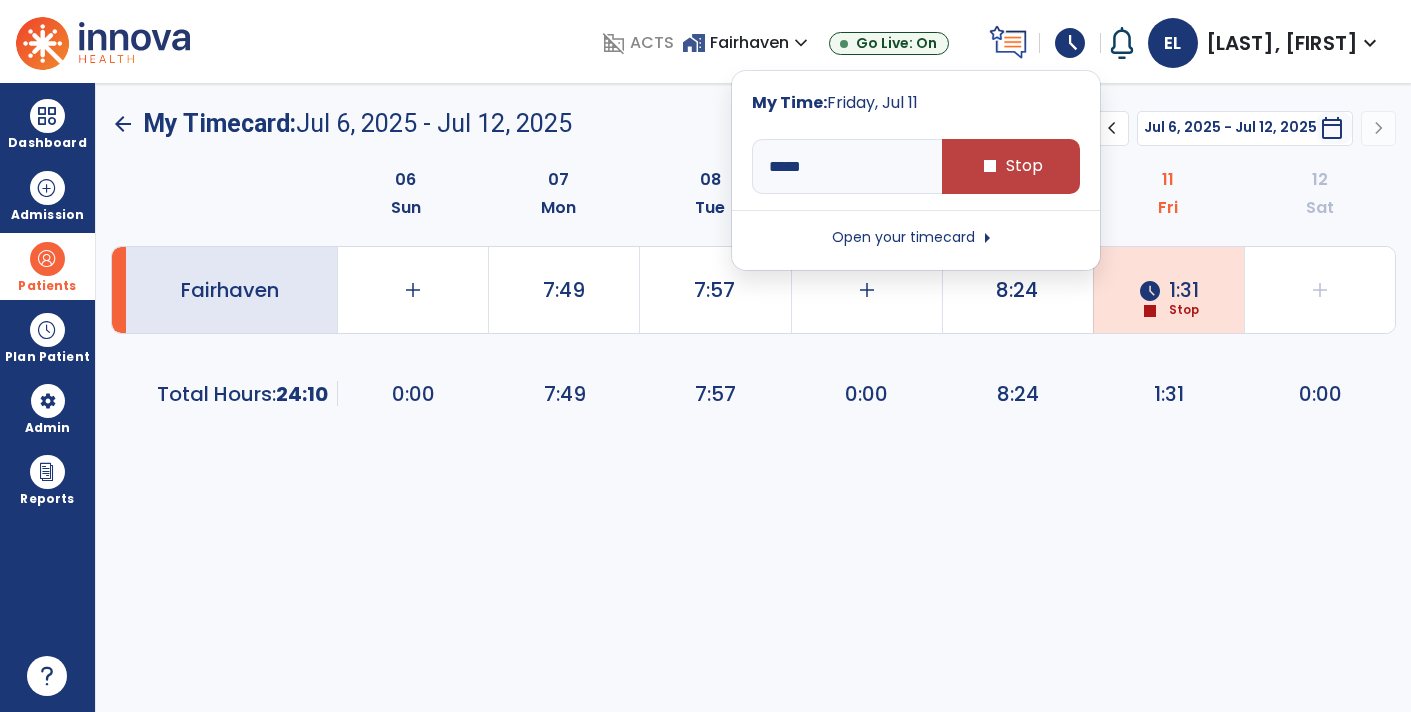 click on "Fairhaven   add   0:00   7:49   7:57   add   0:00   8:24  schedule  1:31  stop  Stop   add   0:00   Total Hours:      24:10  0:00   7:49   7:57   0:00   8:24   1:31   0:00" 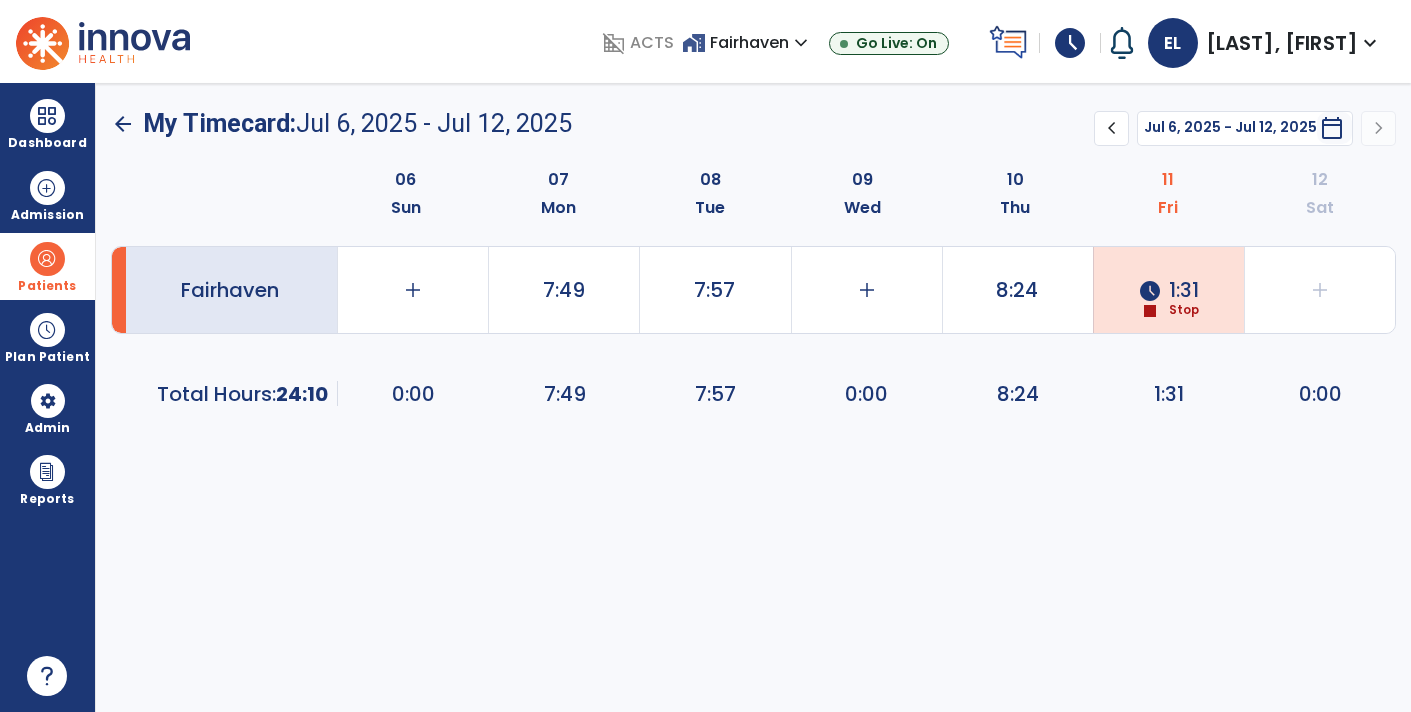 click on "Fairhaven   add   0:00   7:49   7:57   add   0:00   8:24  schedule  1:31  stop  Stop   add   0:00   Total Hours:      24:10  0:00   7:49   7:57   0:00   8:24   1:31   0:00" 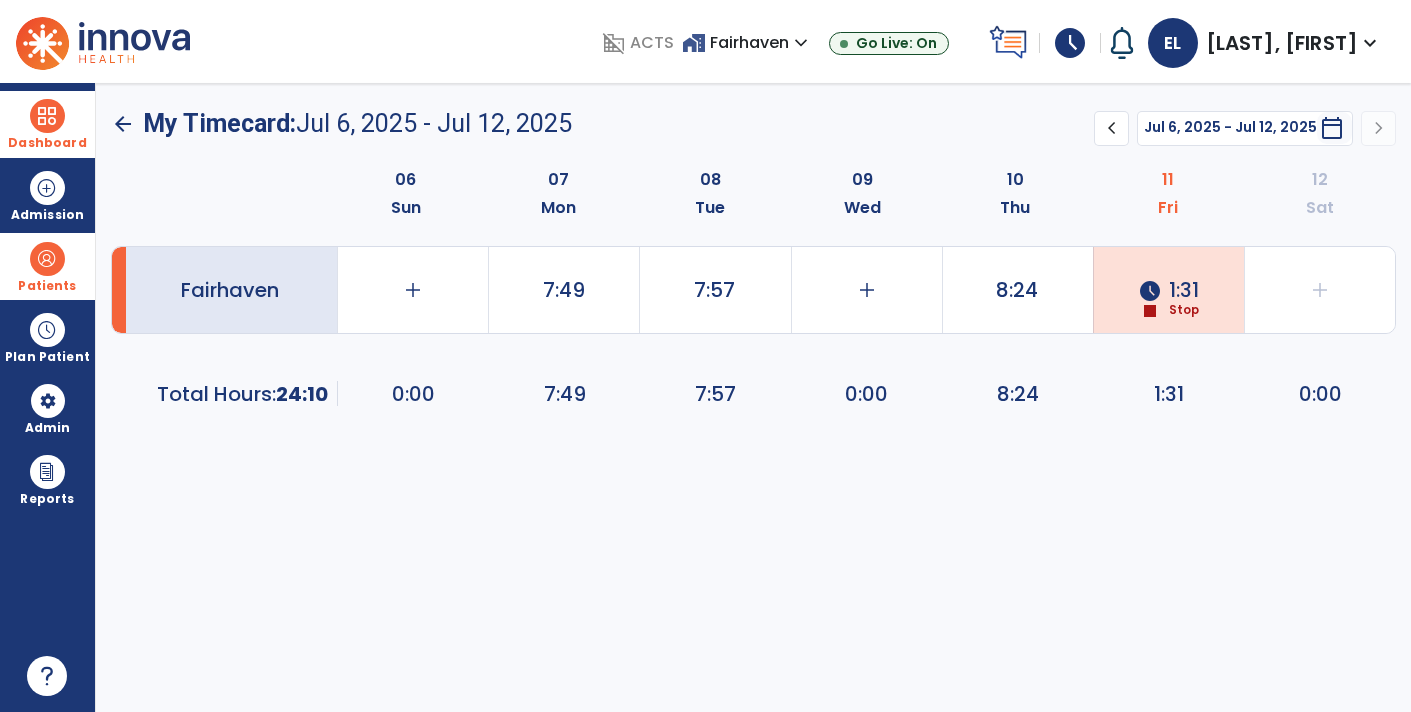 click on "Dashboard" at bounding box center (47, 143) 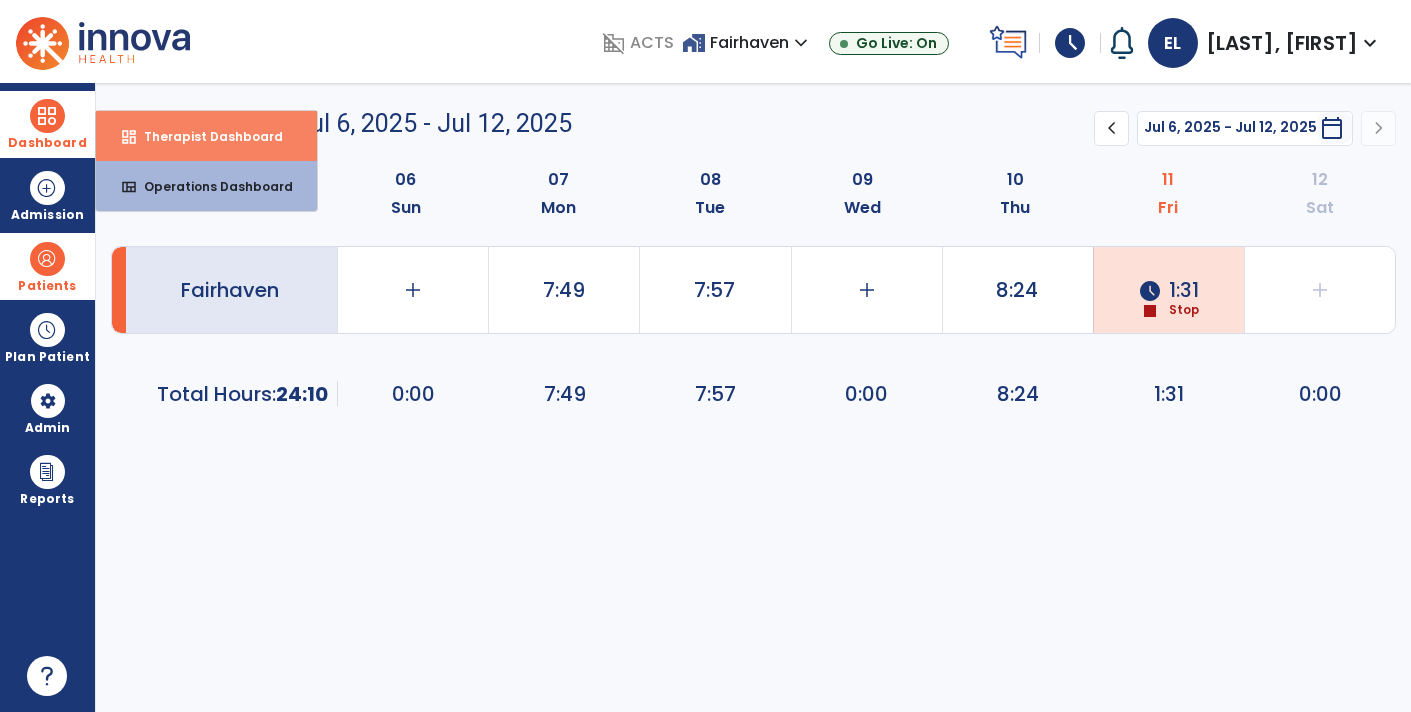 click on "dashboard  Therapist Dashboard" at bounding box center (206, 136) 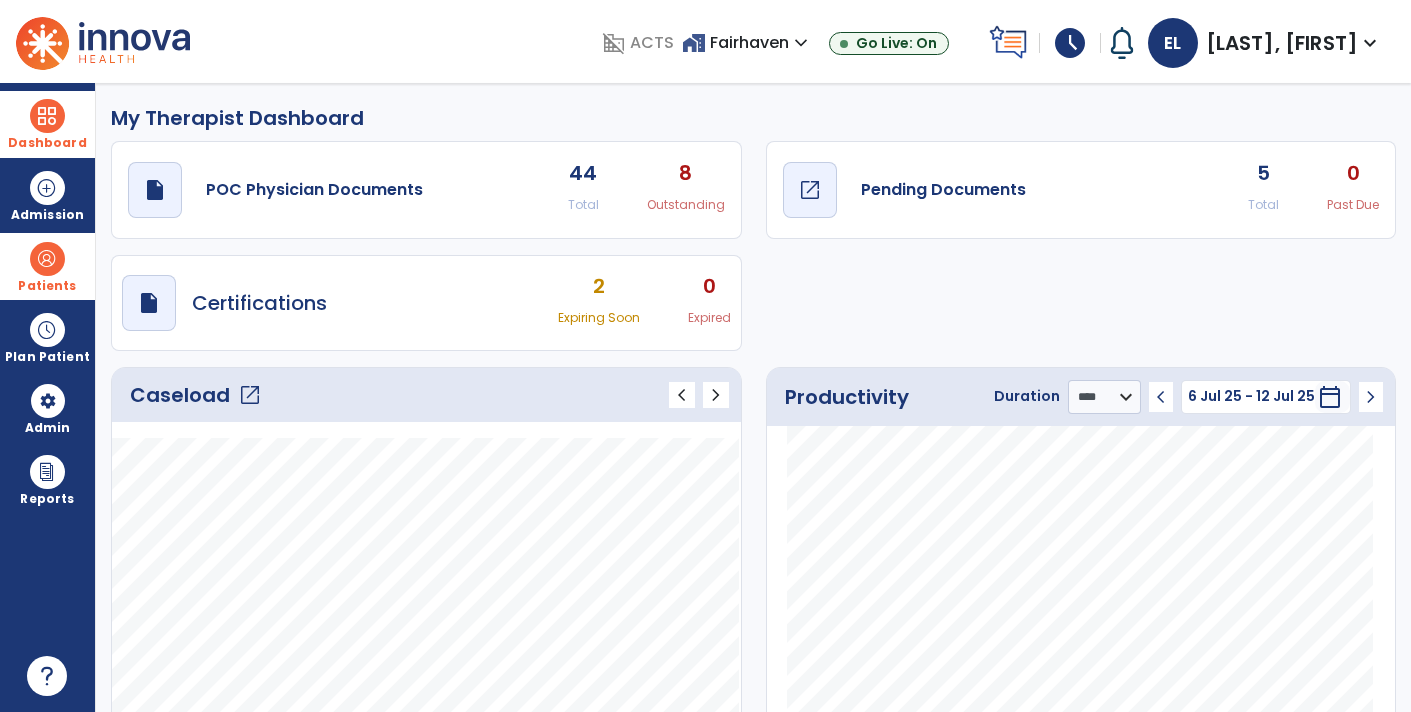 click on "Pending Documents" 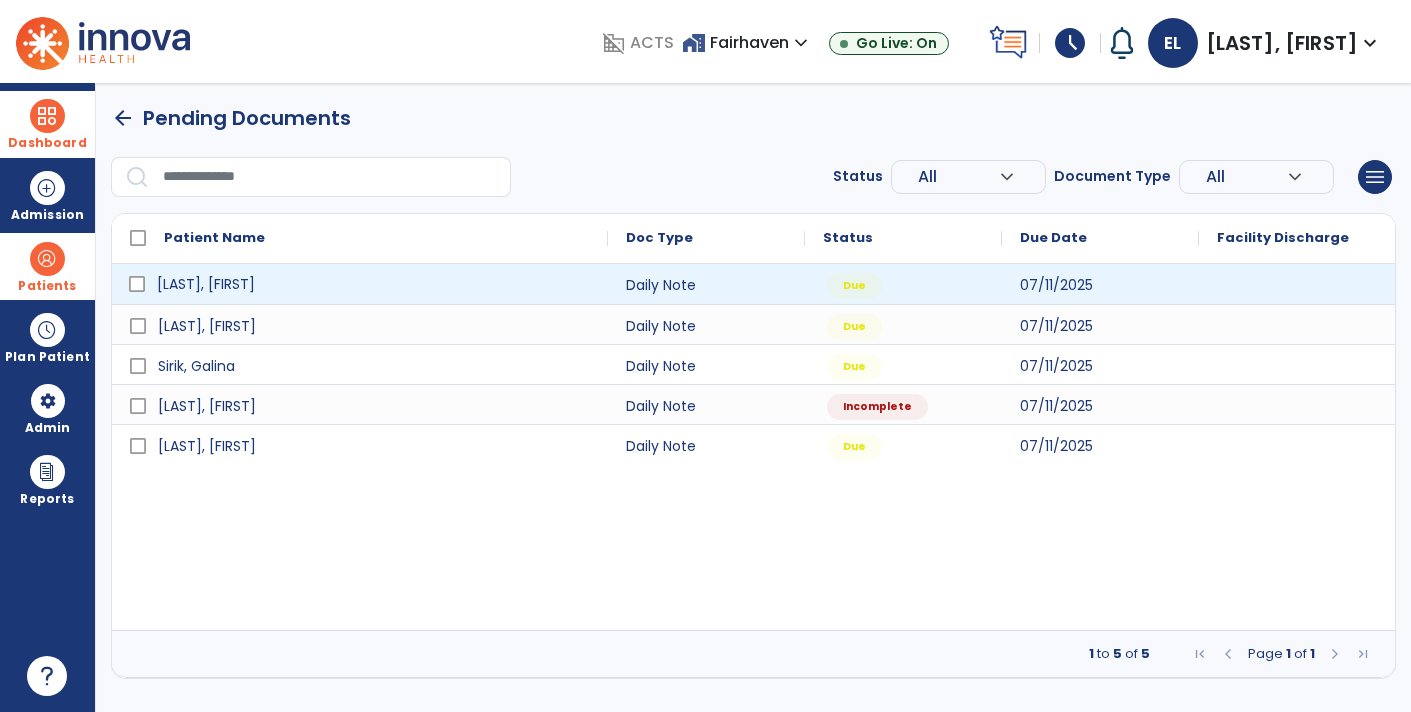 click on "[LAST], [LAST]" at bounding box center [206, 284] 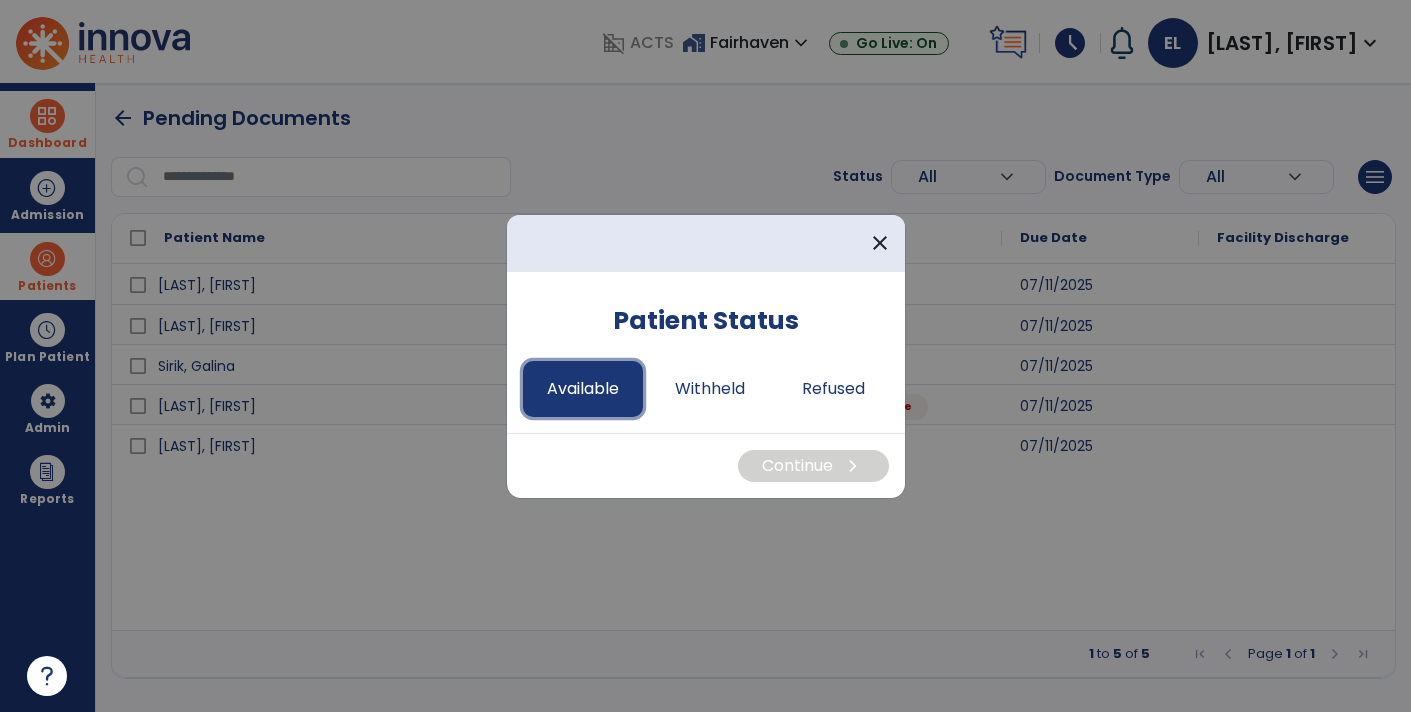click on "Available" at bounding box center [583, 389] 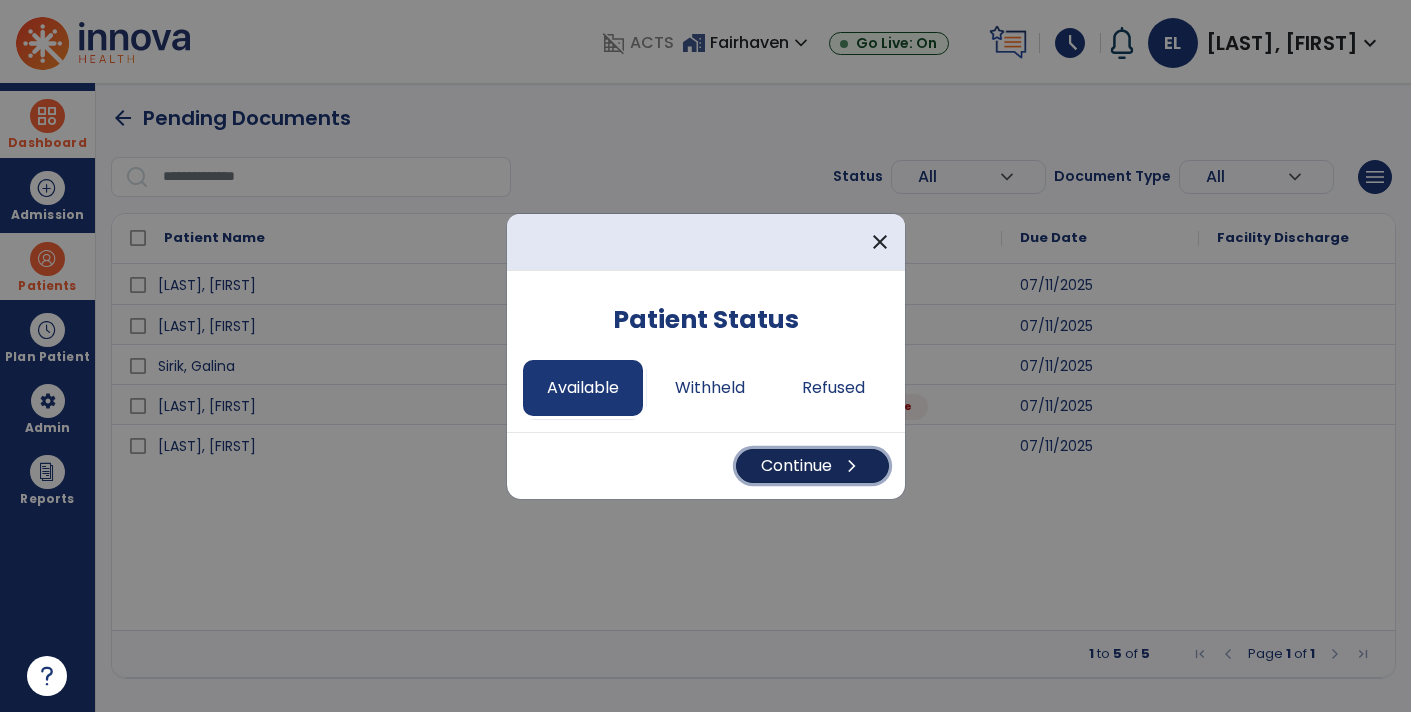 click on "Continue   chevron_right" at bounding box center (812, 466) 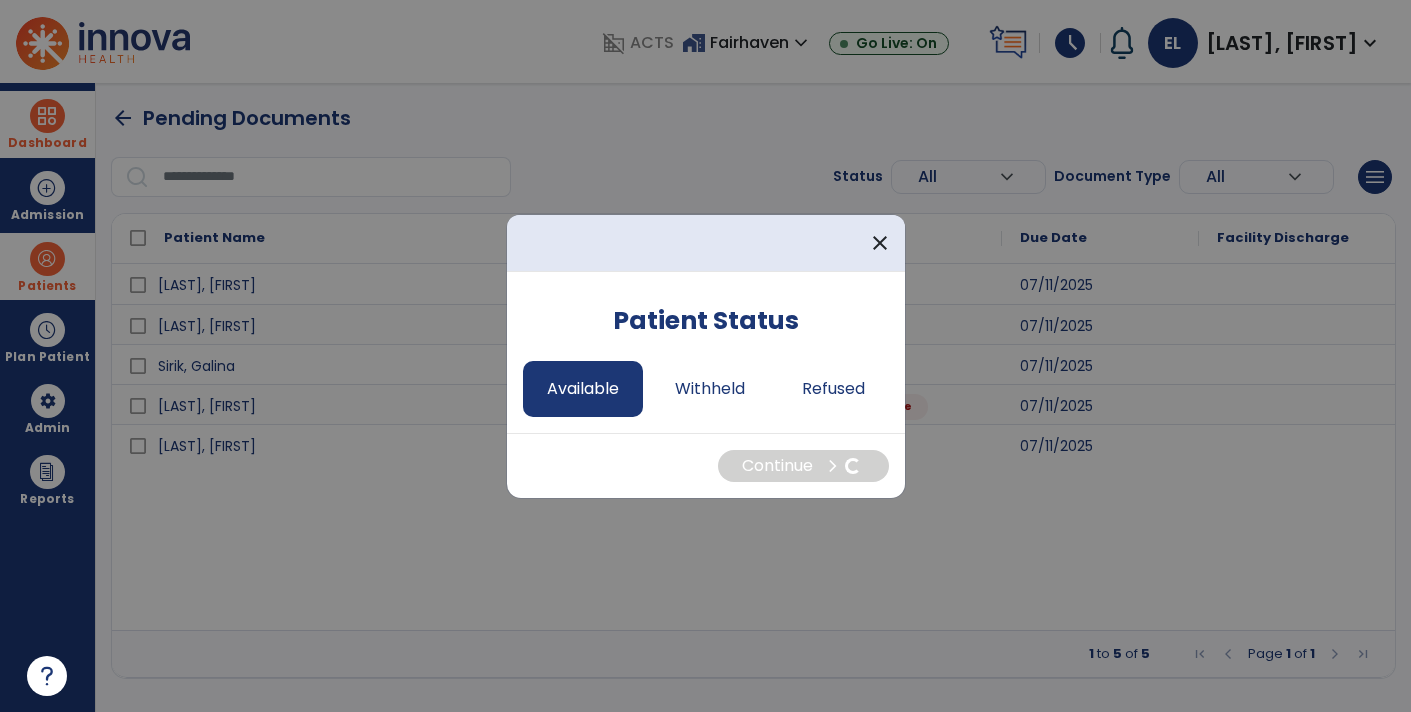 select on "*" 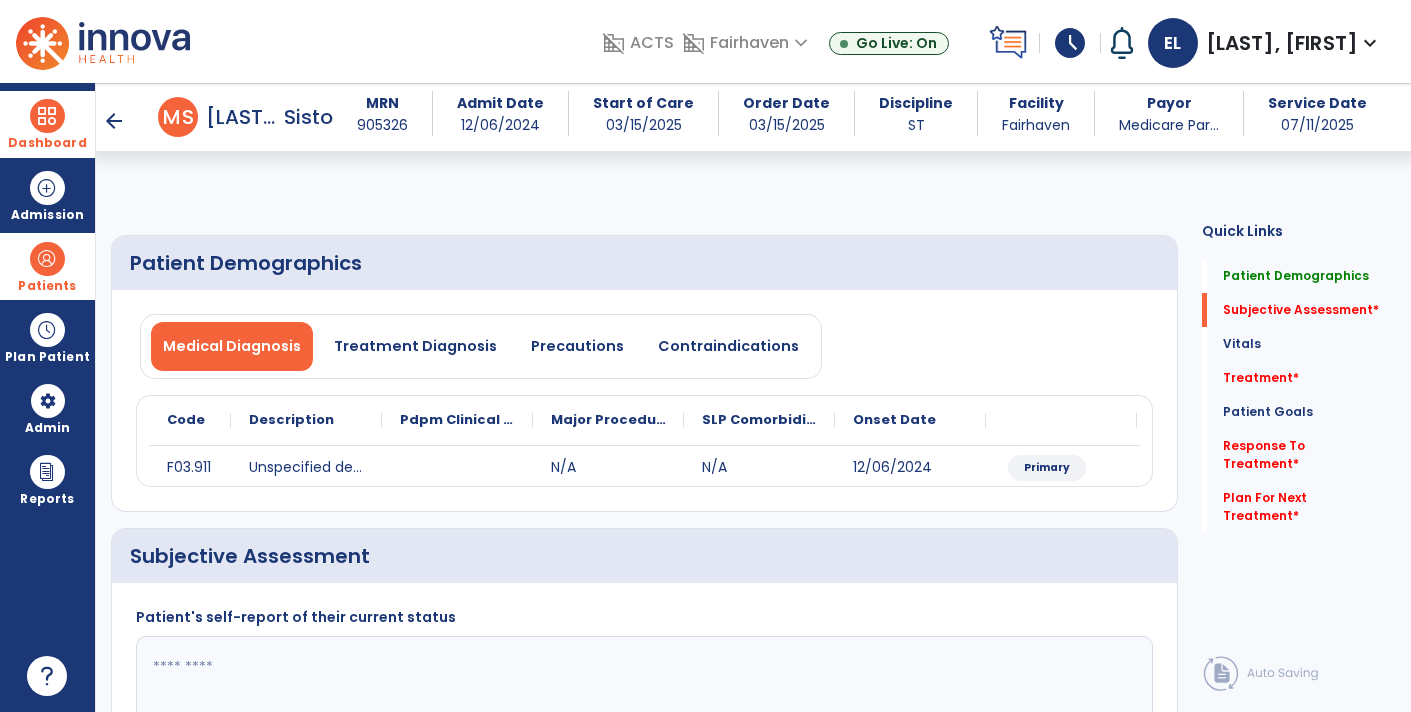 scroll, scrollTop: 210, scrollLeft: 0, axis: vertical 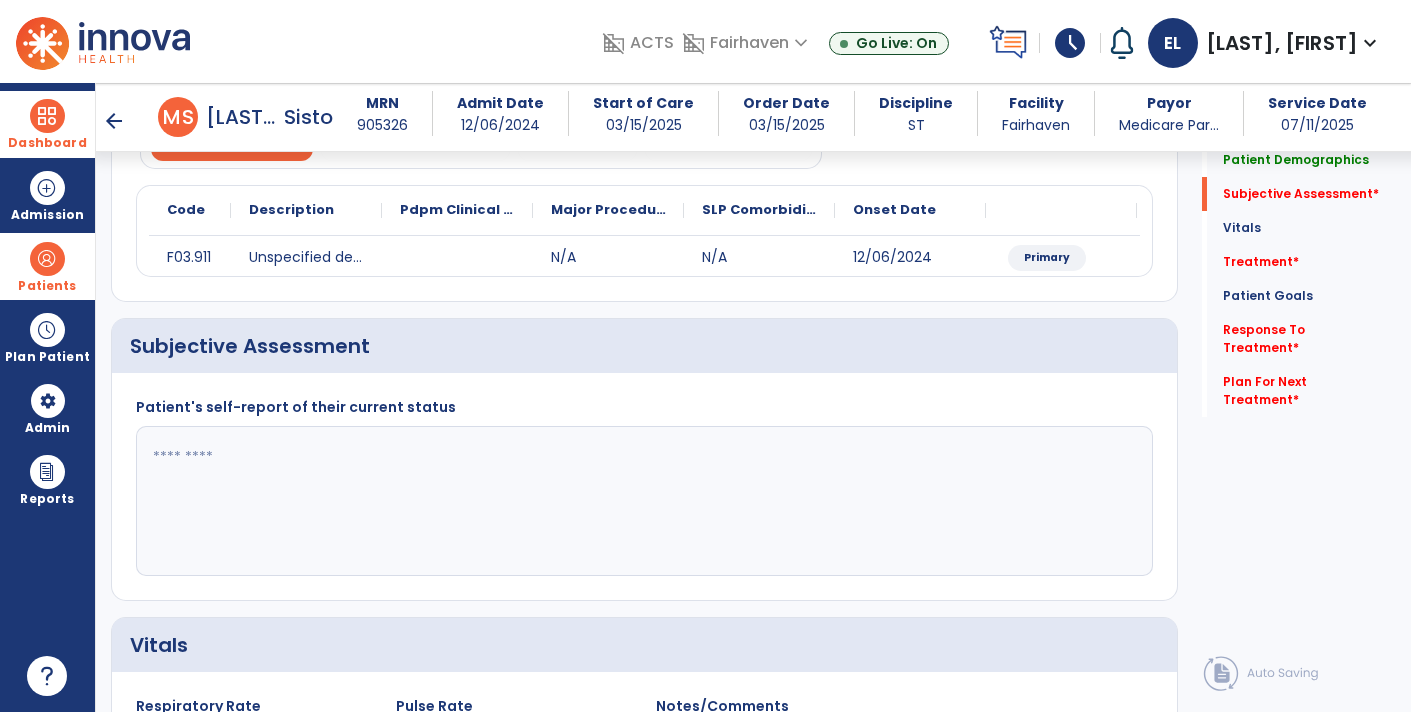 click 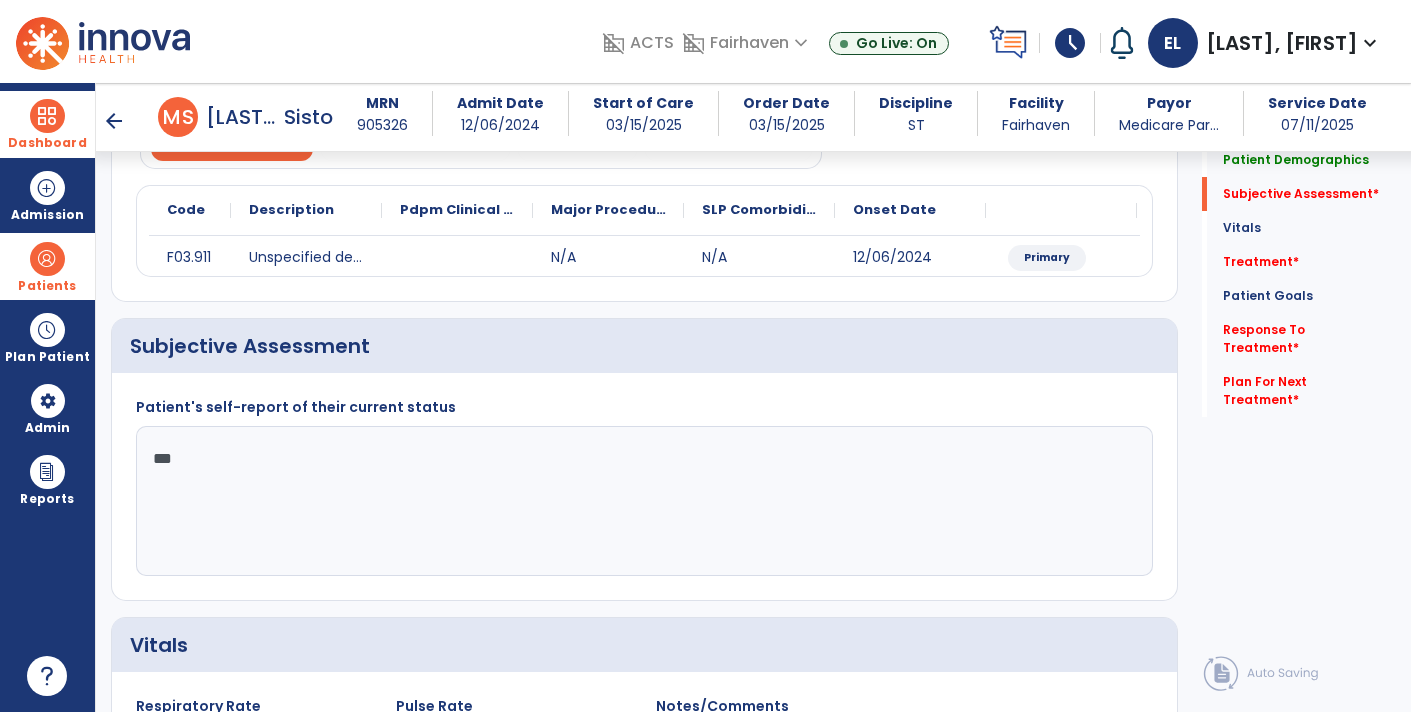 click on "***" 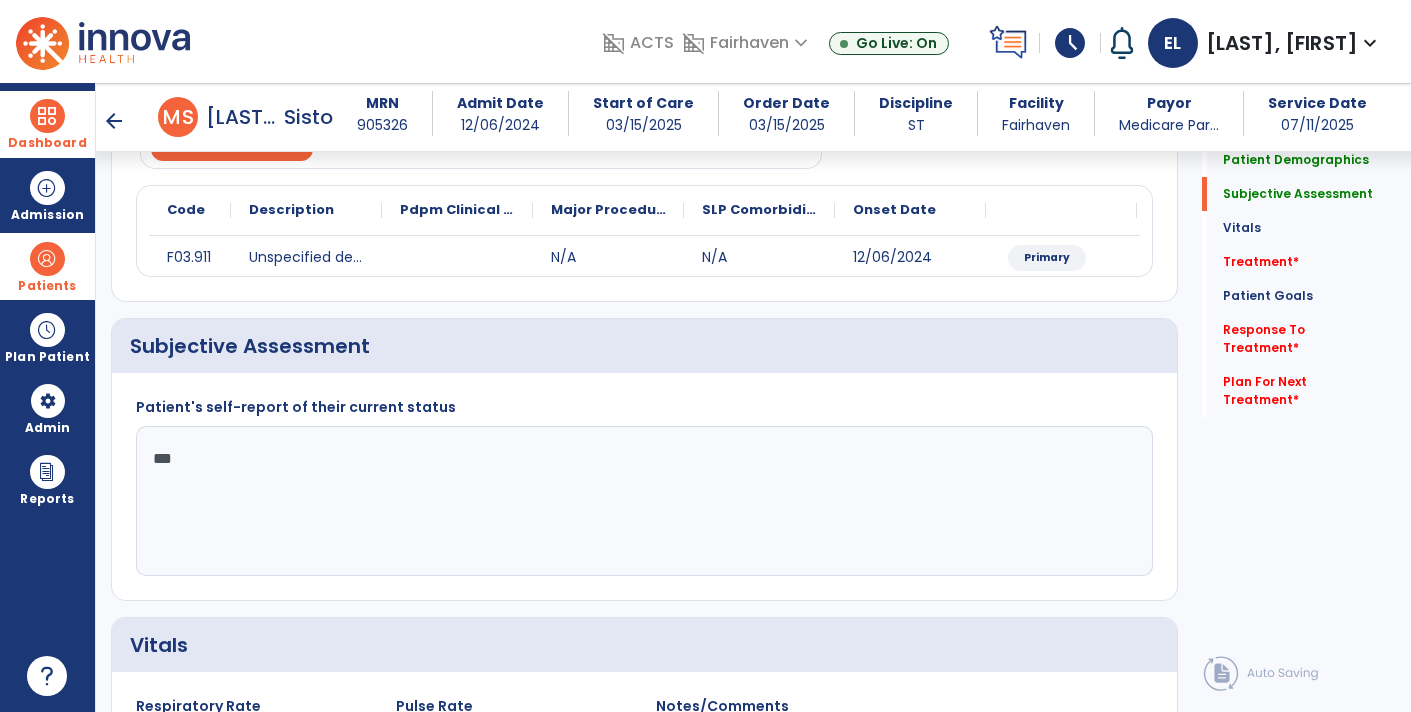 type on "***" 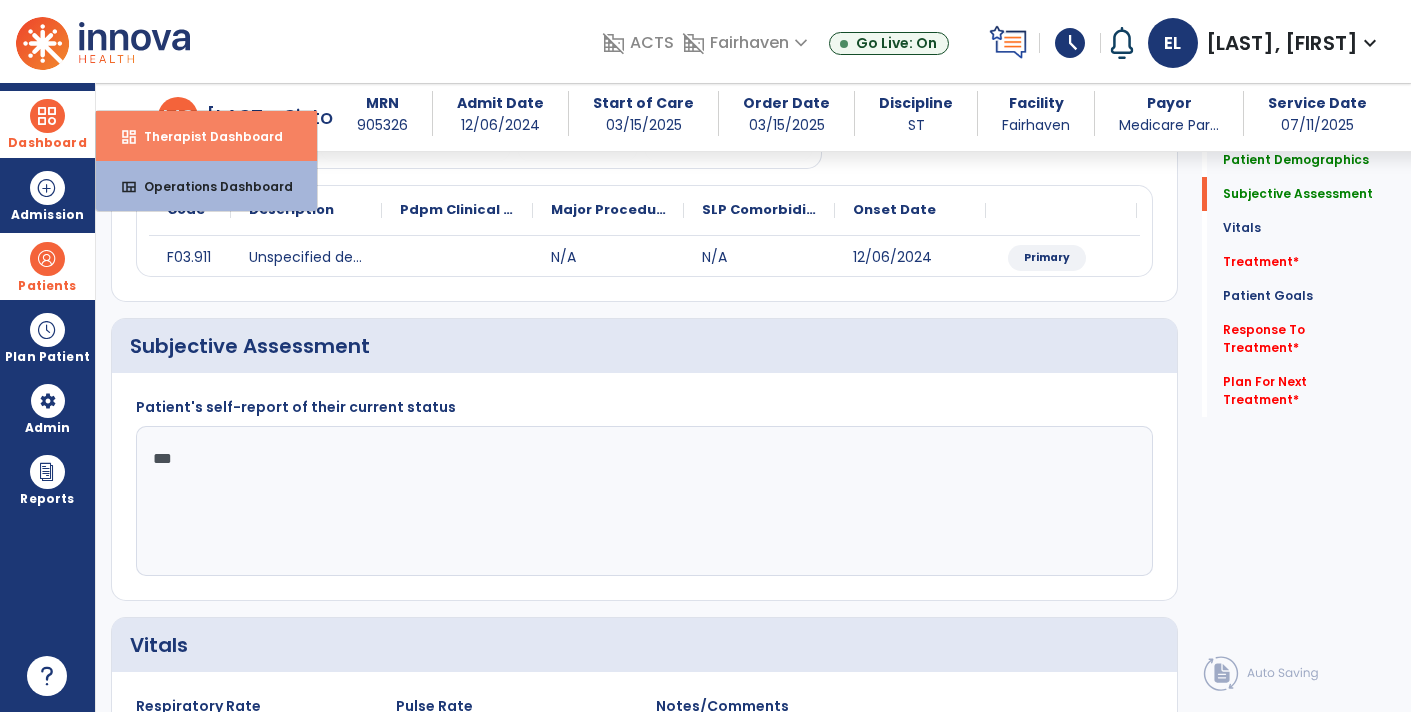 click on "dashboard  Therapist Dashboard" at bounding box center [206, 136] 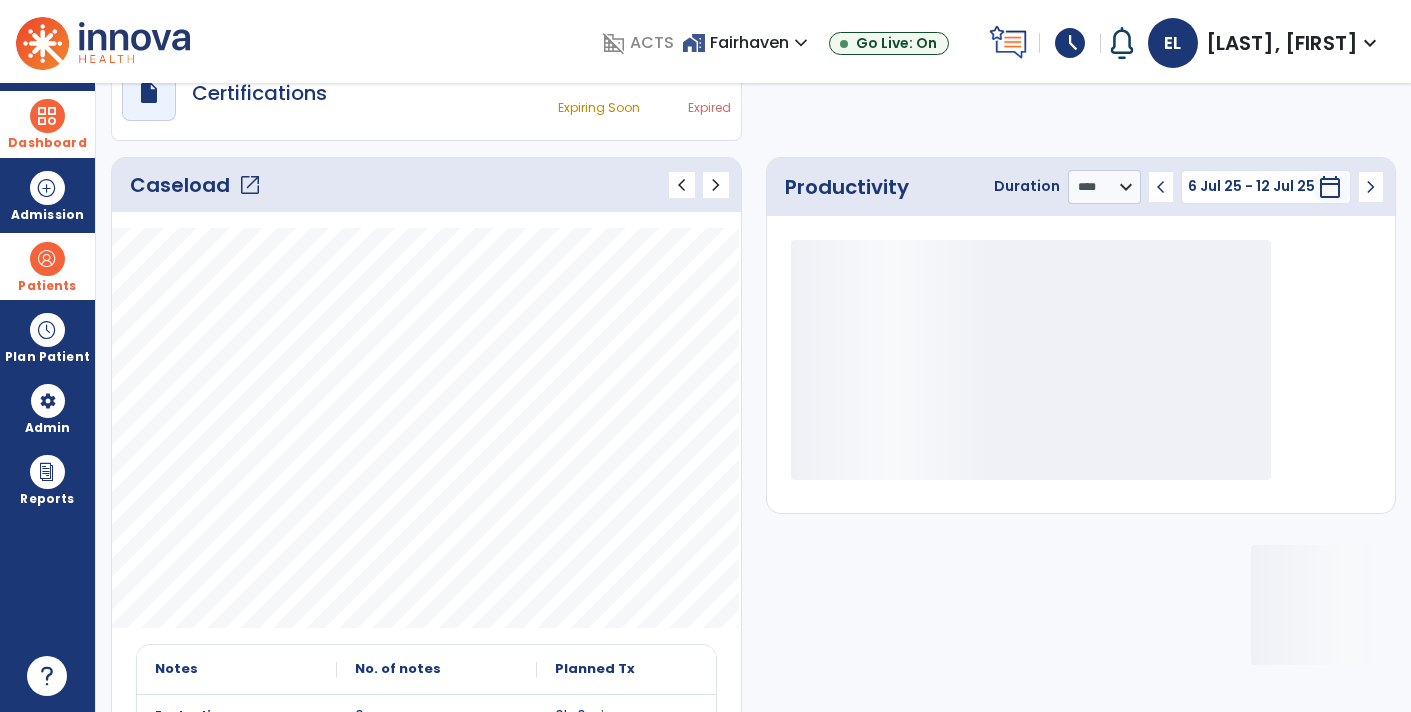 scroll, scrollTop: 162, scrollLeft: 0, axis: vertical 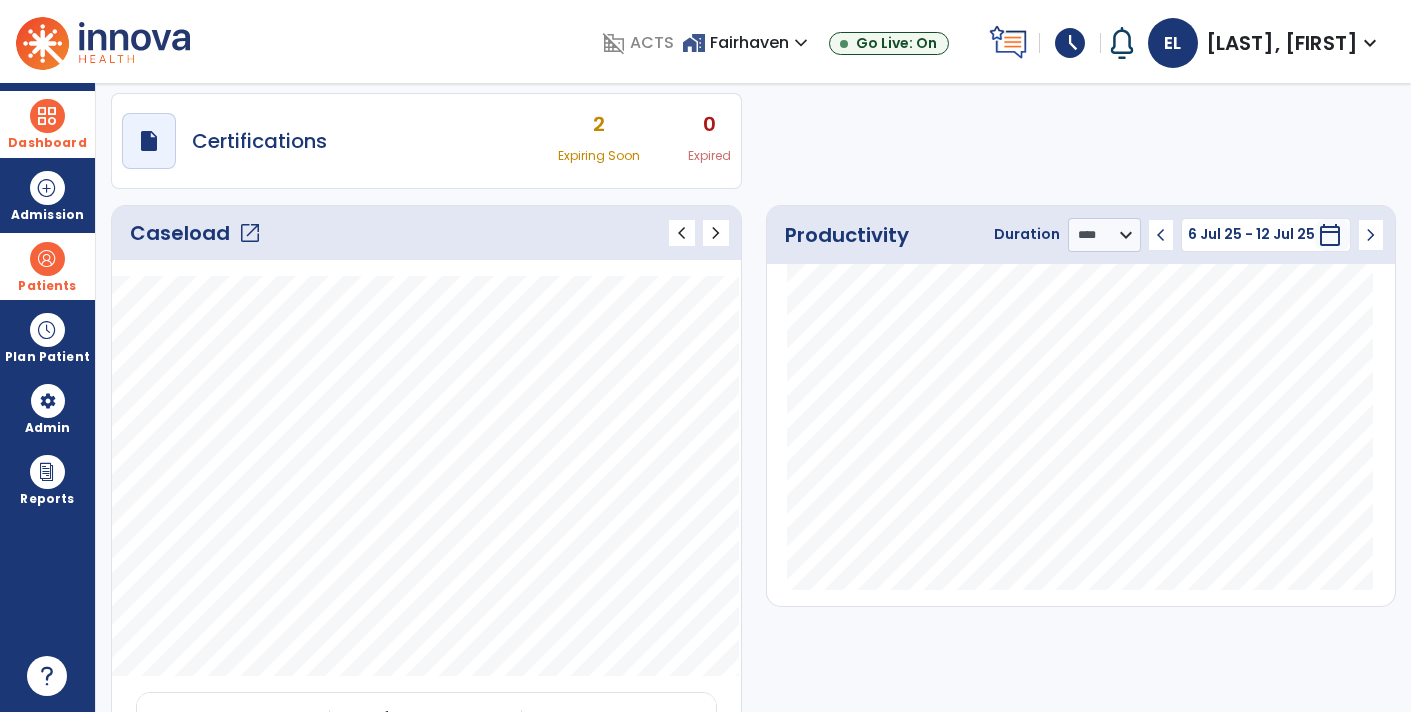 click on "draft   open_in_new  Certifications" at bounding box center (224, 141) 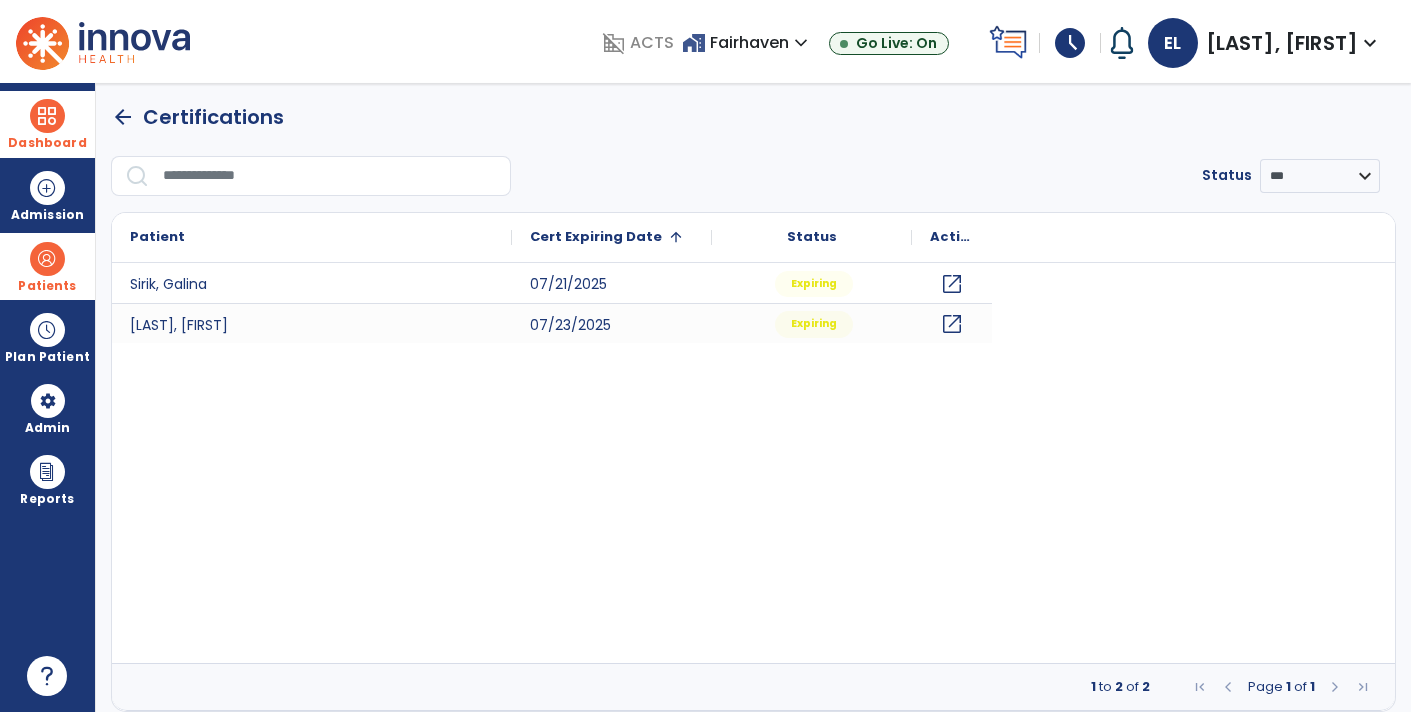 scroll, scrollTop: 0, scrollLeft: 0, axis: both 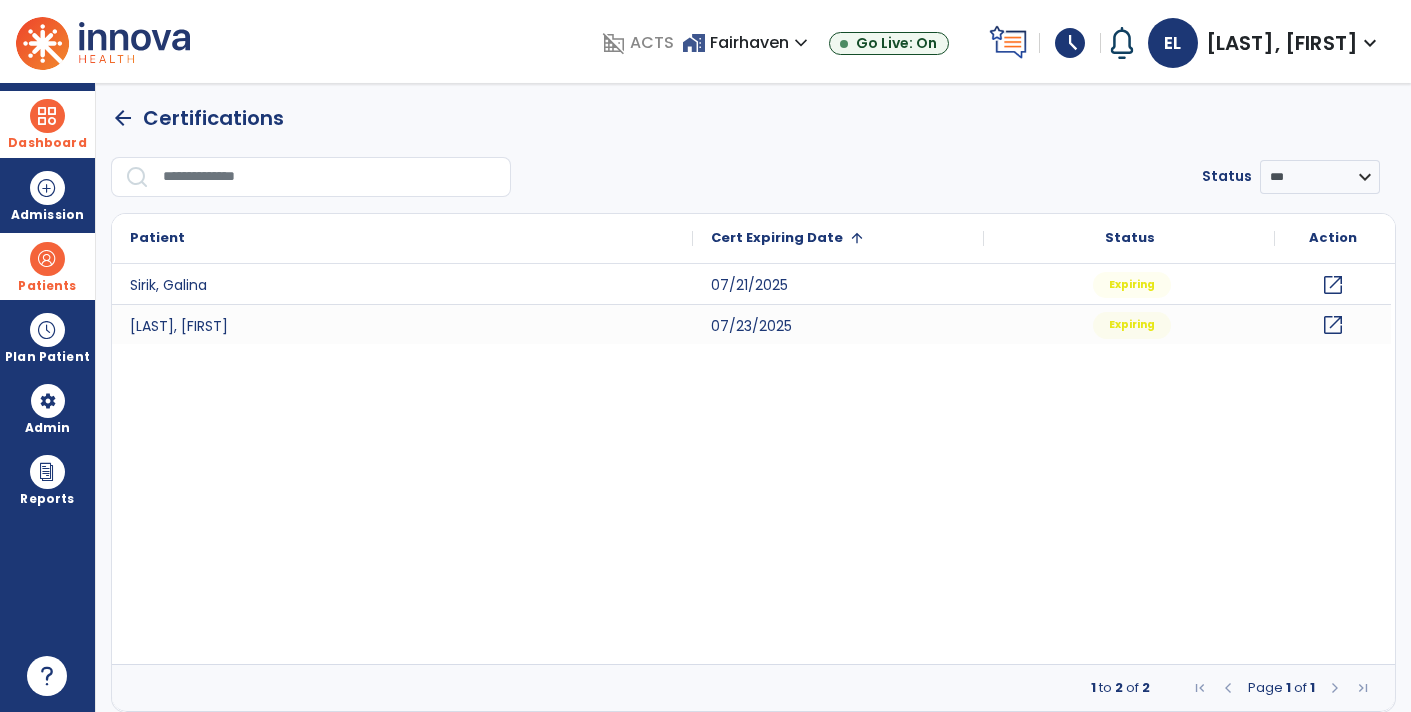 click on "Dashboard" at bounding box center [47, 124] 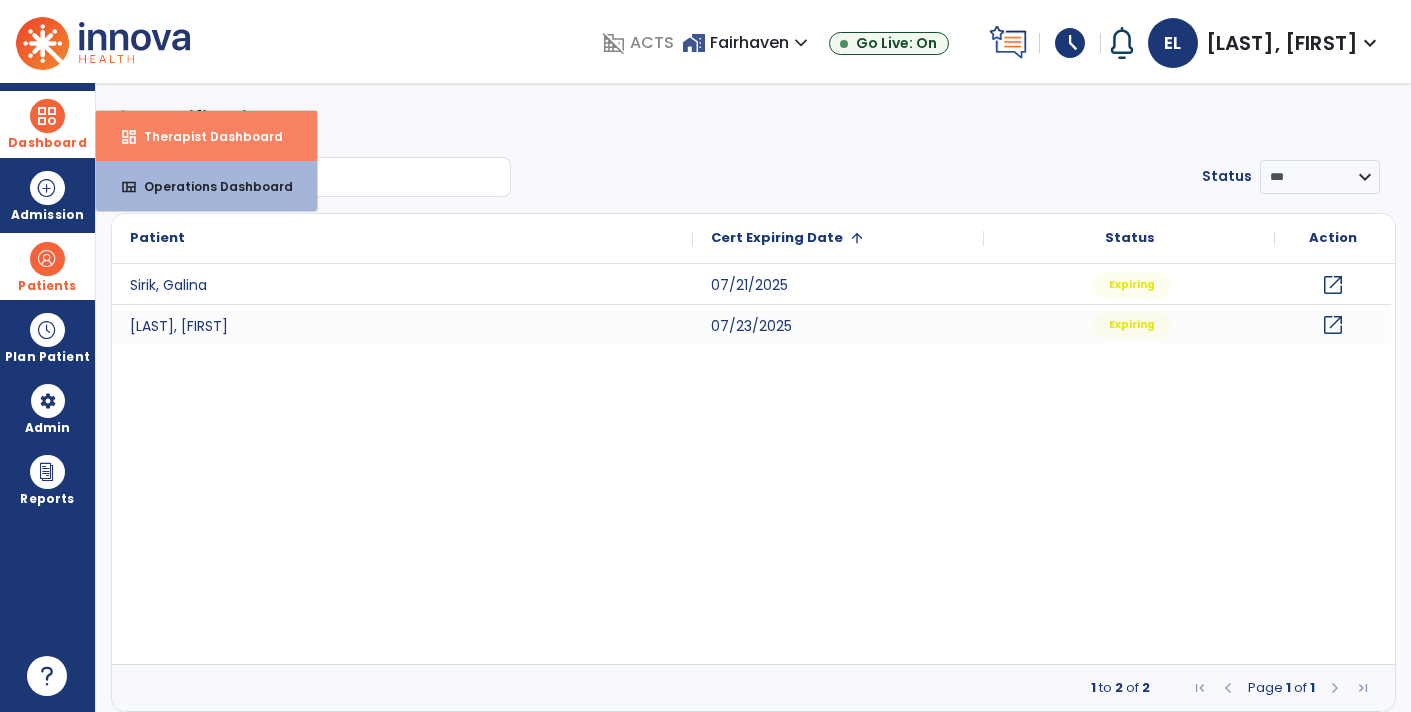 click on "dashboard" at bounding box center (129, 137) 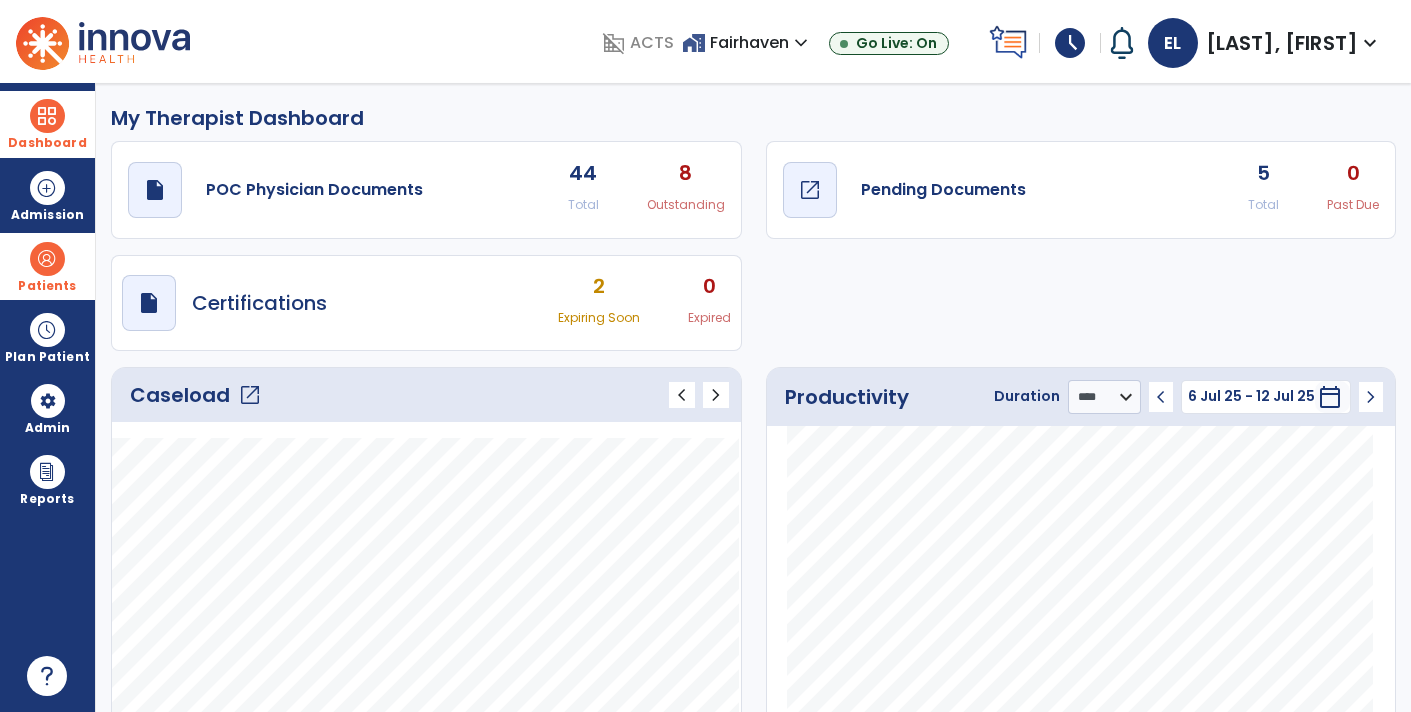 click on "draft   open_in_new  Pending Documents" 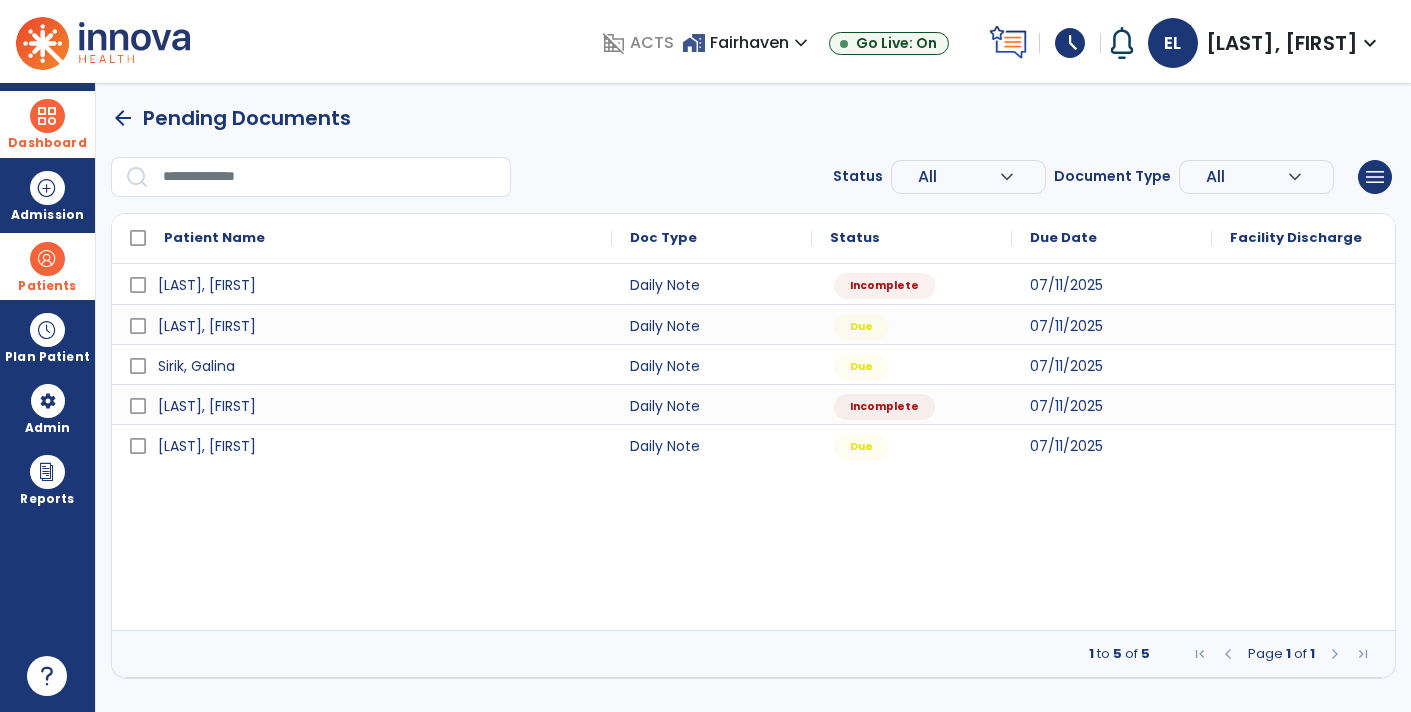 scroll, scrollTop: 0, scrollLeft: 0, axis: both 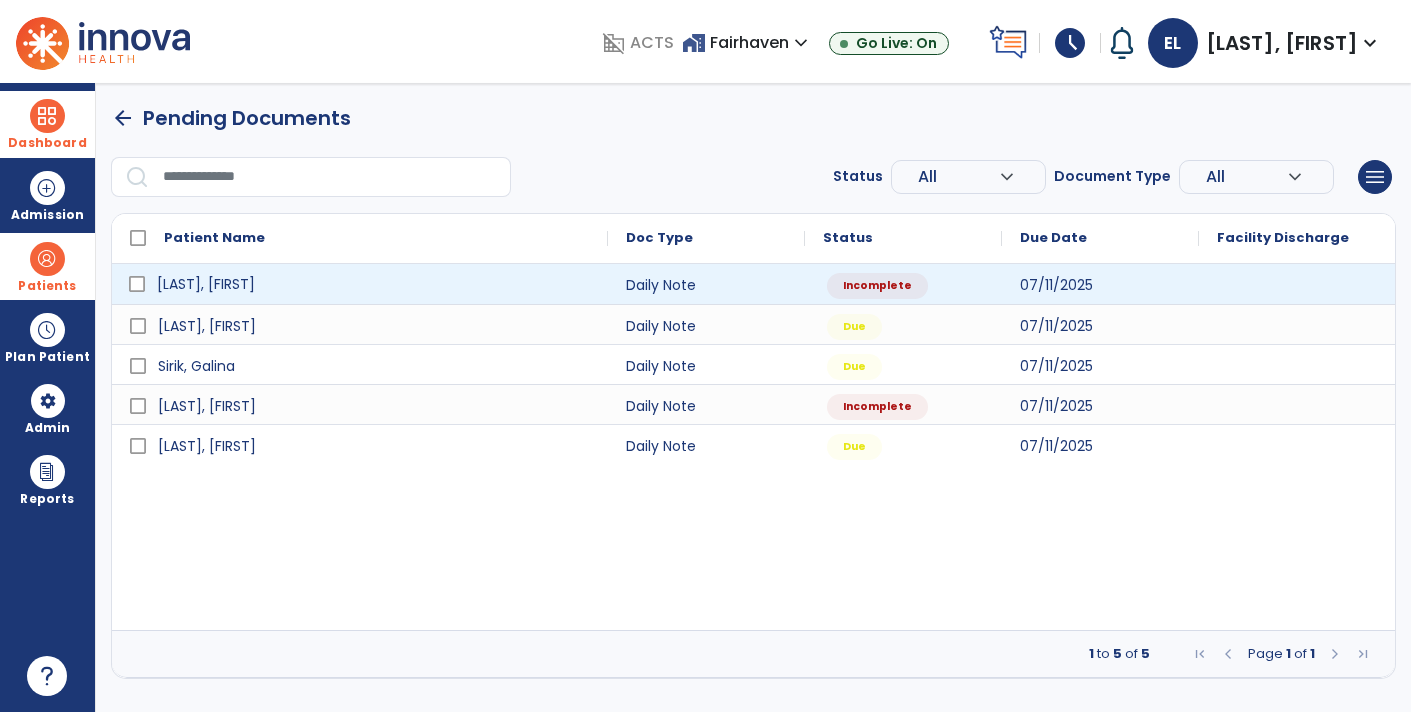 click on "[LAST], [LAST]" at bounding box center (374, 284) 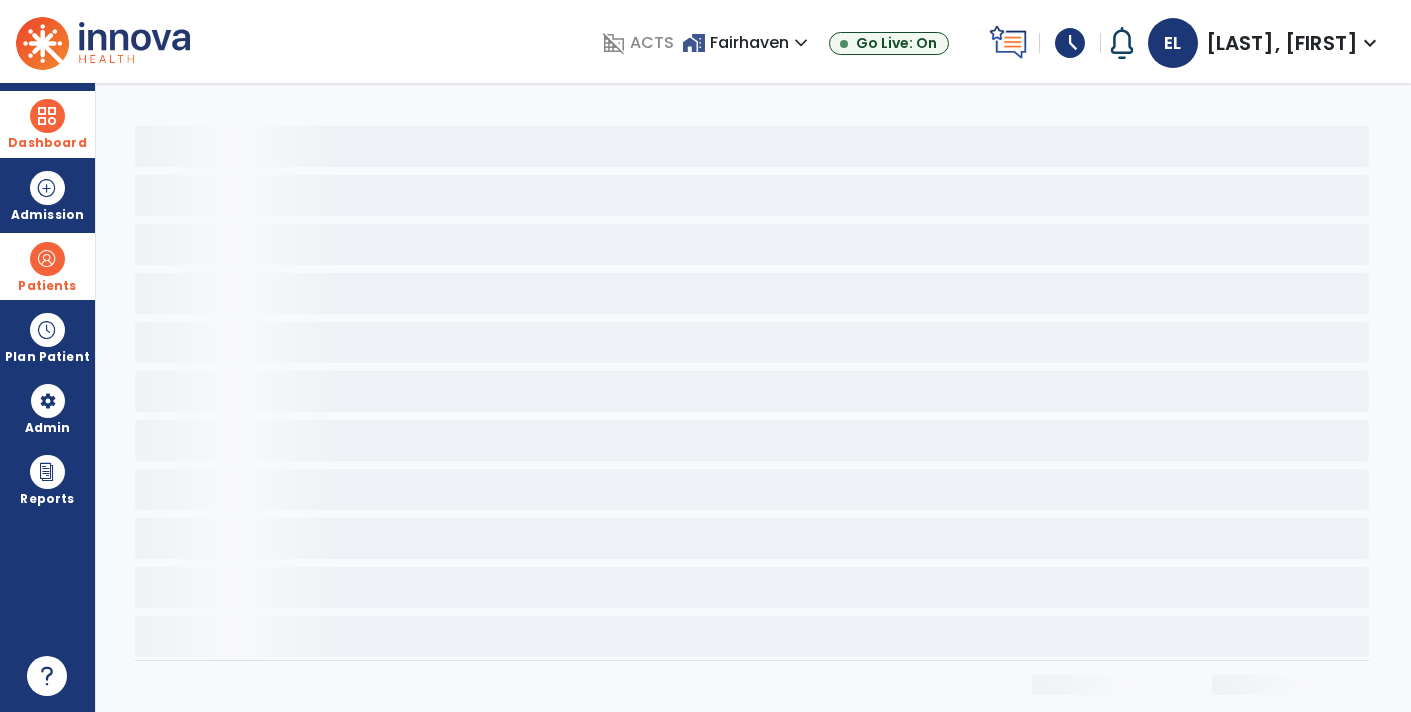 scroll, scrollTop: 11, scrollLeft: 0, axis: vertical 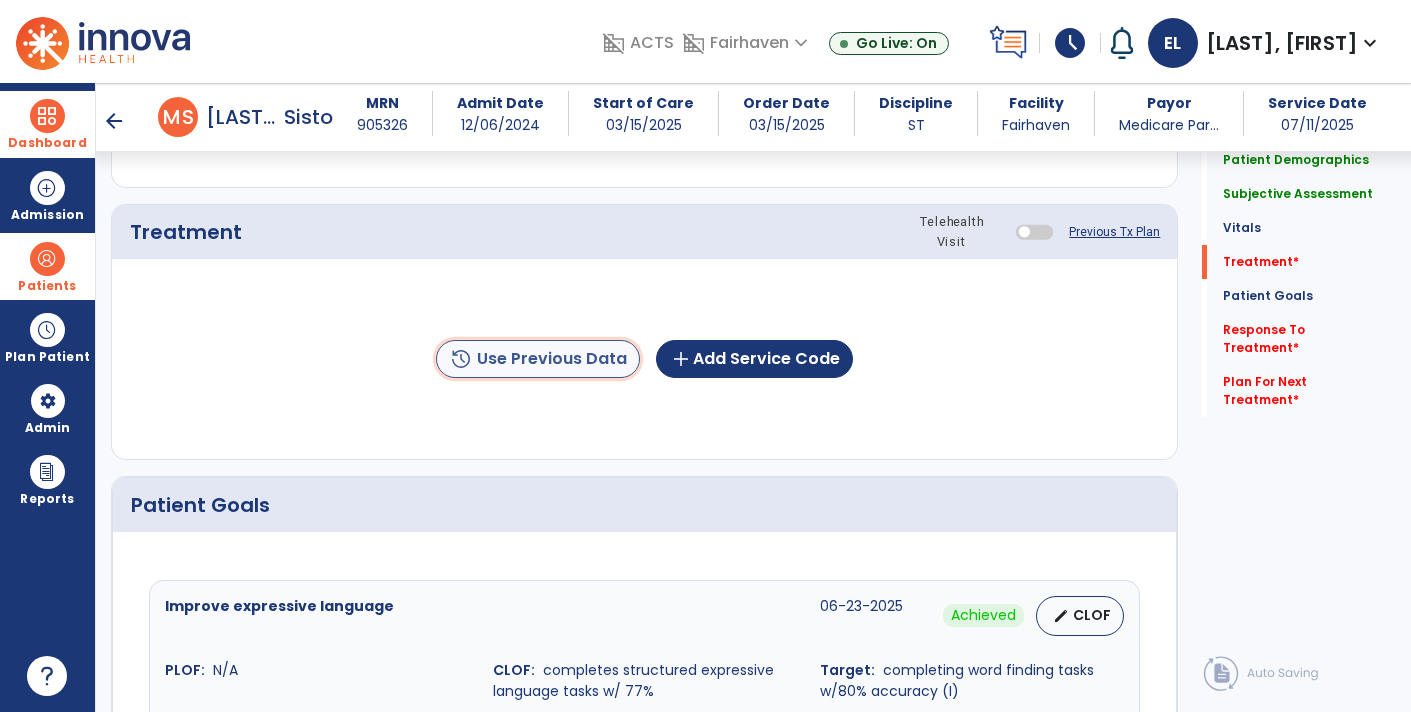 click on "history  Use Previous Data" 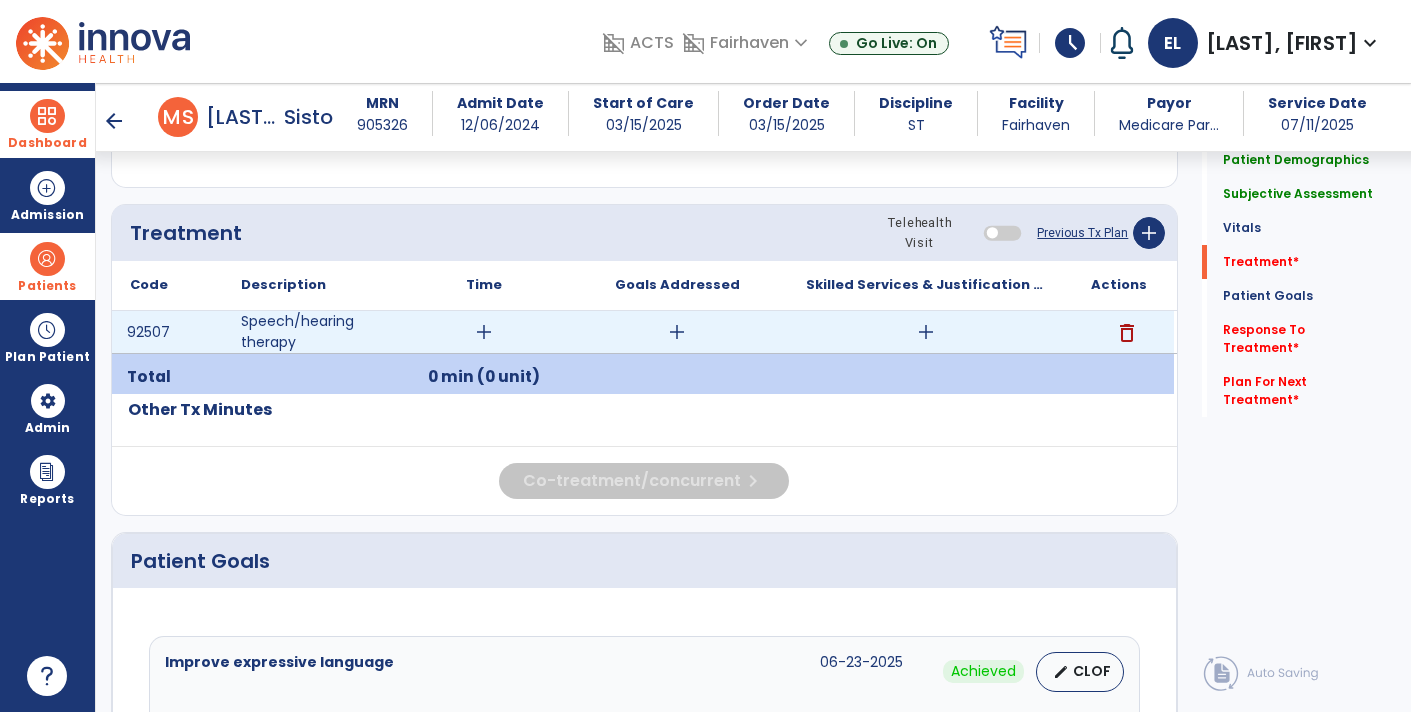 click on "add" at bounding box center (926, 332) 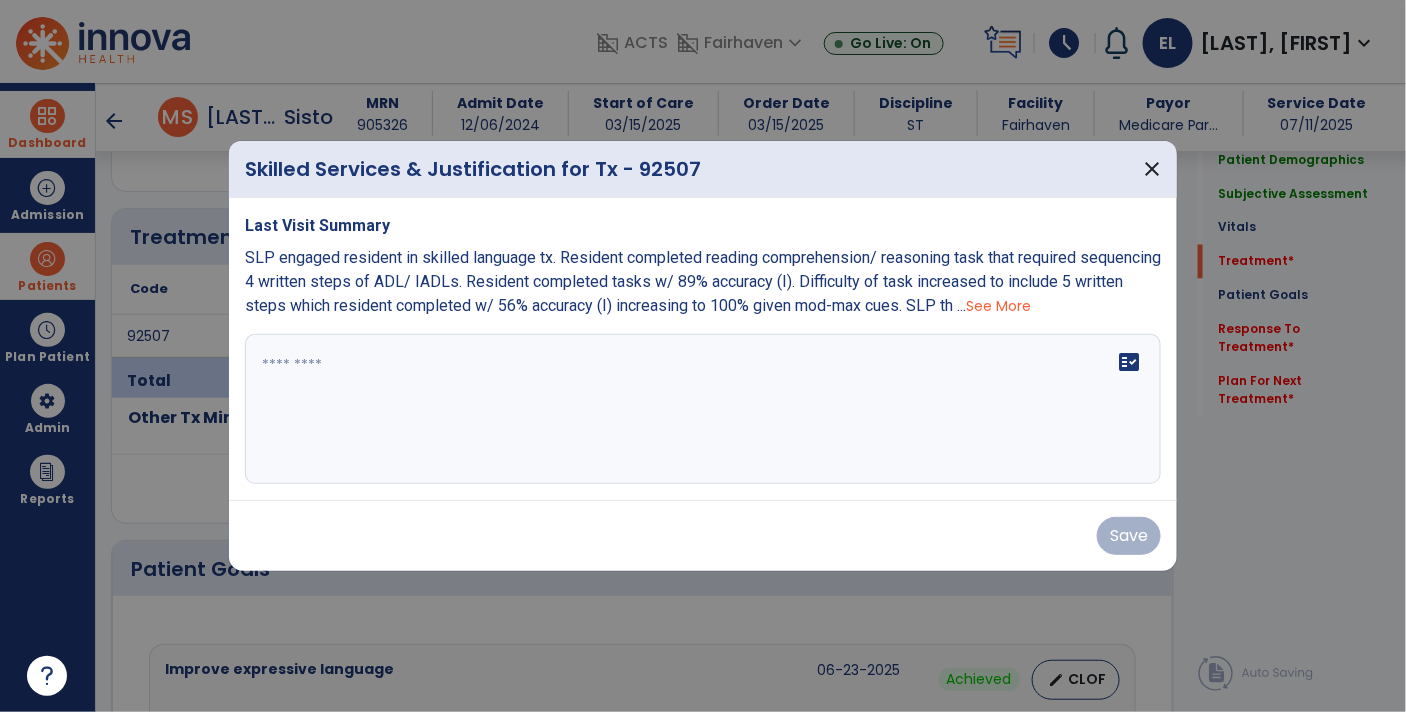 scroll, scrollTop: 1045, scrollLeft: 0, axis: vertical 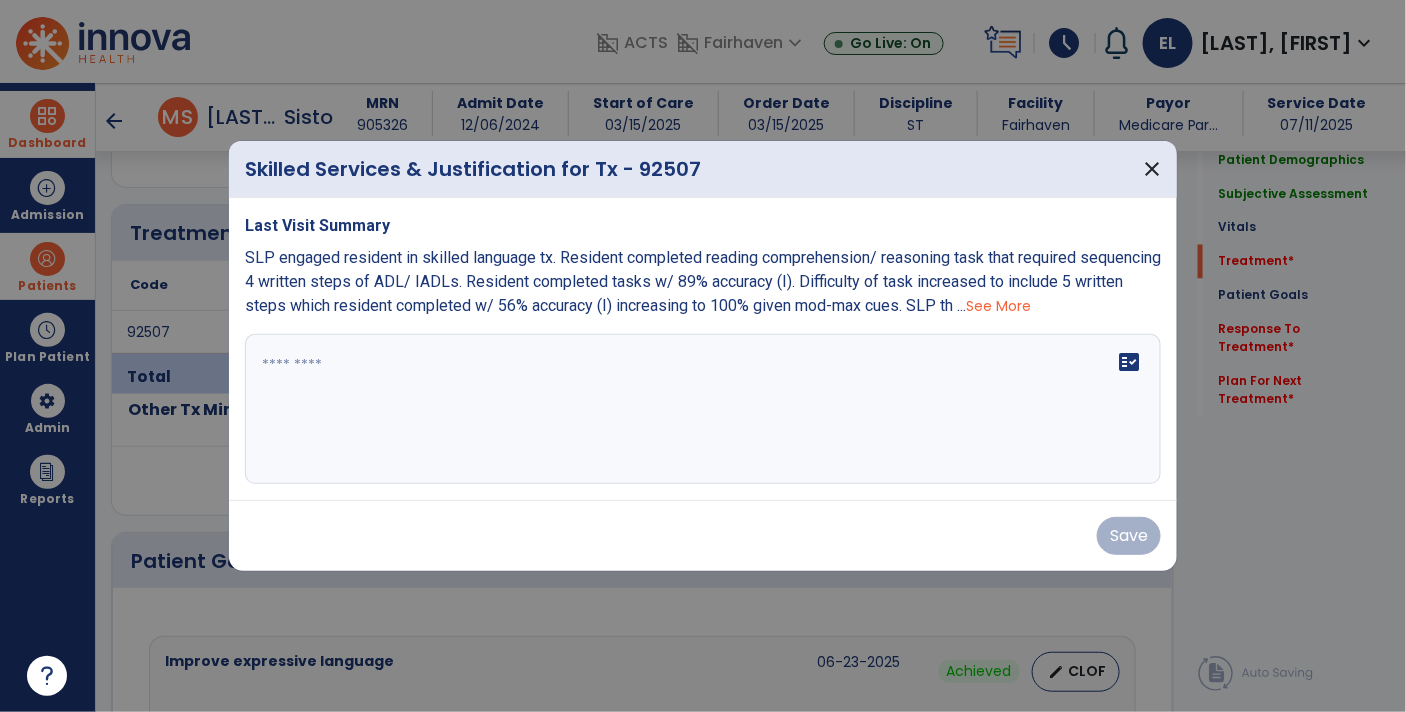 click on "fact_check" at bounding box center (703, 409) 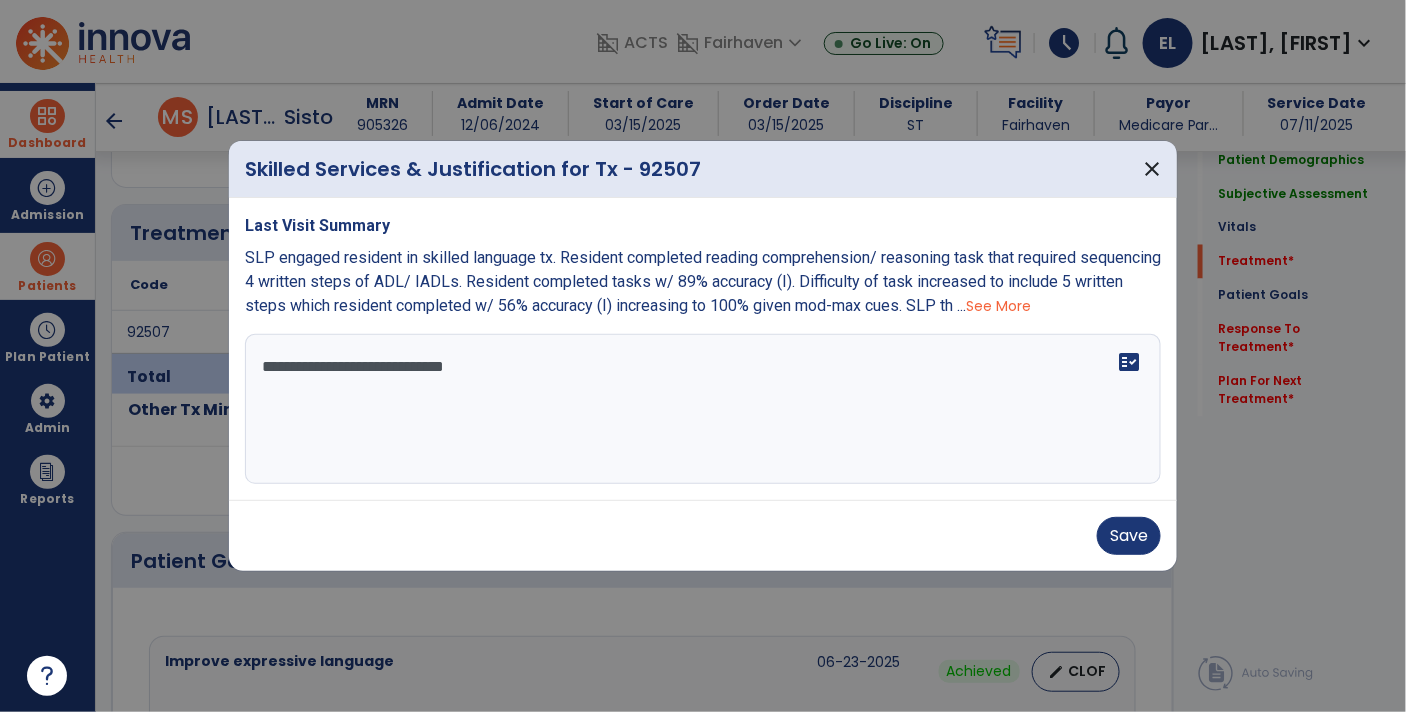 type on "**********" 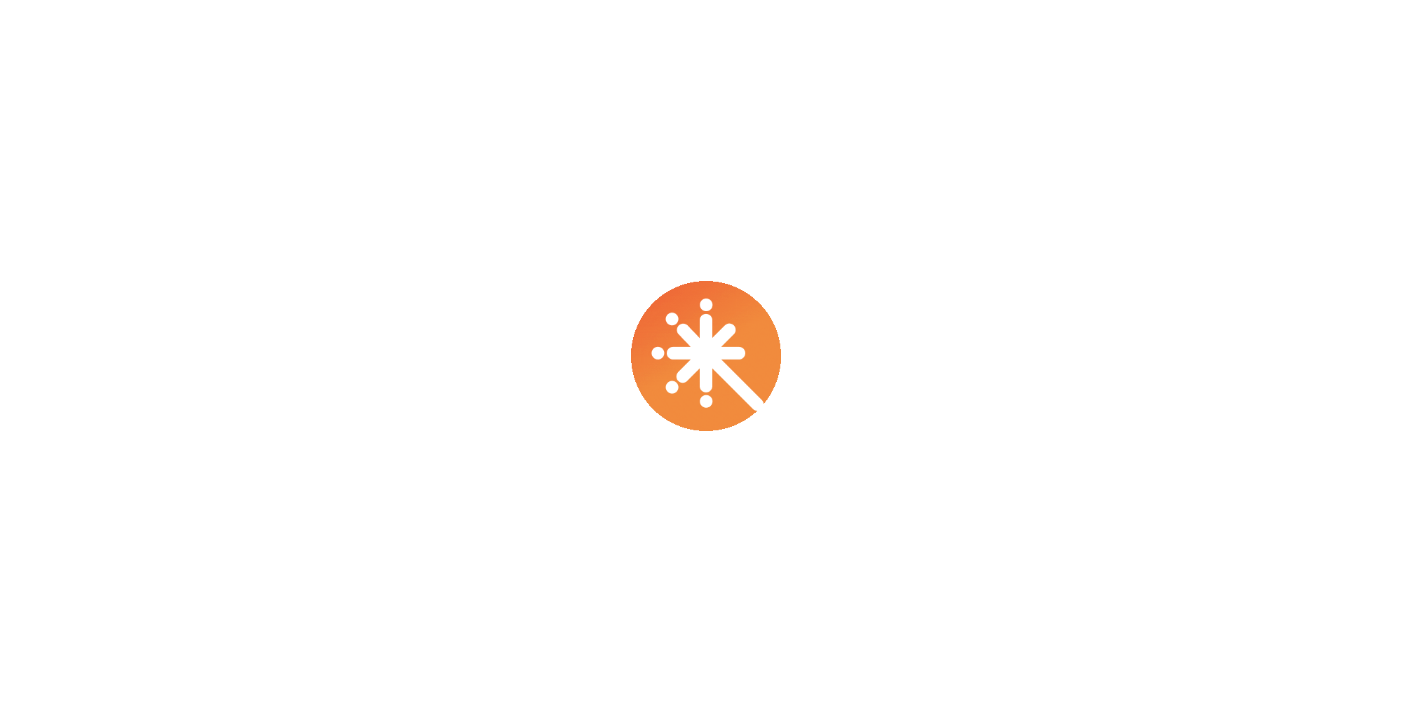 scroll, scrollTop: 0, scrollLeft: 0, axis: both 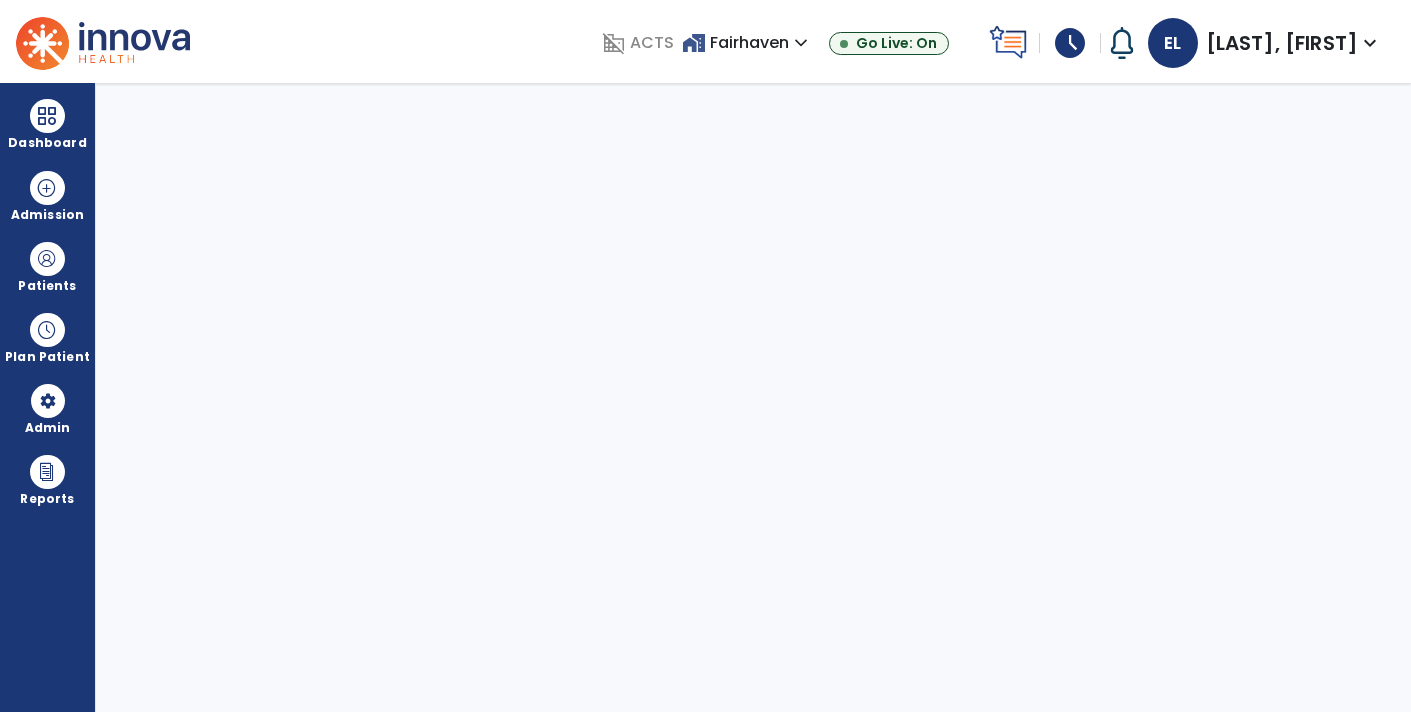 select on "****" 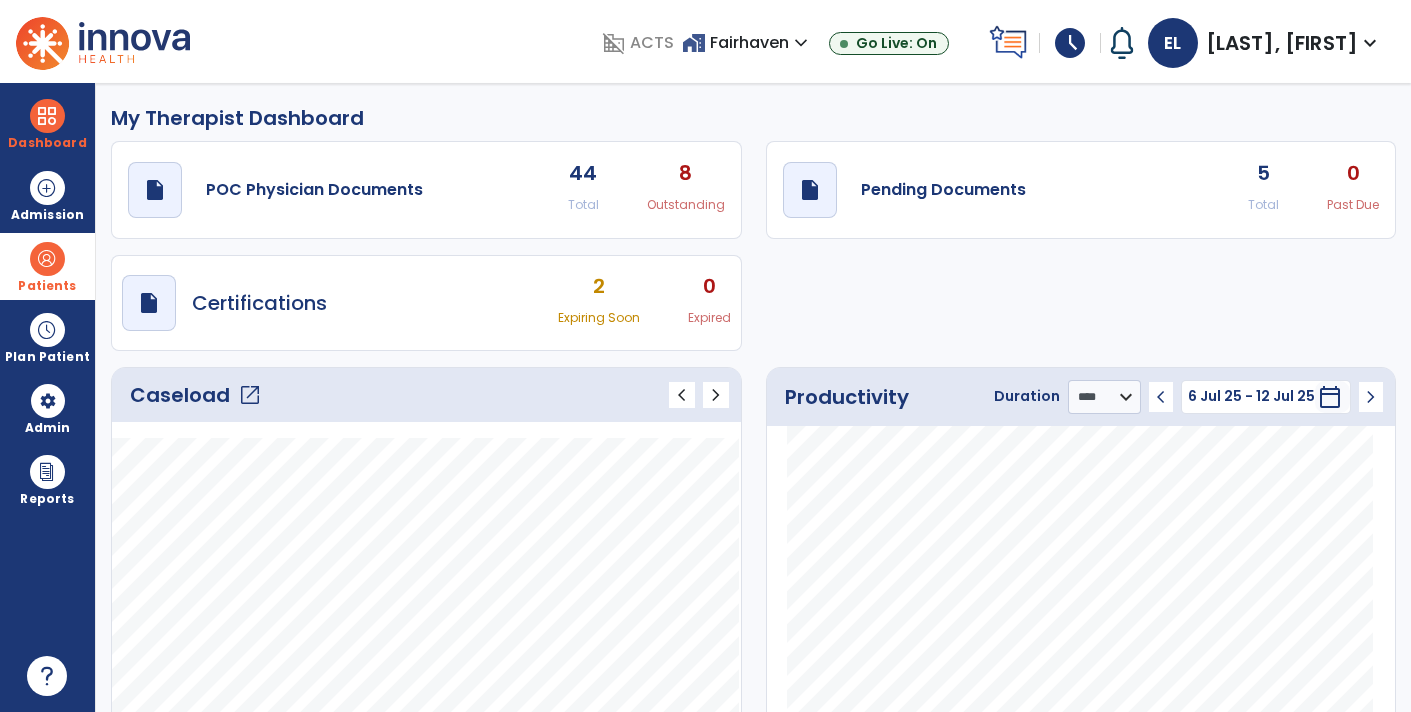 click on "Patients" at bounding box center [47, 266] 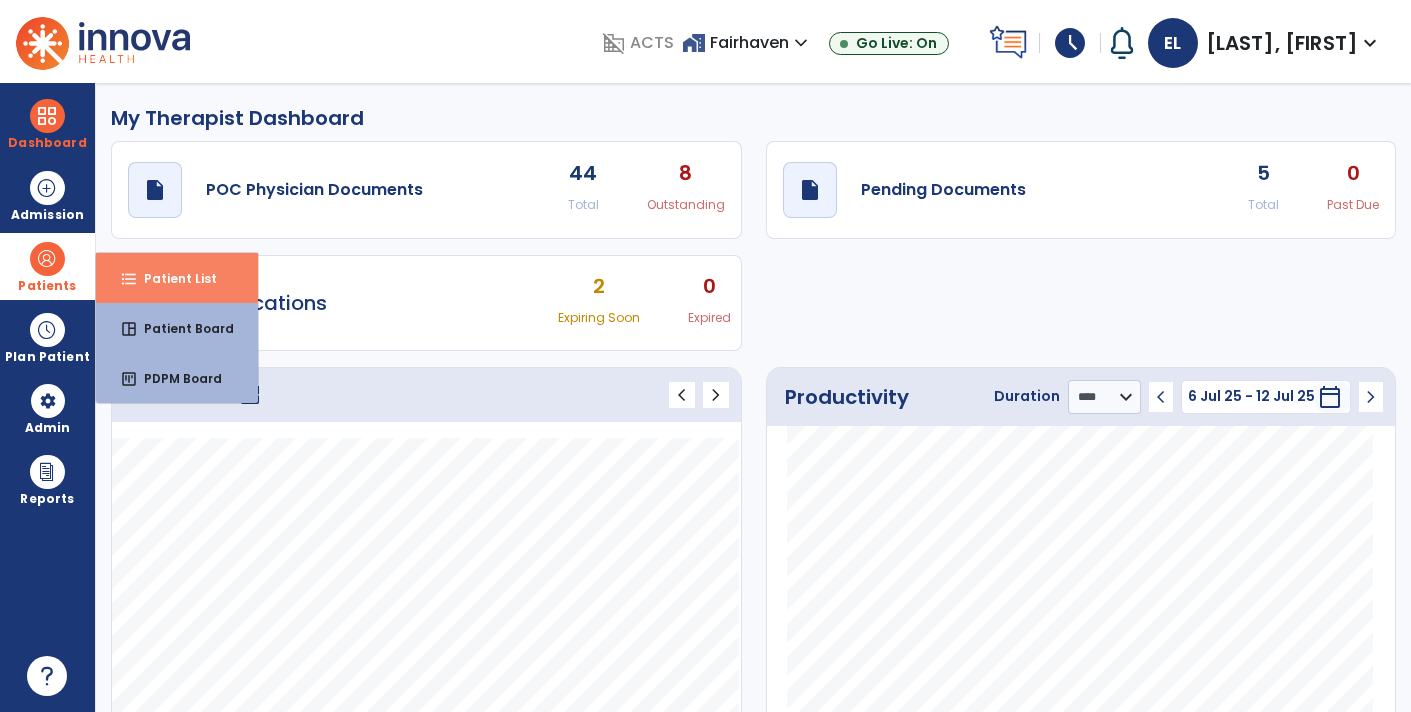 click on "Patient List" at bounding box center [172, 278] 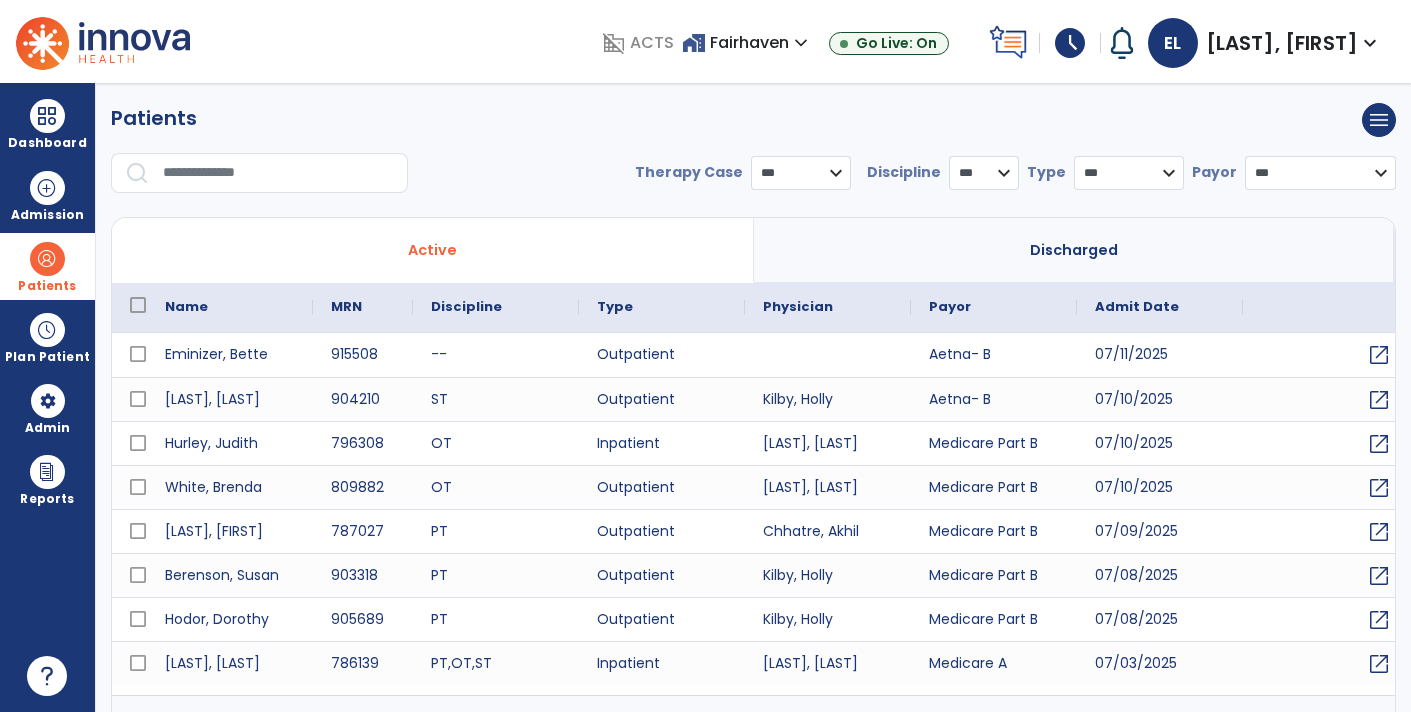 click at bounding box center (278, 173) 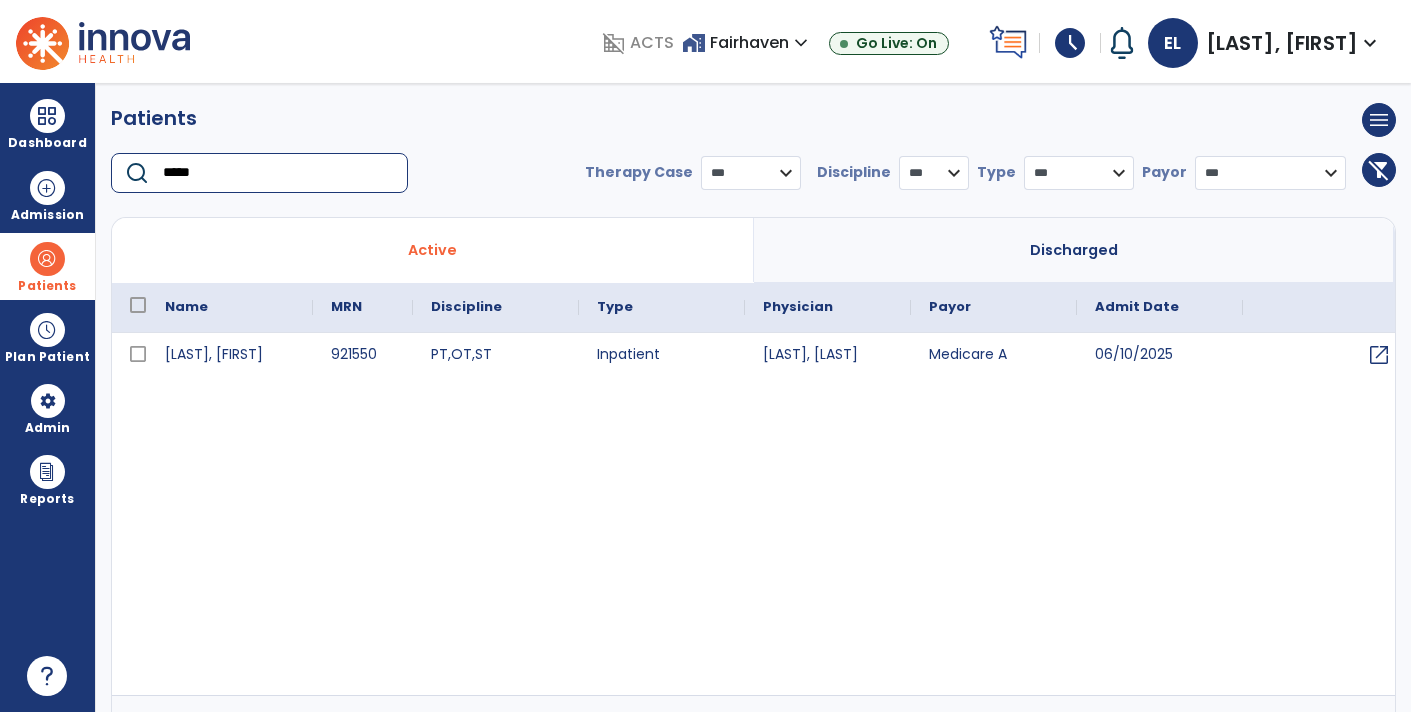 type on "*****" 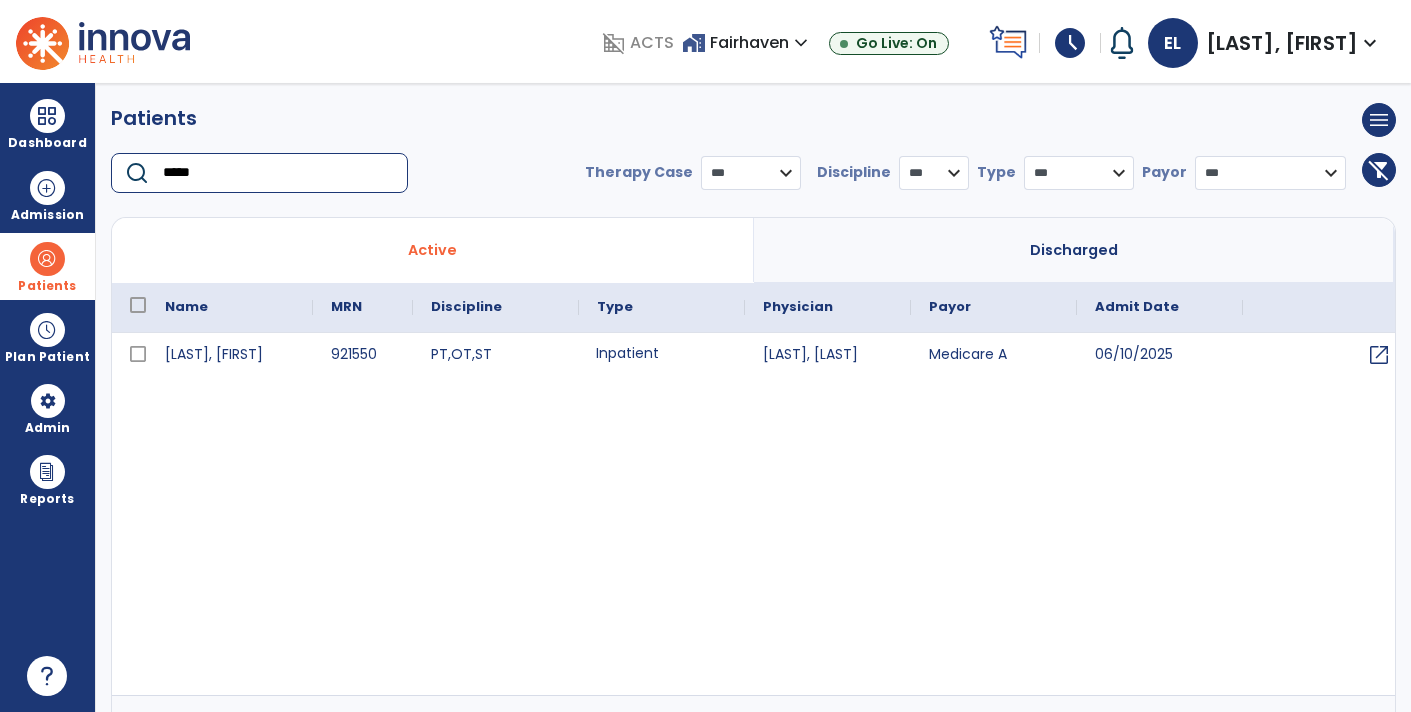 click on "Inpatient" at bounding box center [662, 355] 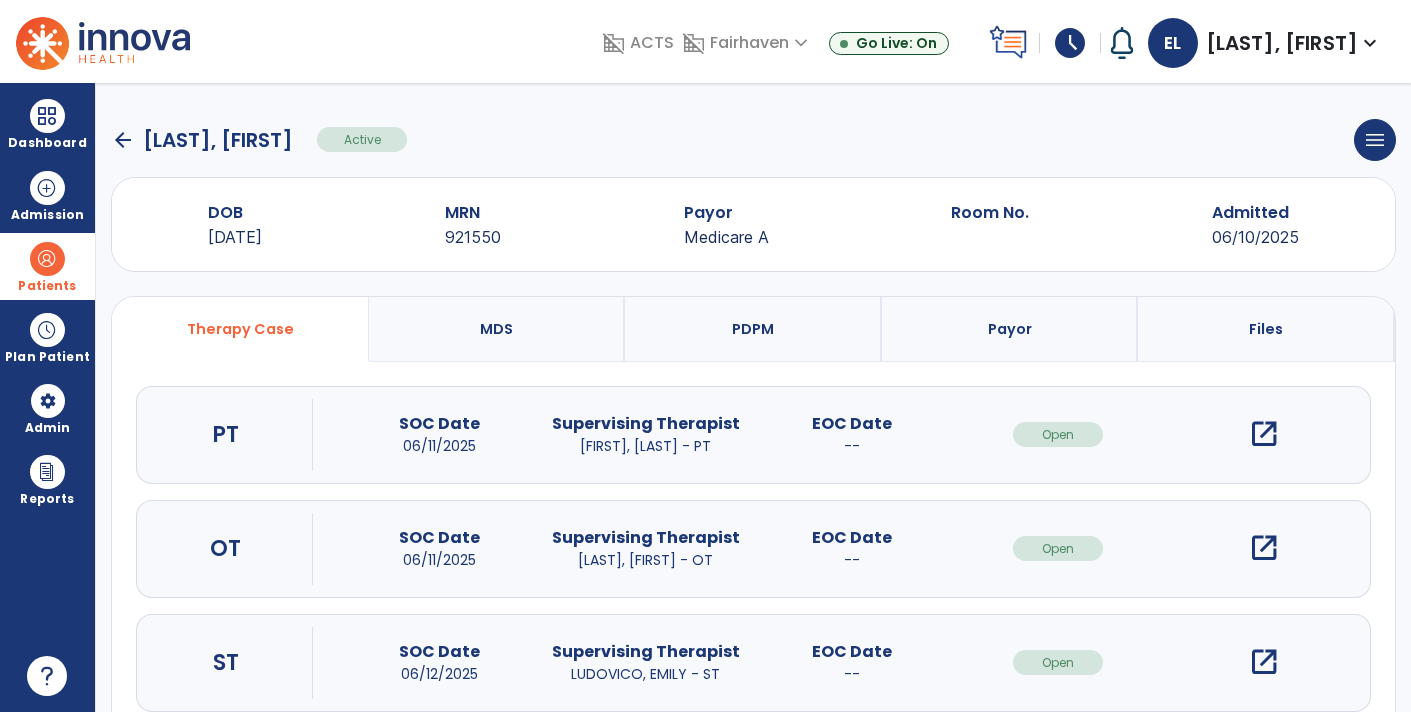click on "open_in_new" at bounding box center [1264, 662] 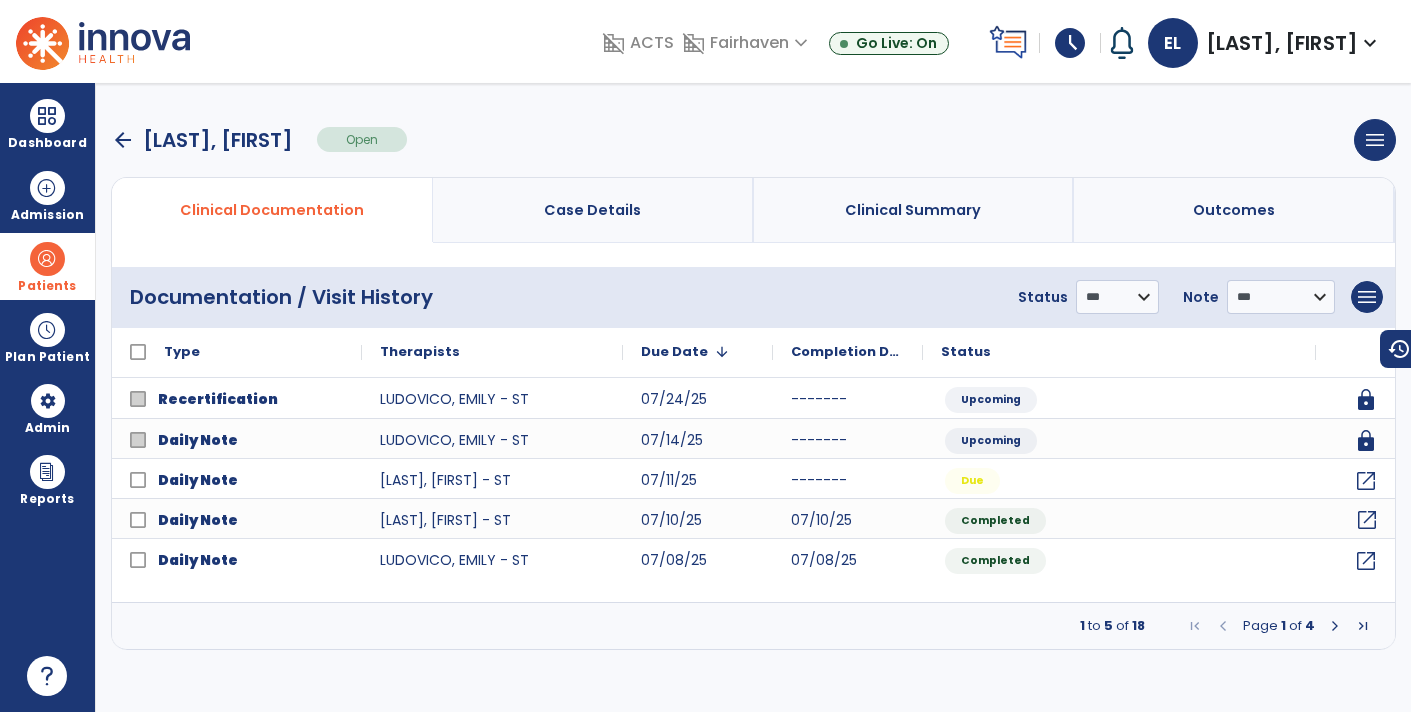 click on "open_in_new" 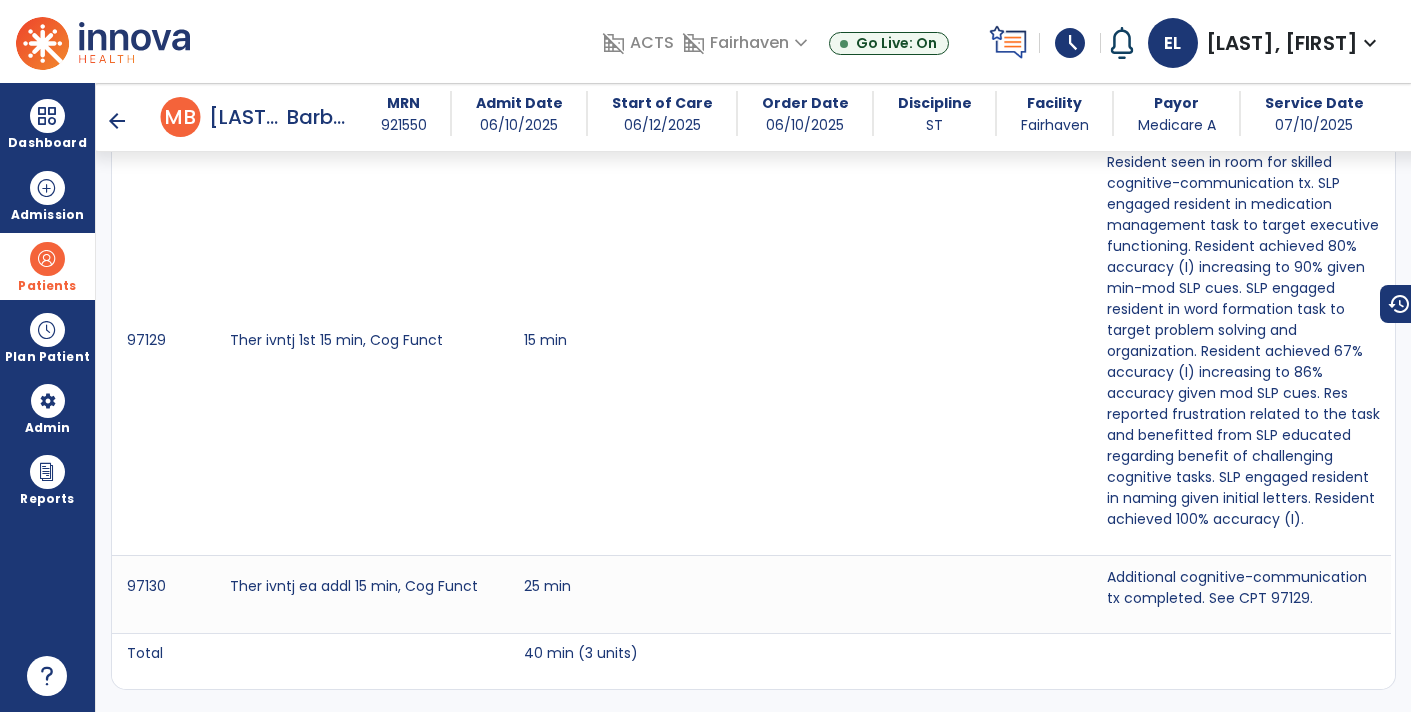 scroll, scrollTop: 1213, scrollLeft: 0, axis: vertical 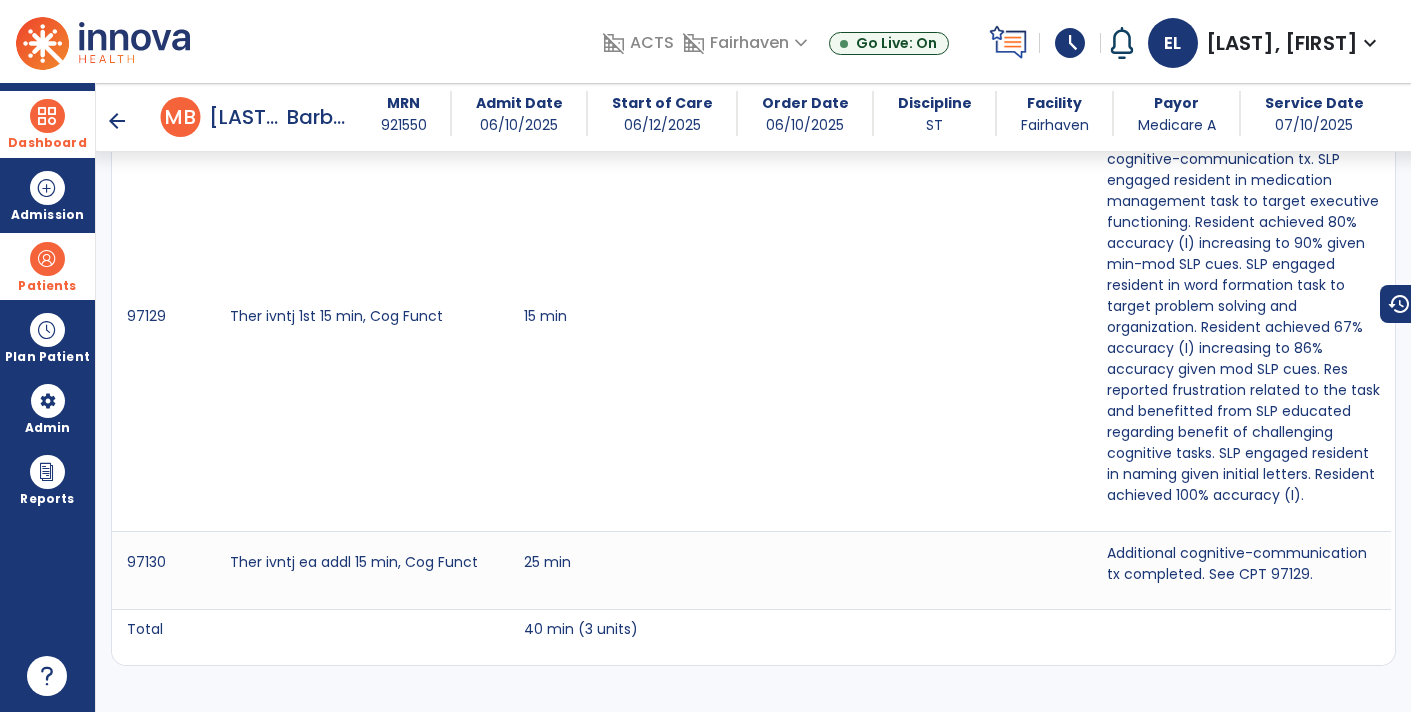 click at bounding box center (47, 116) 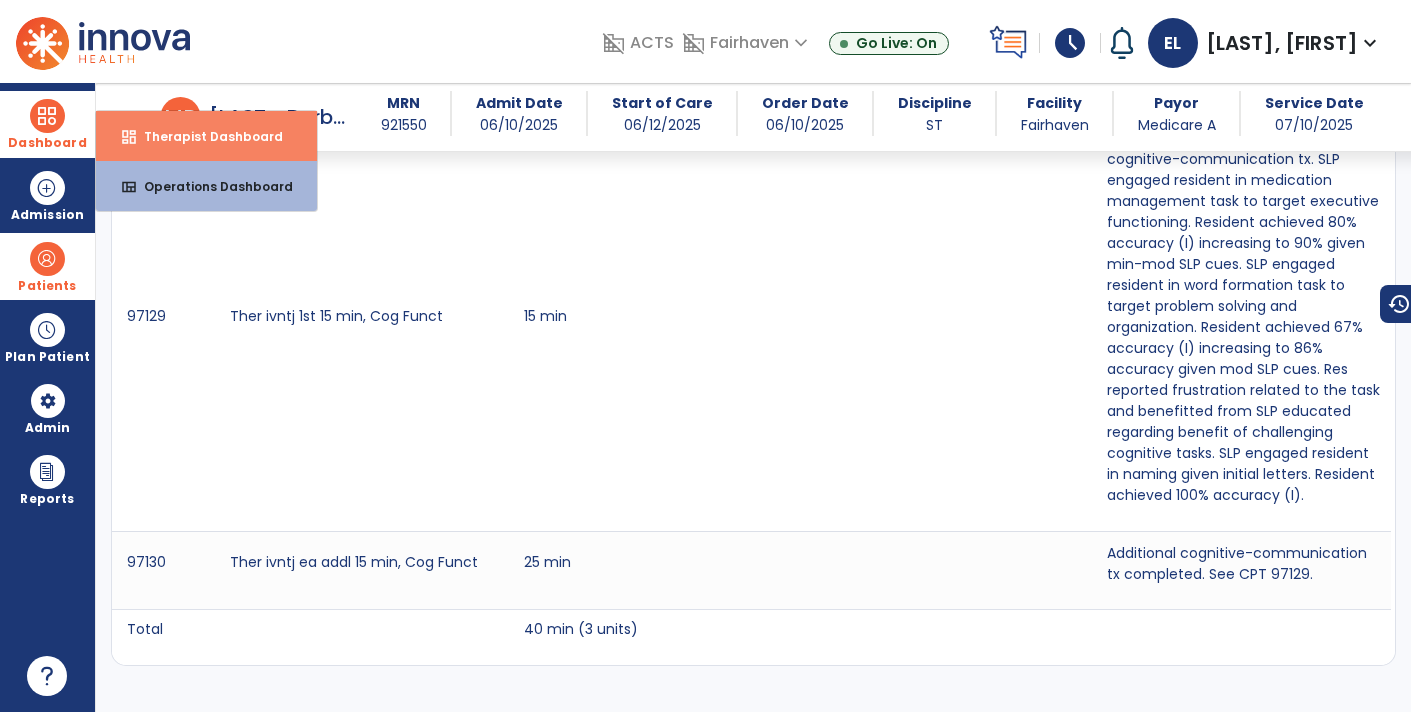 click on "Therapist Dashboard" at bounding box center [205, 136] 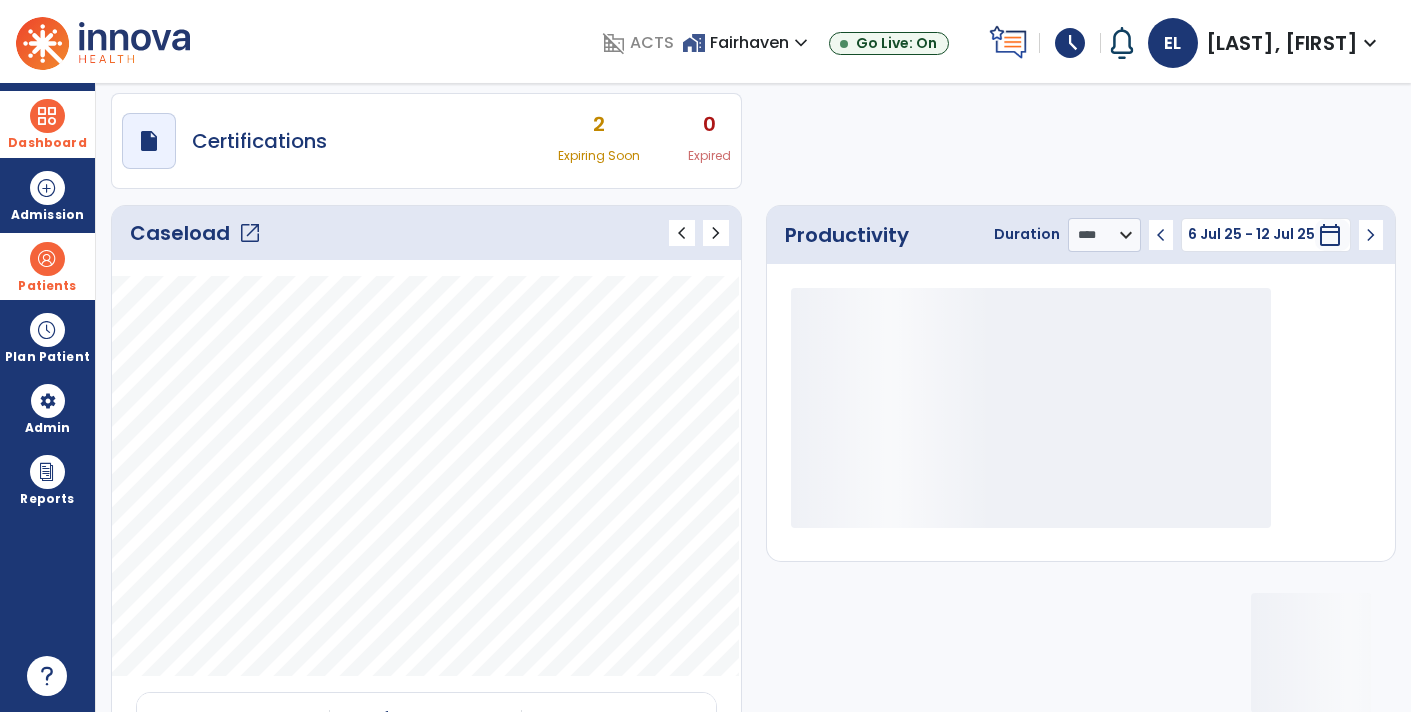 scroll, scrollTop: 0, scrollLeft: 0, axis: both 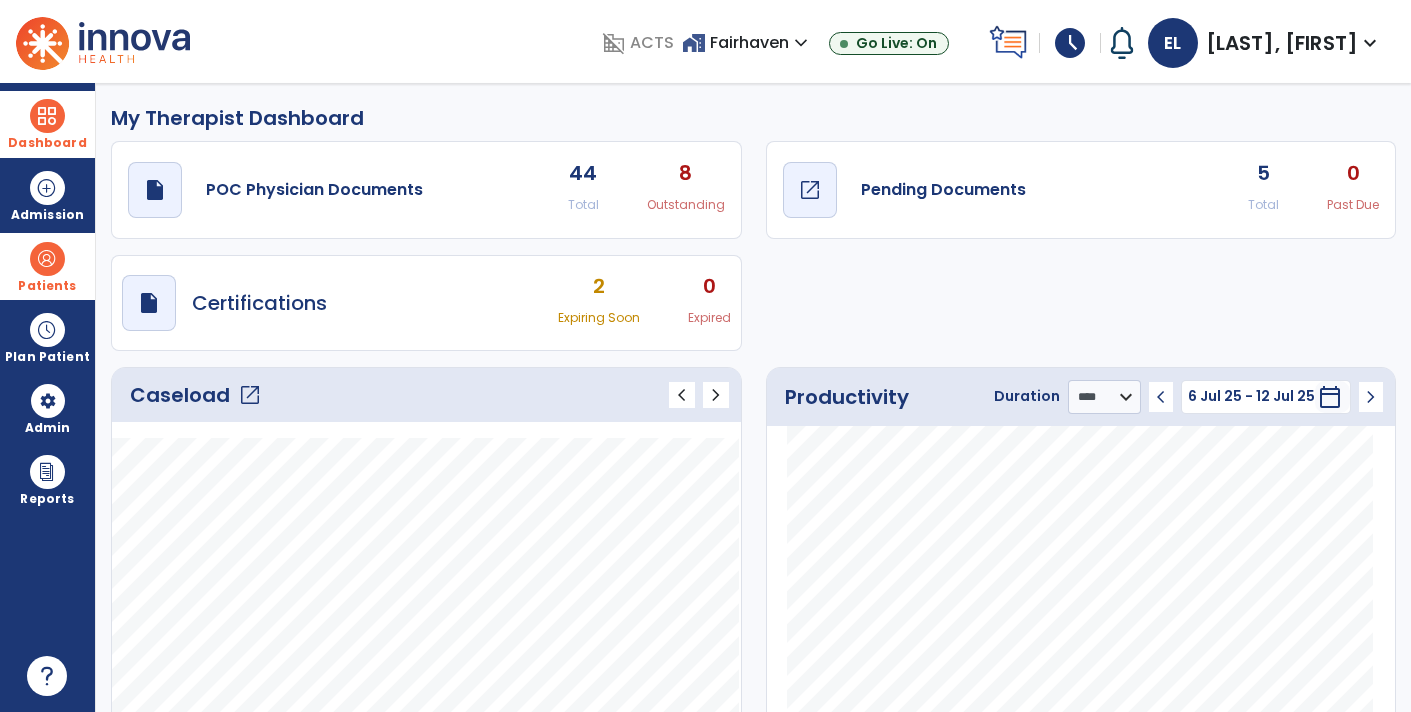 click on "Pending Documents" 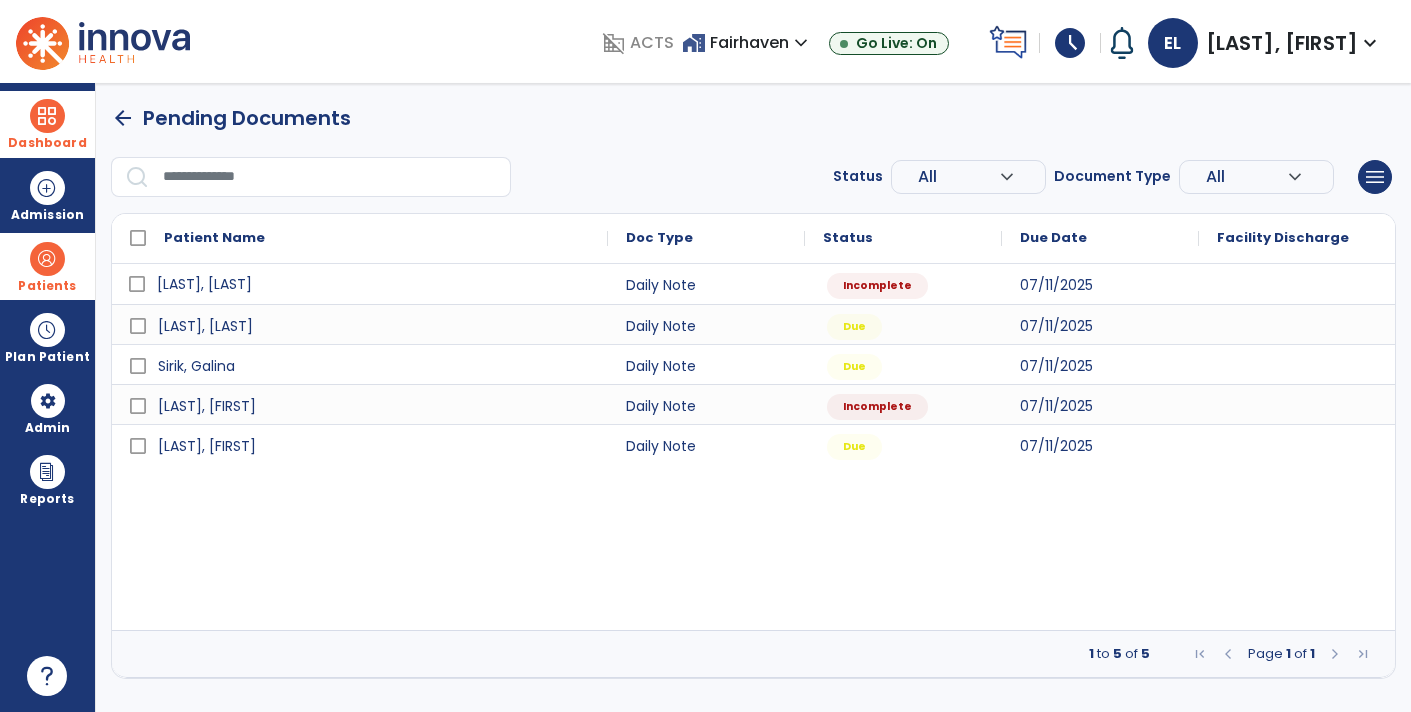 click on "[LAST], [LAST]" at bounding box center (204, 284) 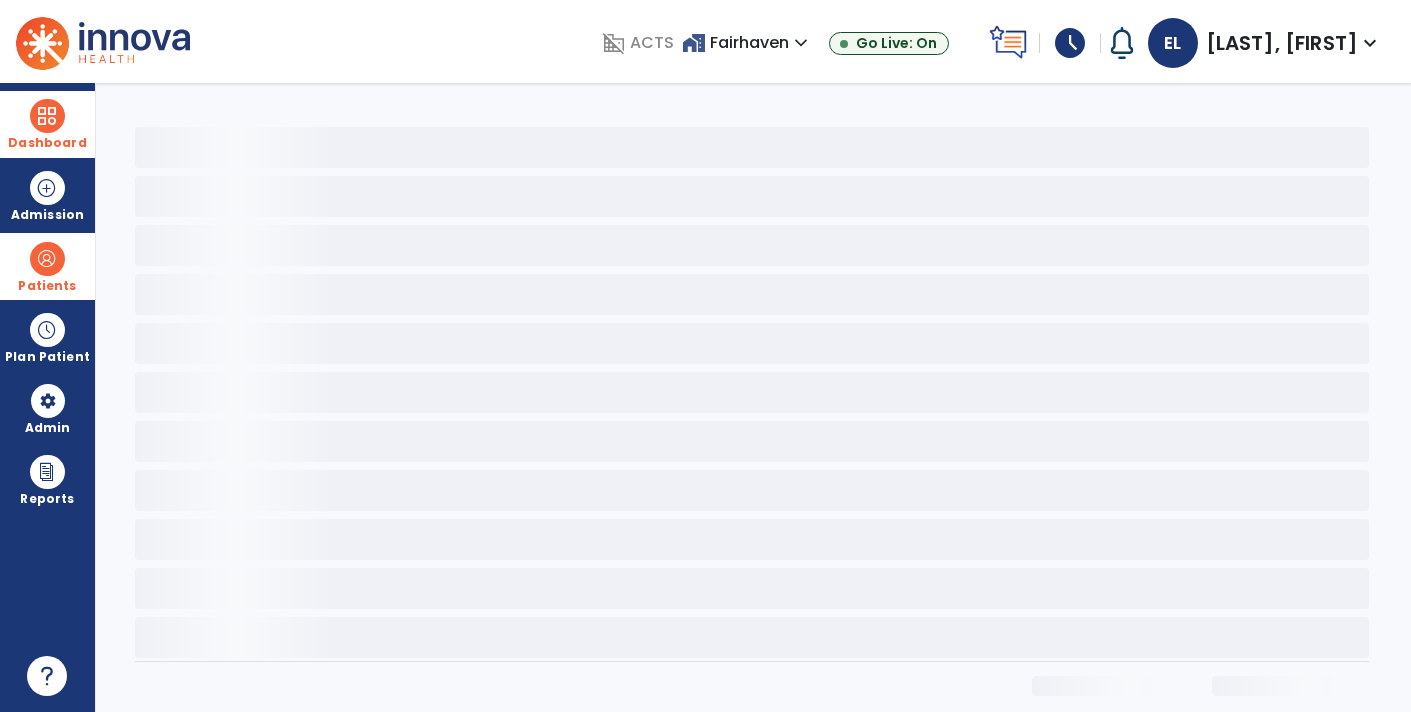 select on "*" 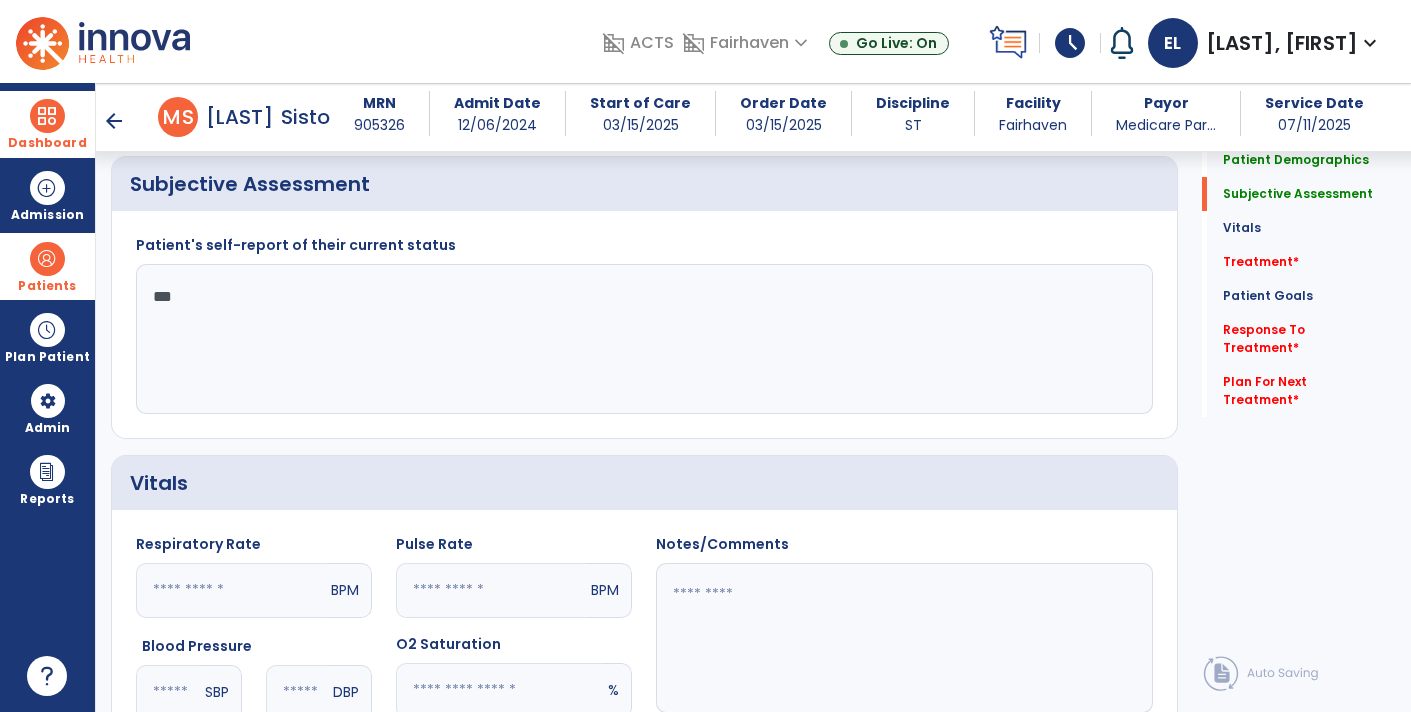 scroll, scrollTop: 349, scrollLeft: 0, axis: vertical 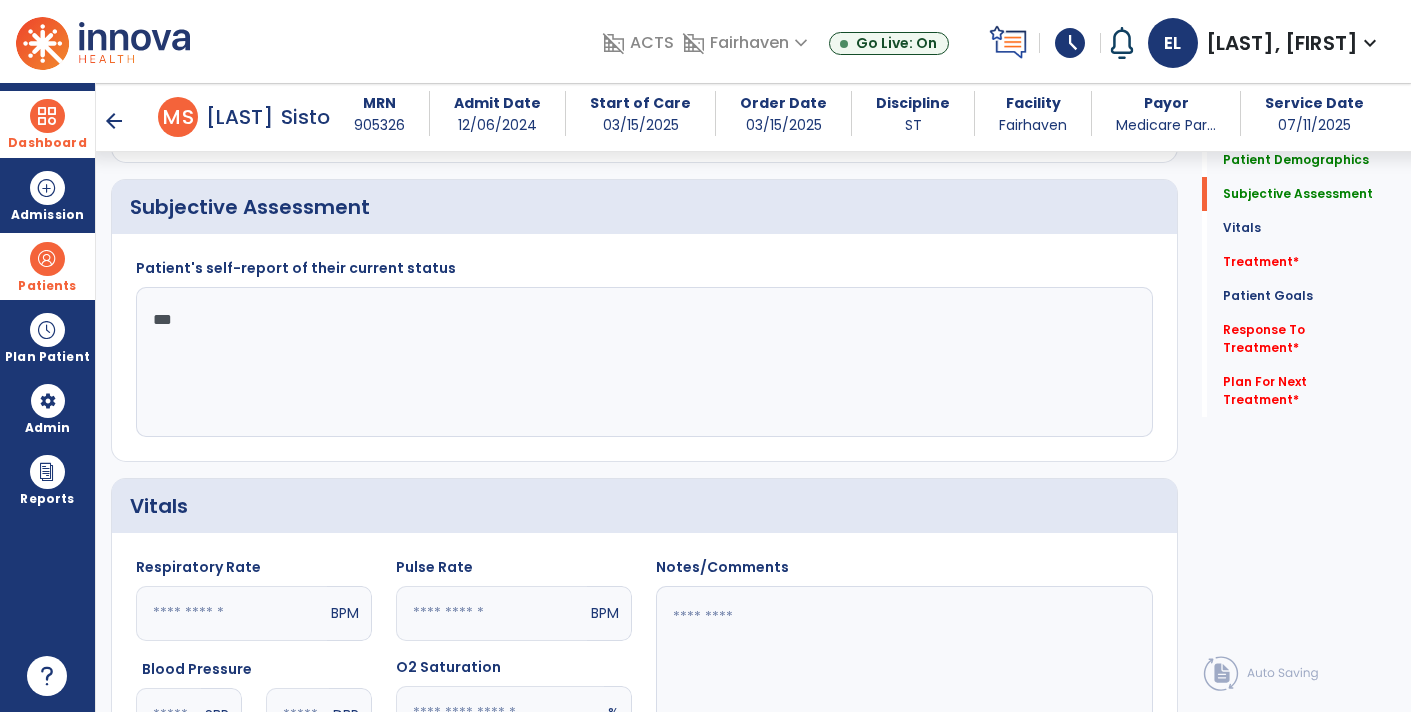 click on "***" 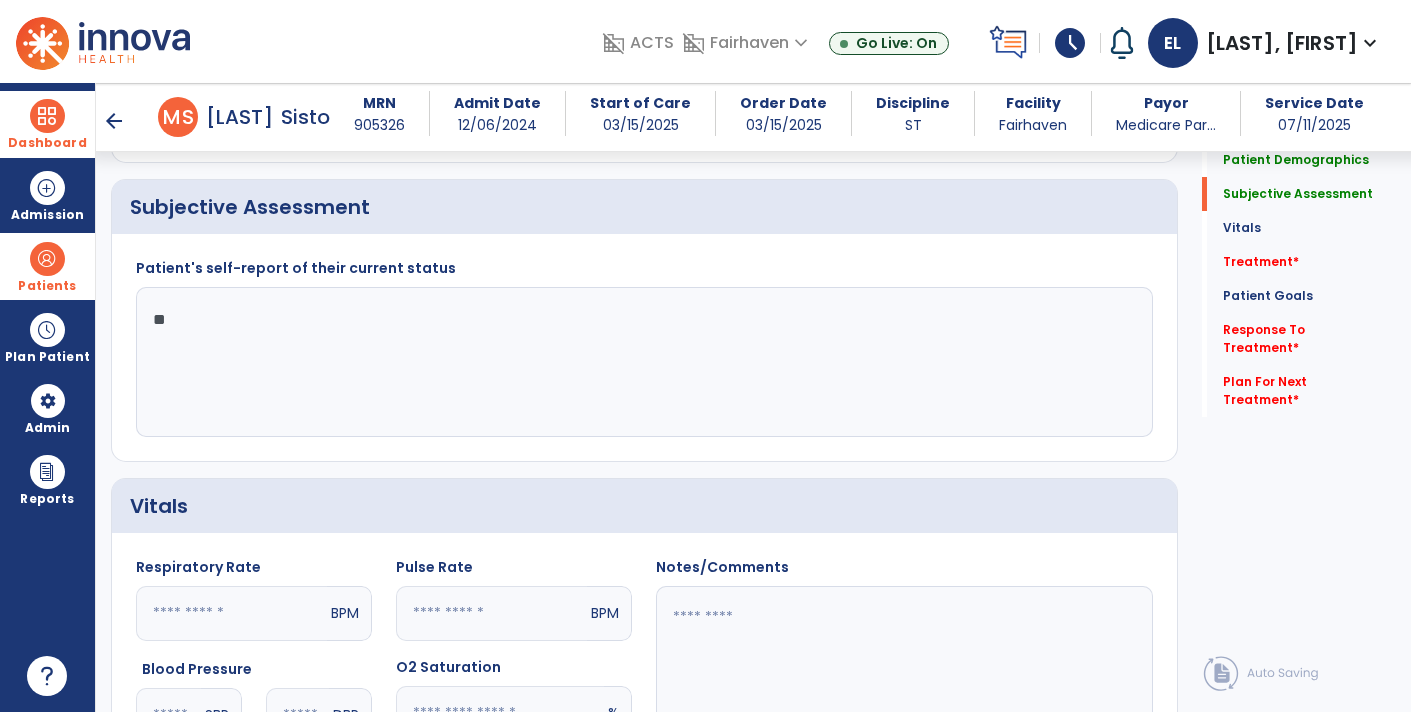 type on "*" 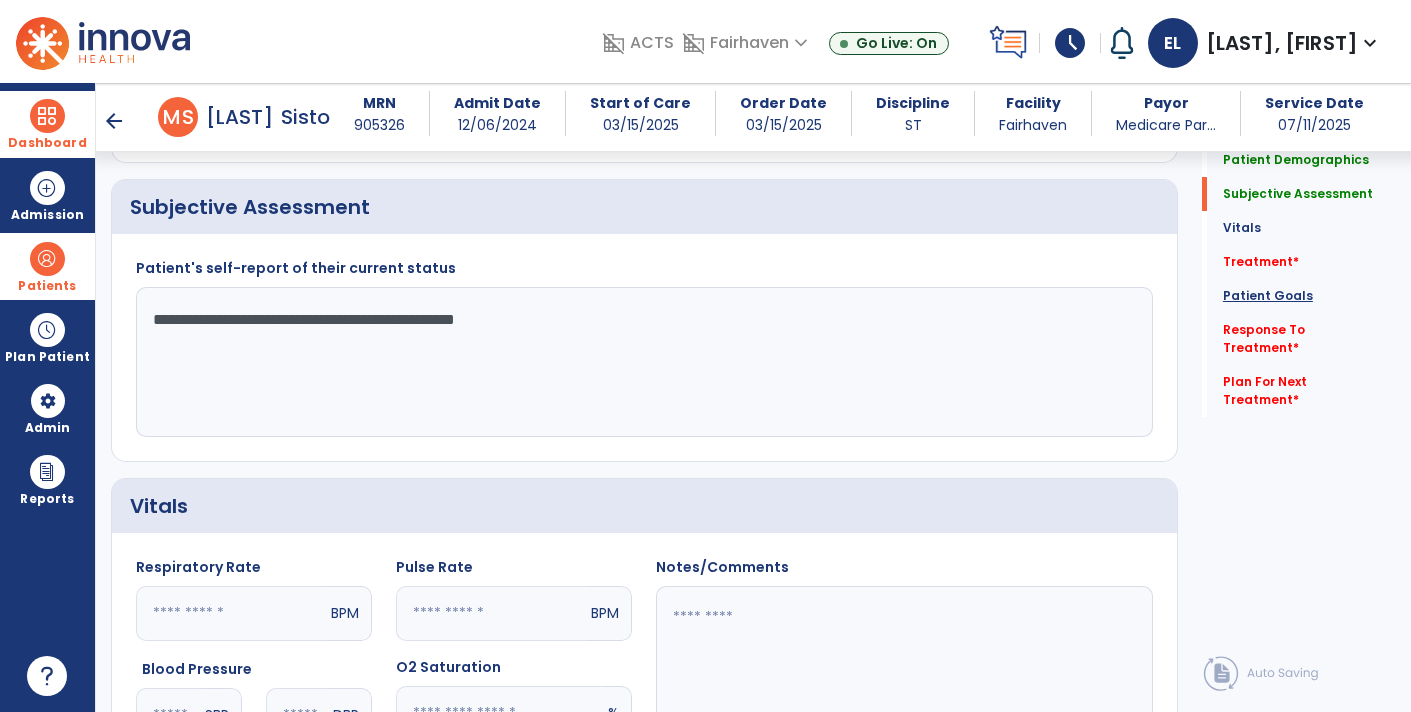 type on "**********" 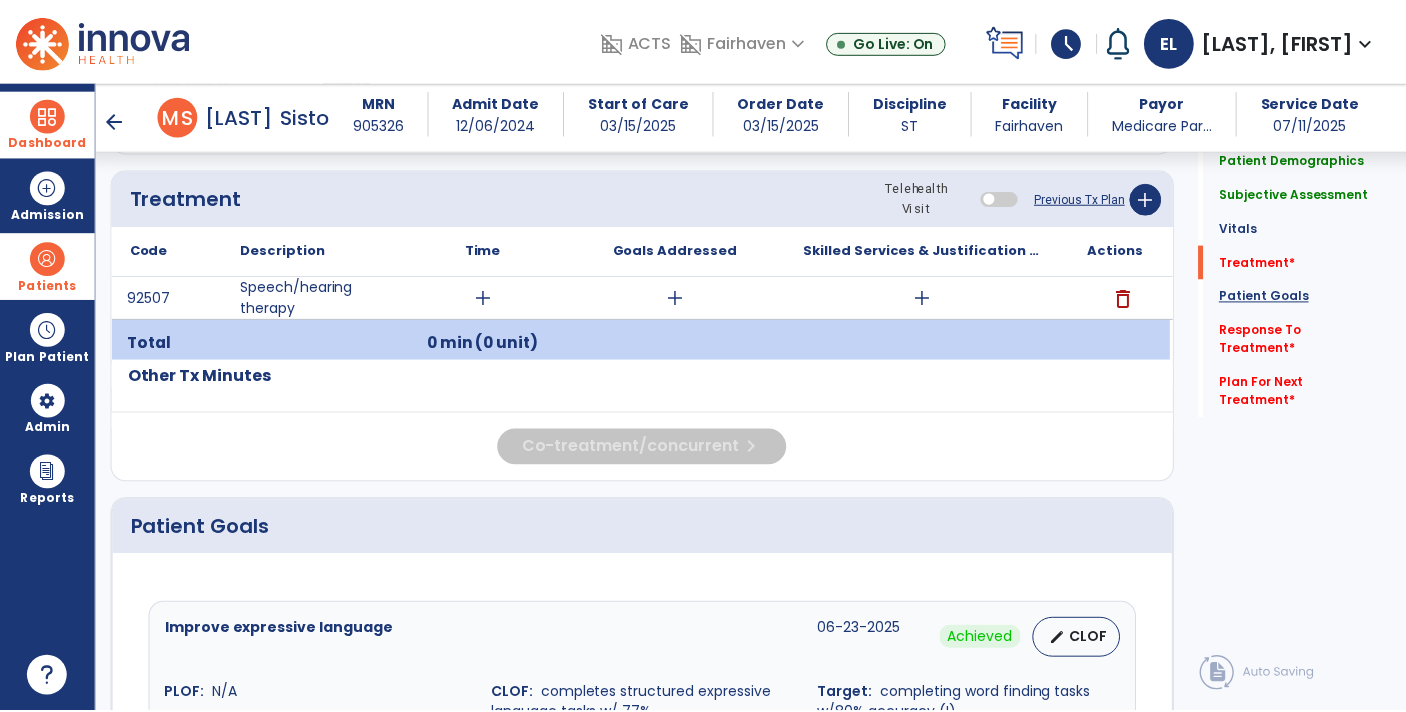 scroll, scrollTop: 1062, scrollLeft: 0, axis: vertical 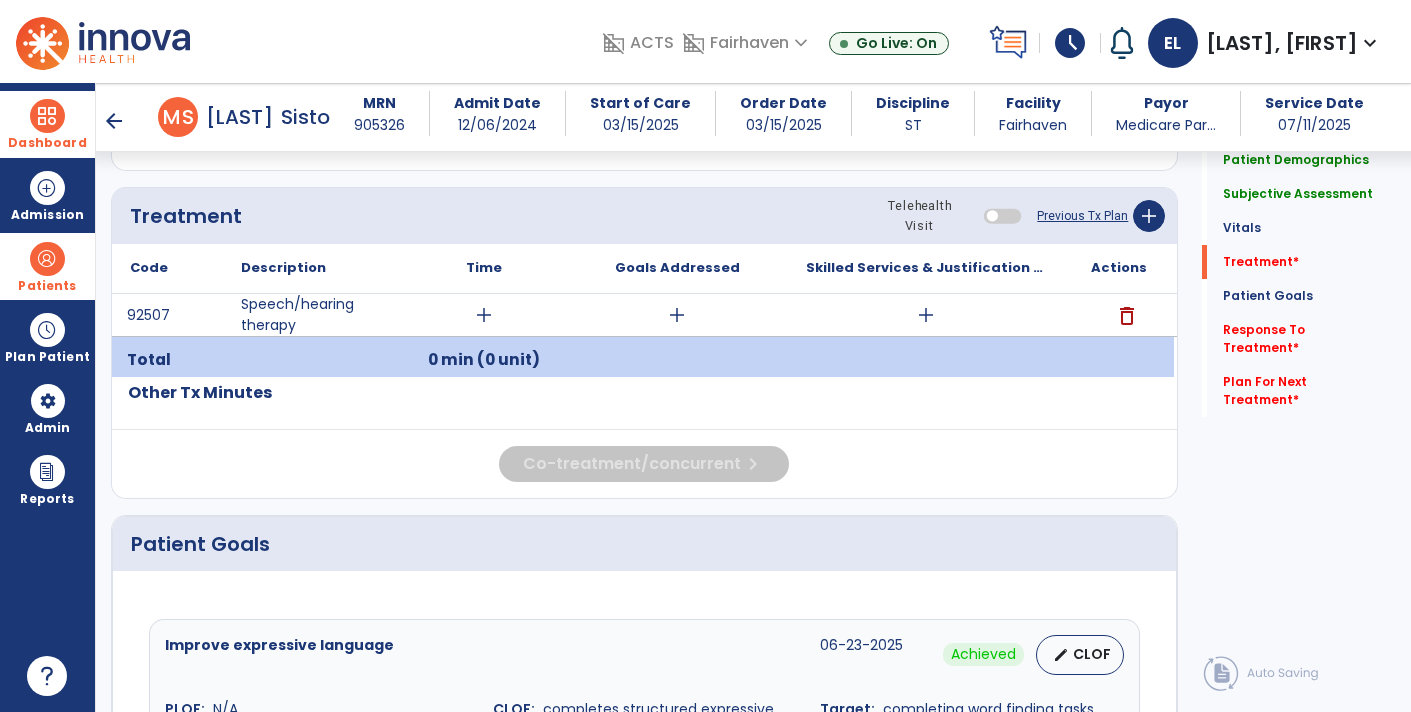click at bounding box center (926, 360) 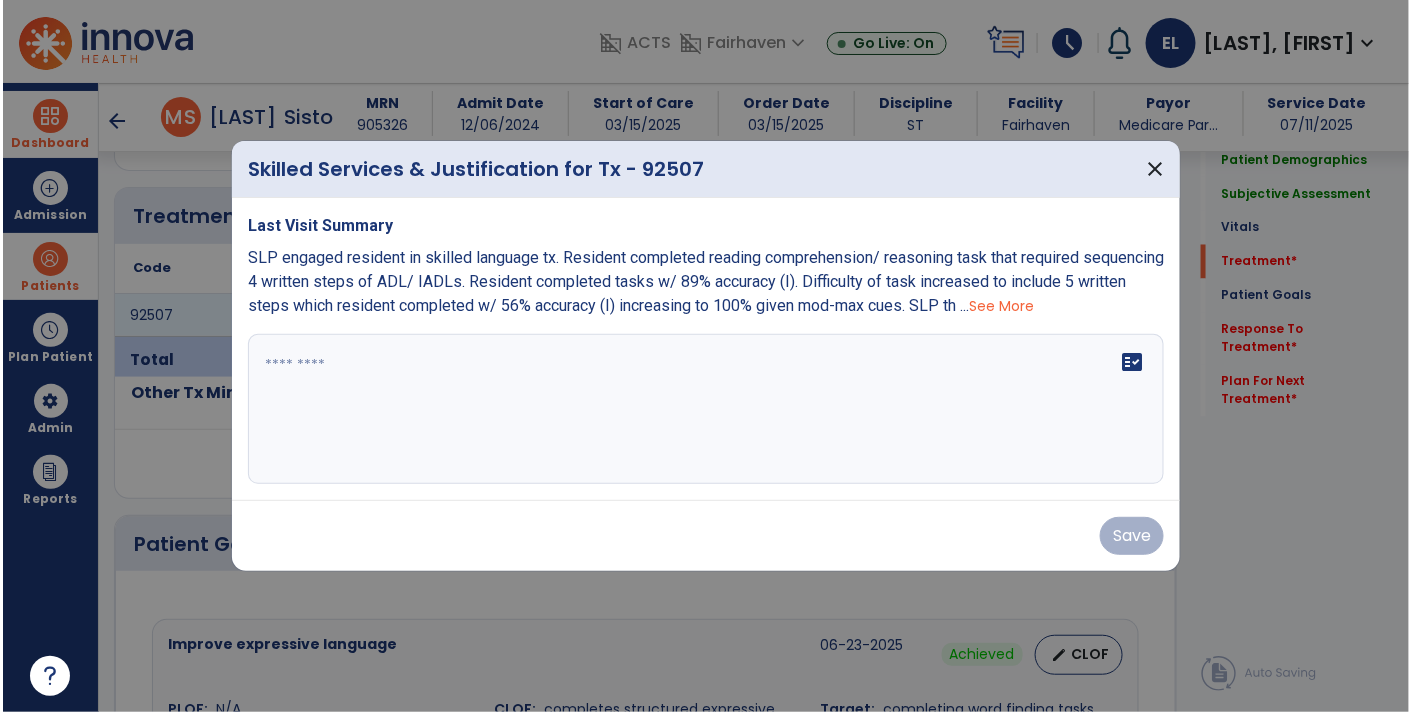 scroll, scrollTop: 1062, scrollLeft: 0, axis: vertical 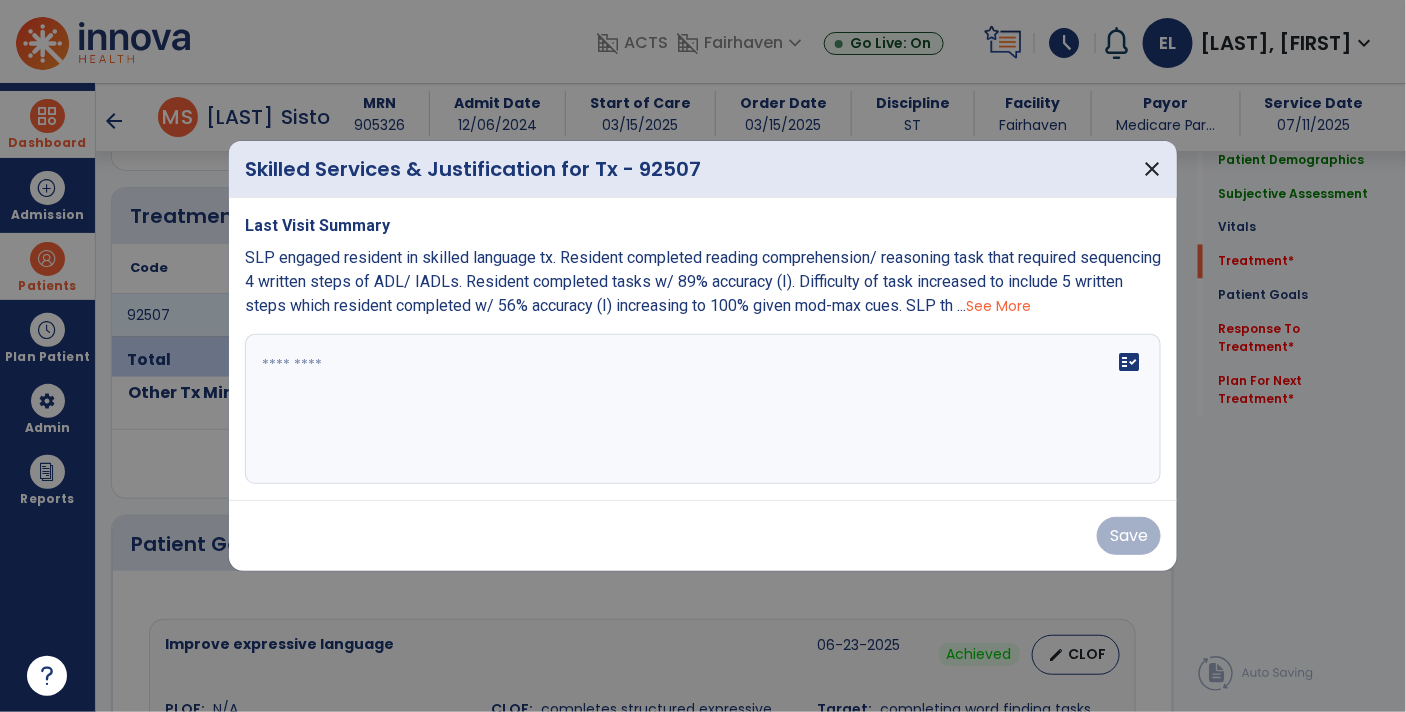 click at bounding box center [703, 409] 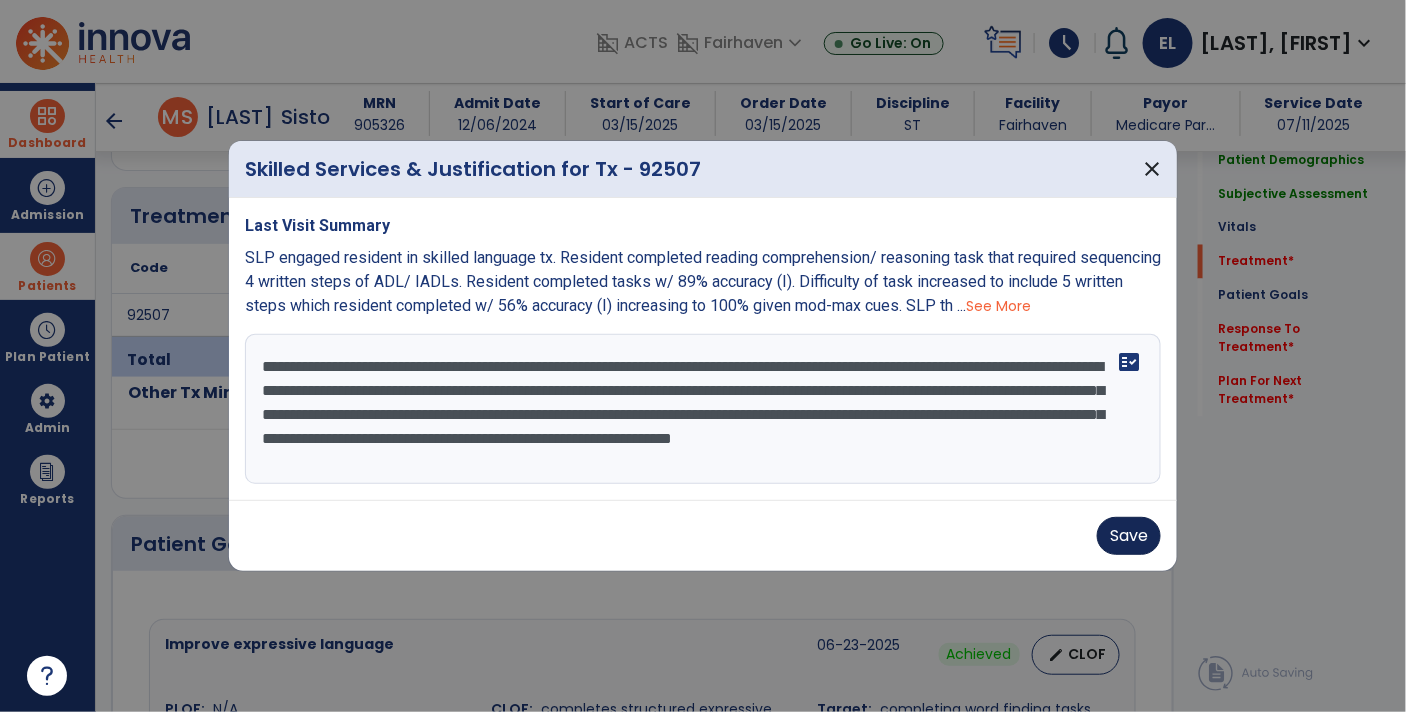 type on "**********" 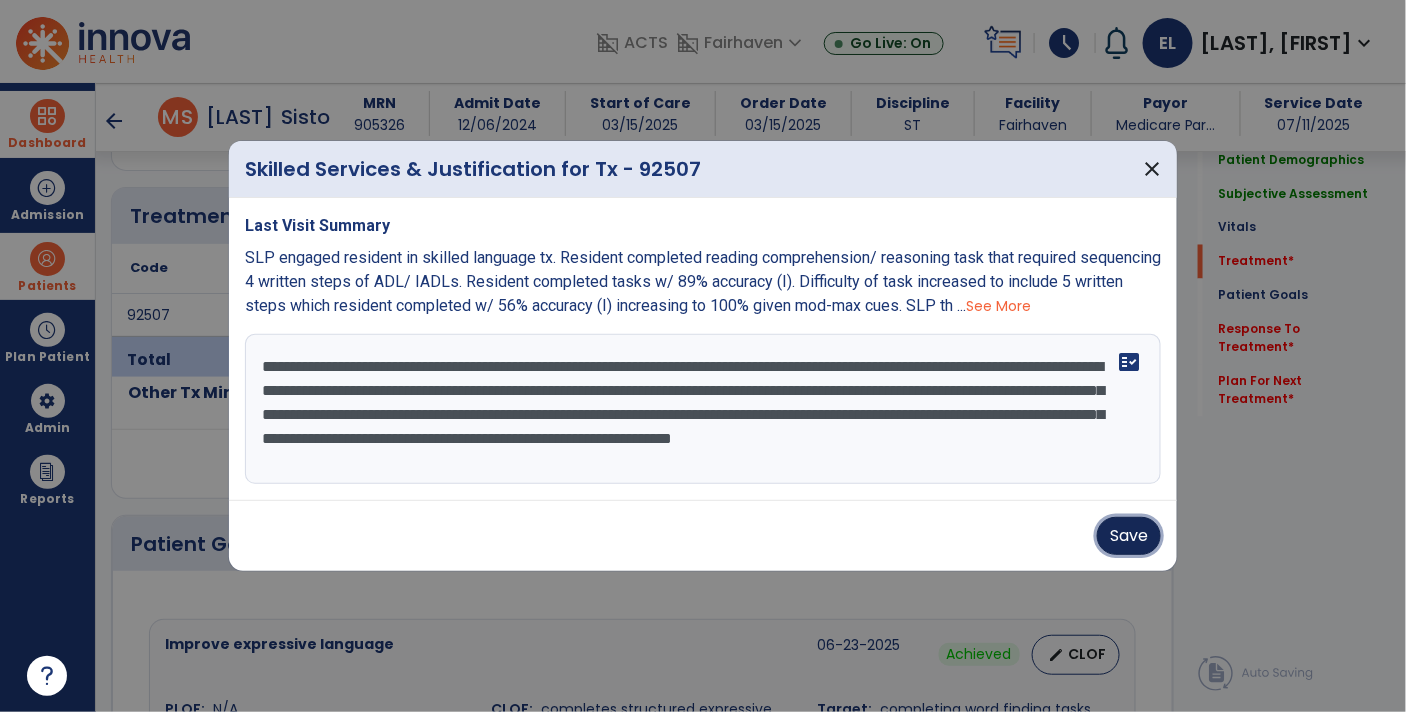 click on "Save" at bounding box center (1129, 536) 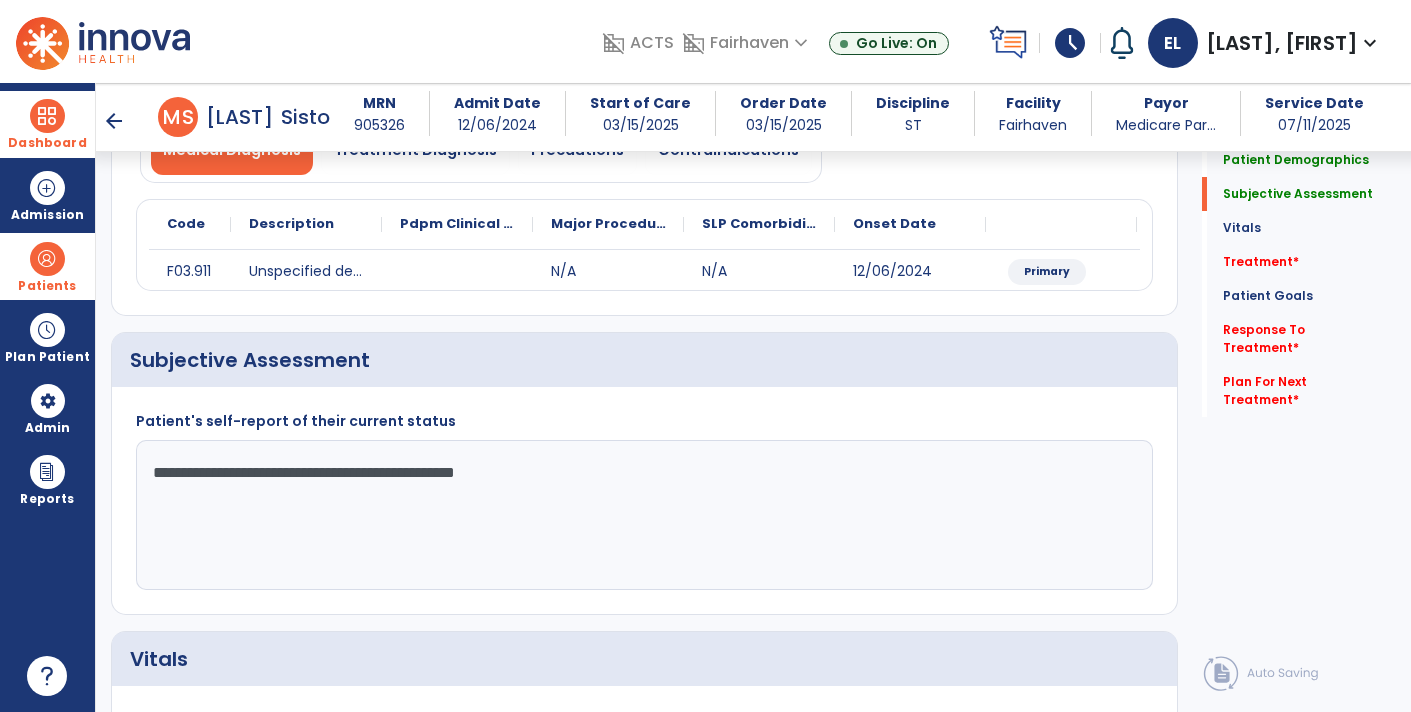 scroll, scrollTop: 219, scrollLeft: 0, axis: vertical 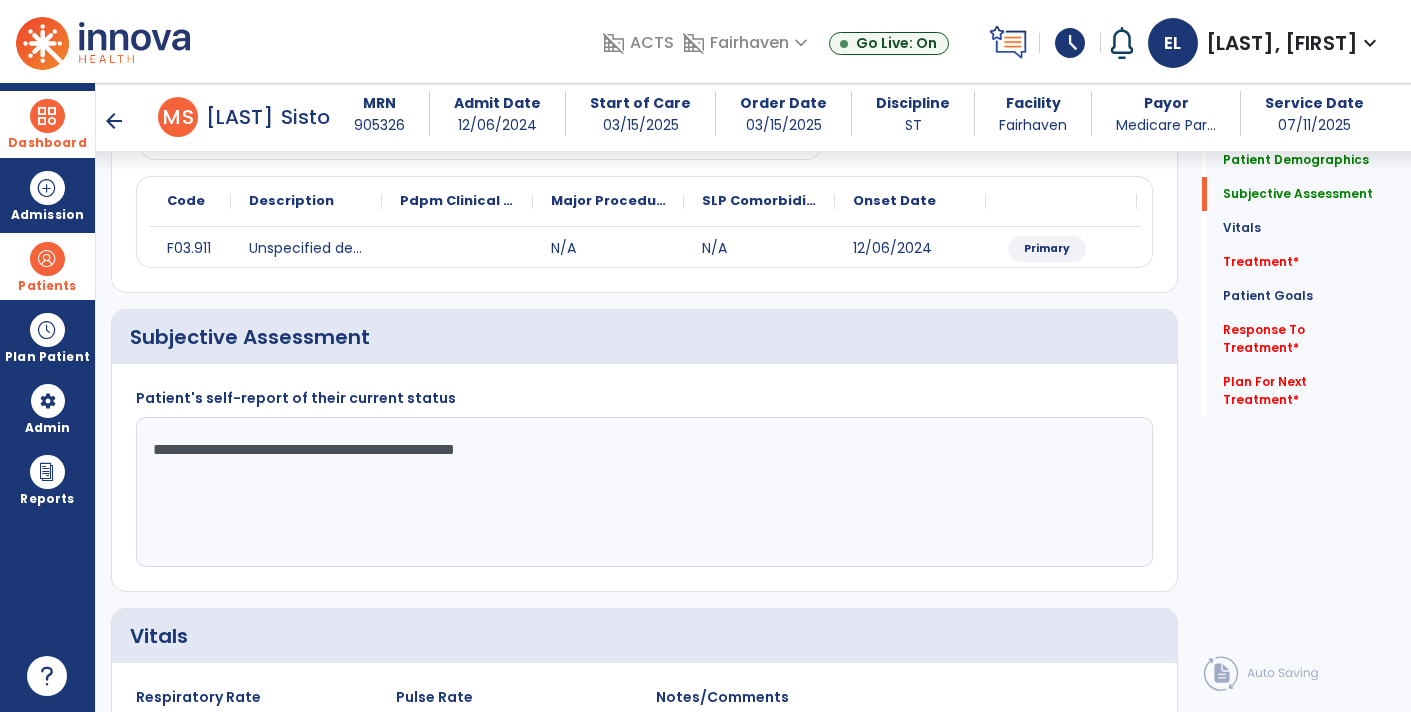 click on "**********" 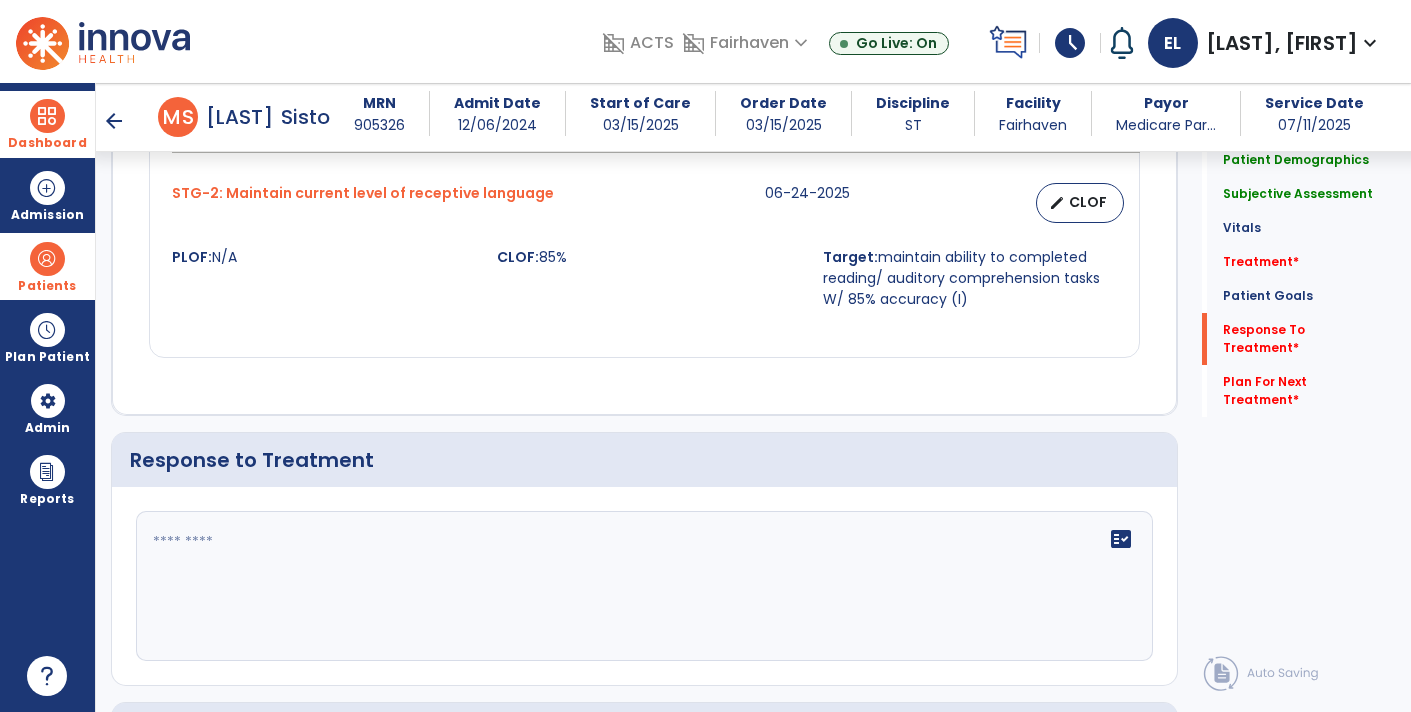 scroll, scrollTop: 2829, scrollLeft: 0, axis: vertical 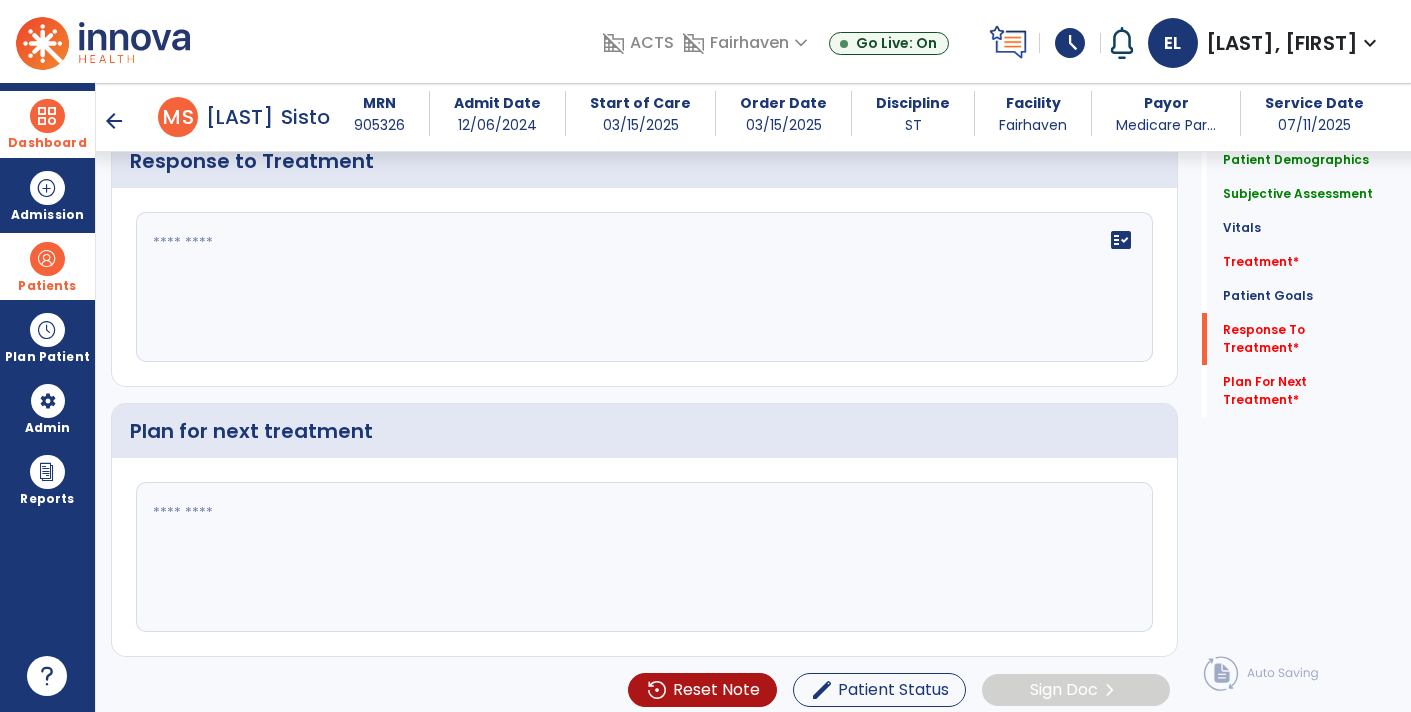 type on "**********" 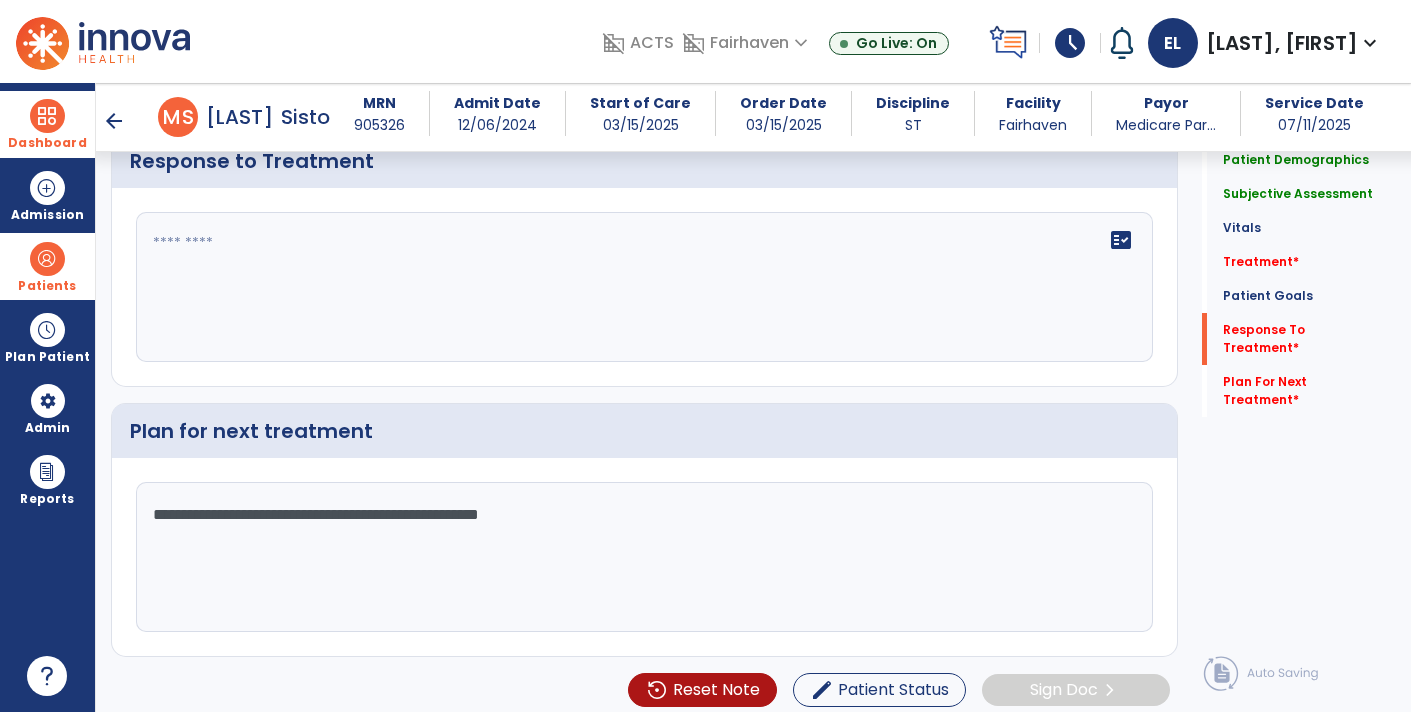 type on "**********" 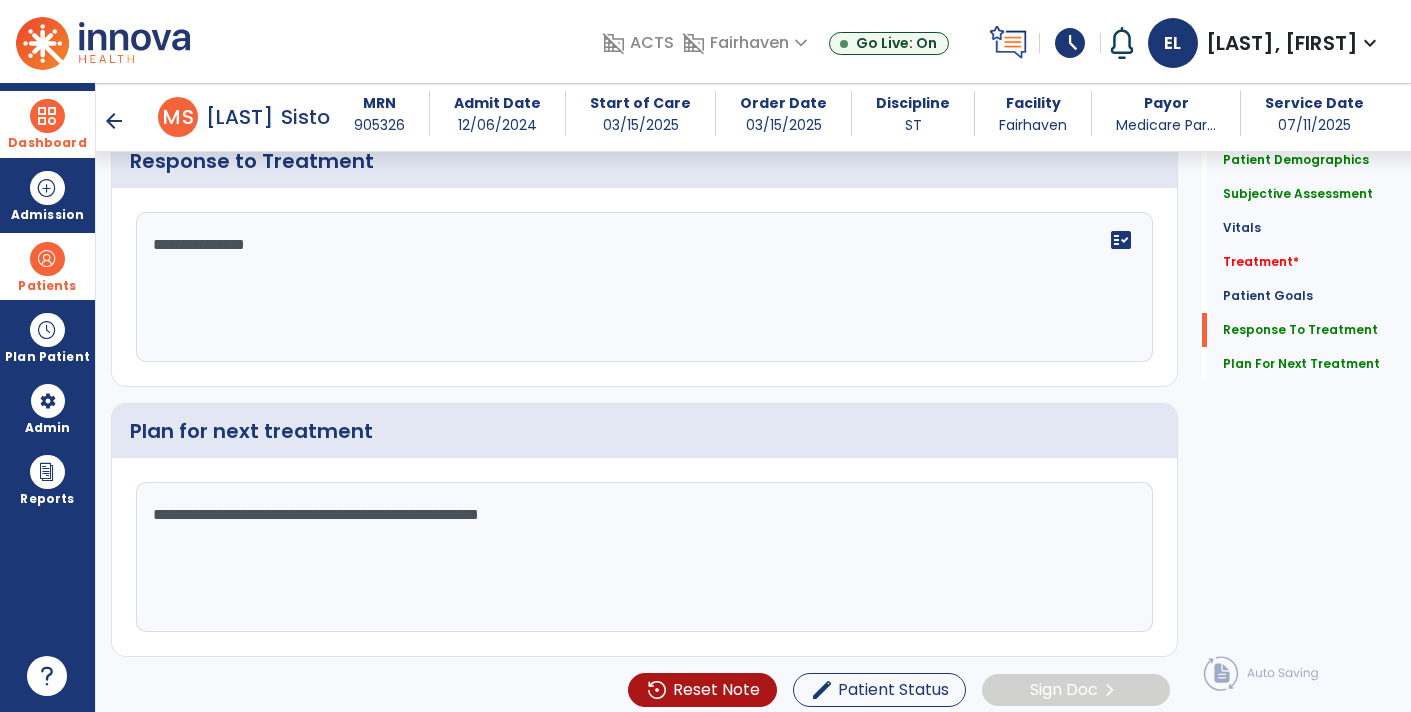 scroll, scrollTop: 2829, scrollLeft: 0, axis: vertical 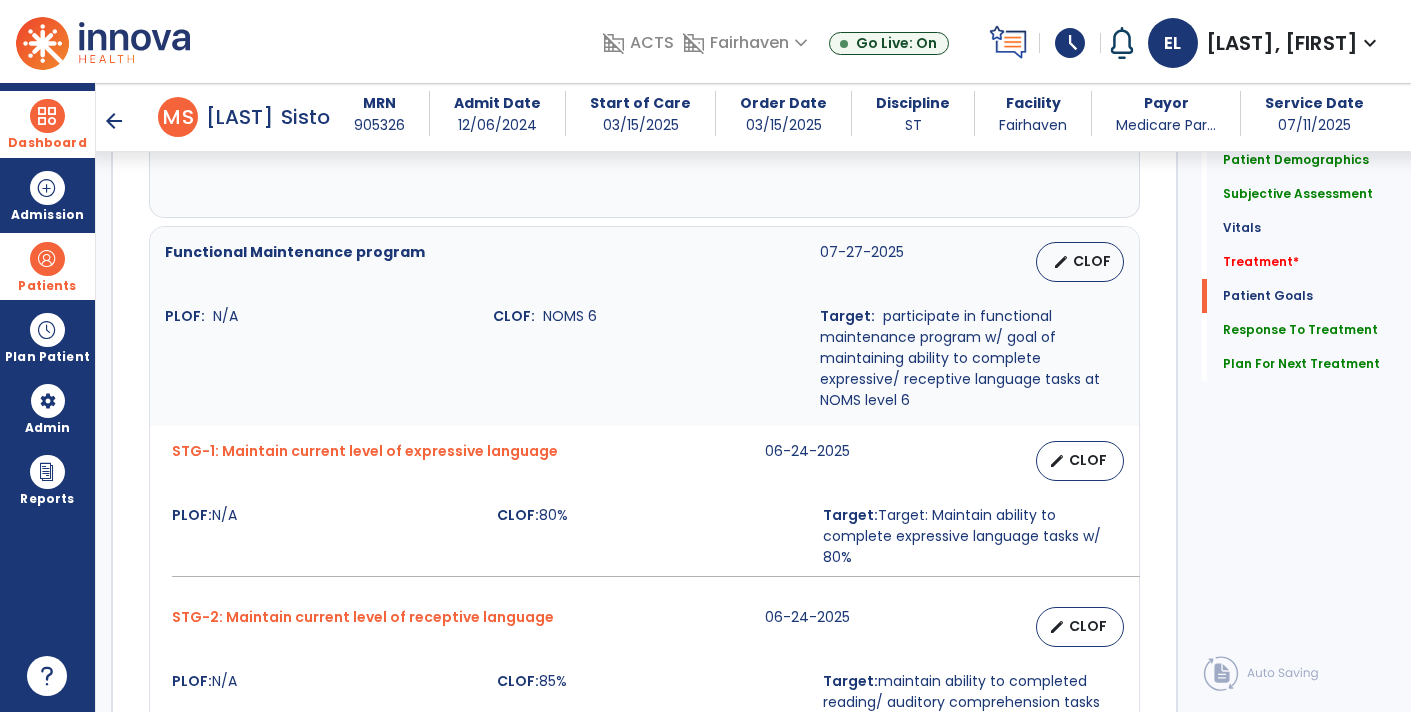 type on "**********" 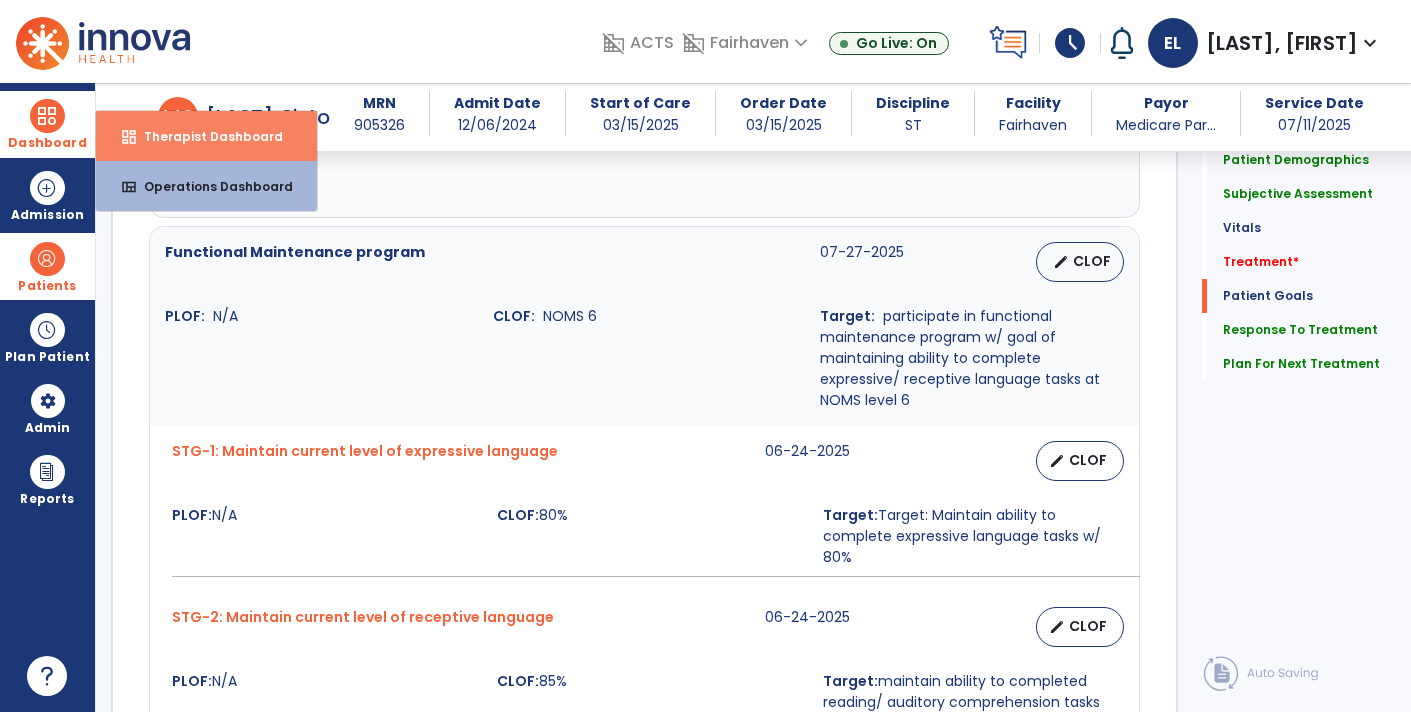click on "dashboard  Therapist Dashboard" at bounding box center [206, 136] 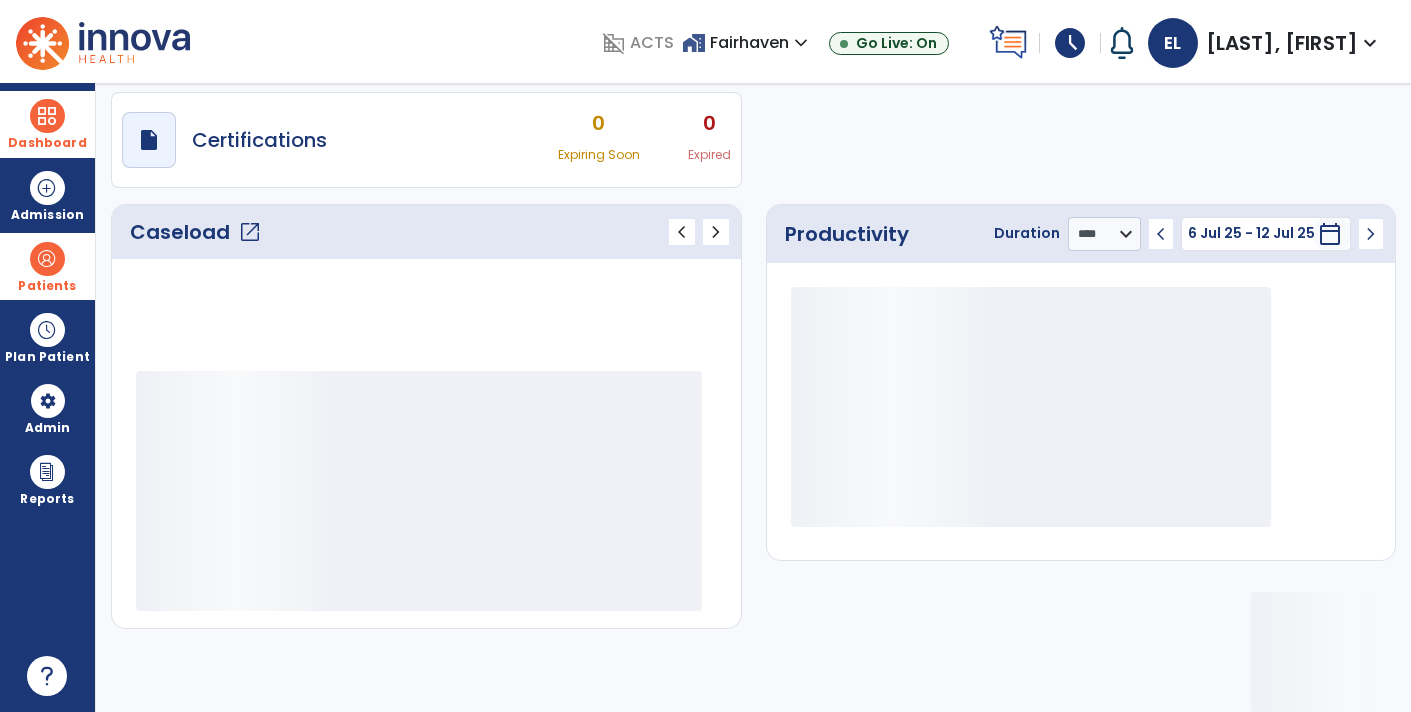 scroll, scrollTop: 162, scrollLeft: 0, axis: vertical 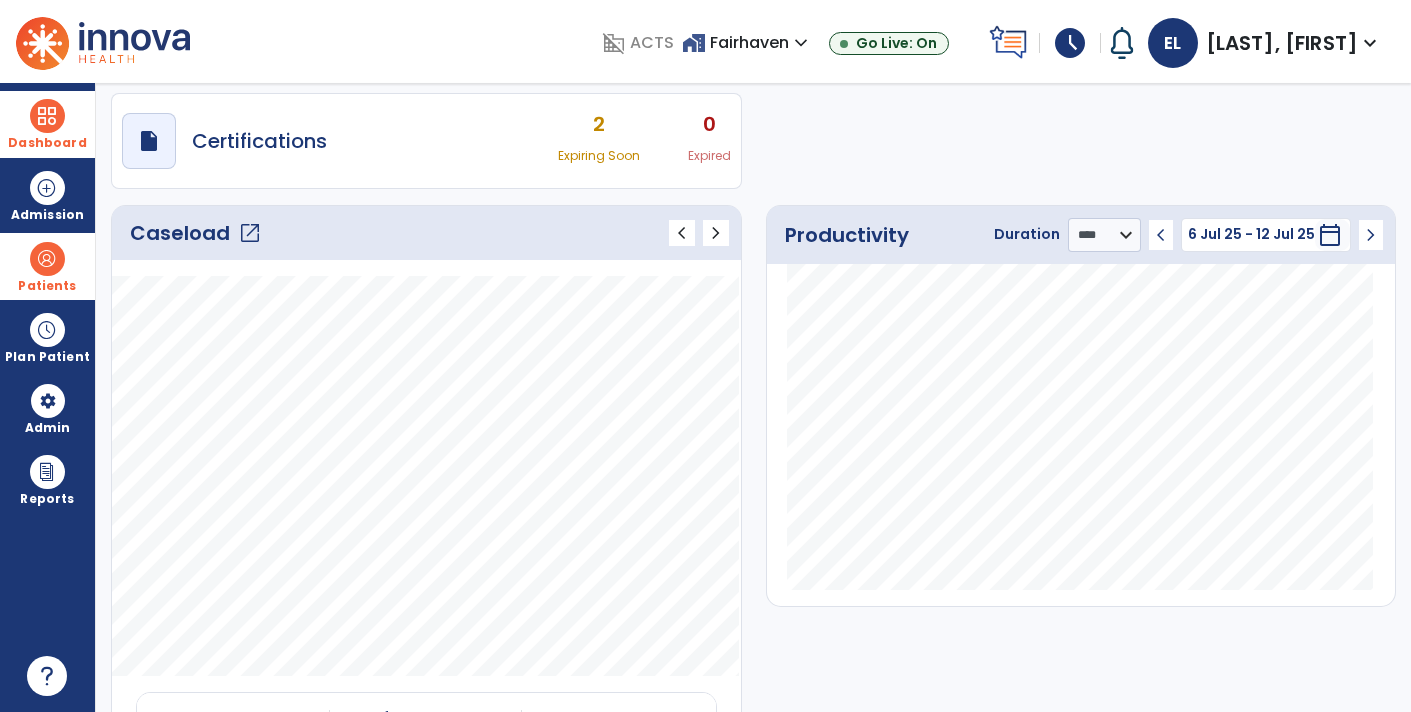 click at bounding box center [47, 259] 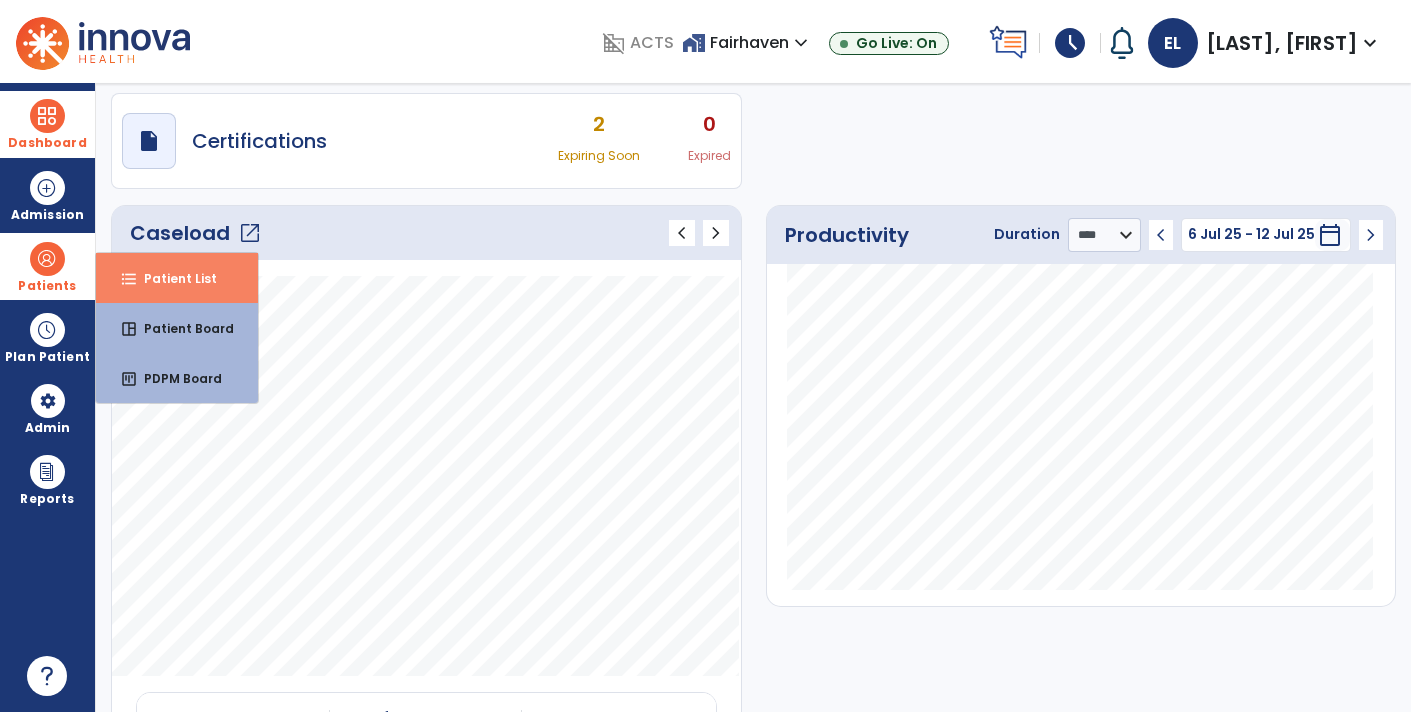 click on "format_list_bulleted" at bounding box center (129, 279) 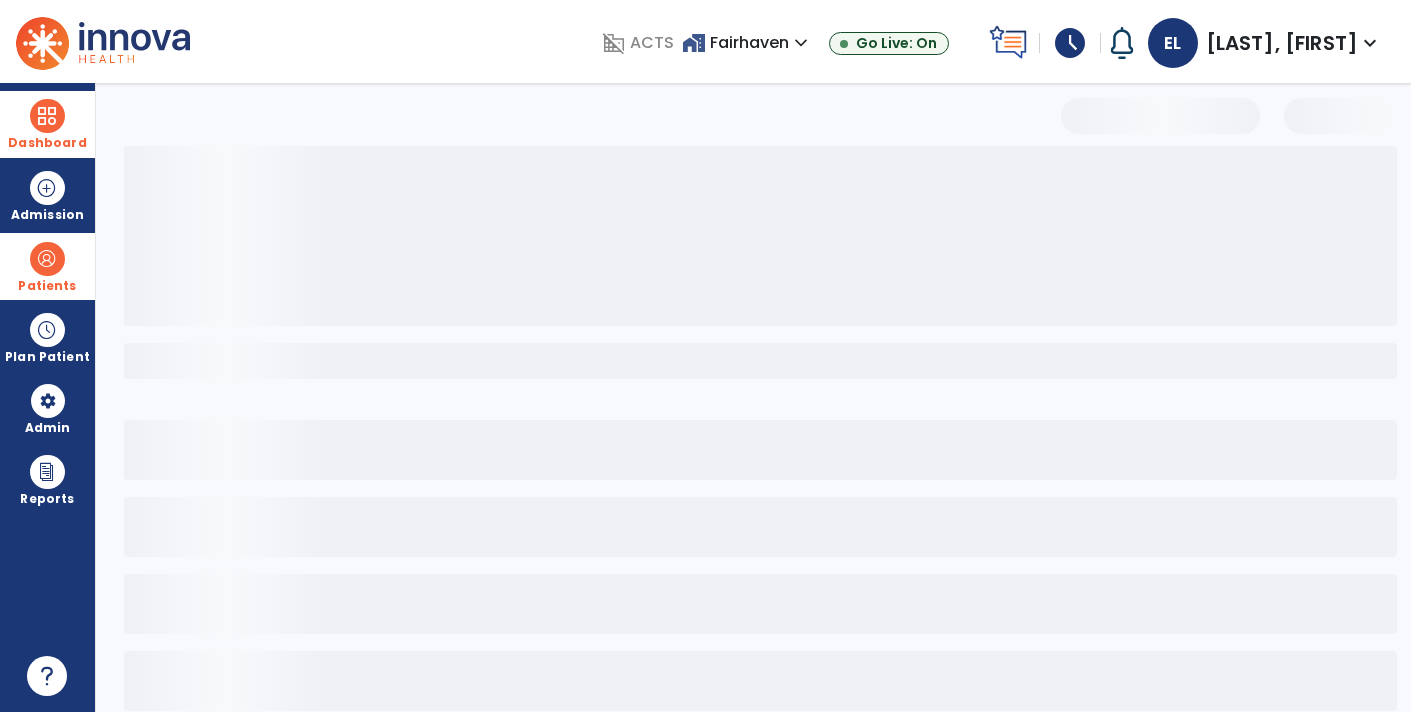scroll, scrollTop: 30, scrollLeft: 0, axis: vertical 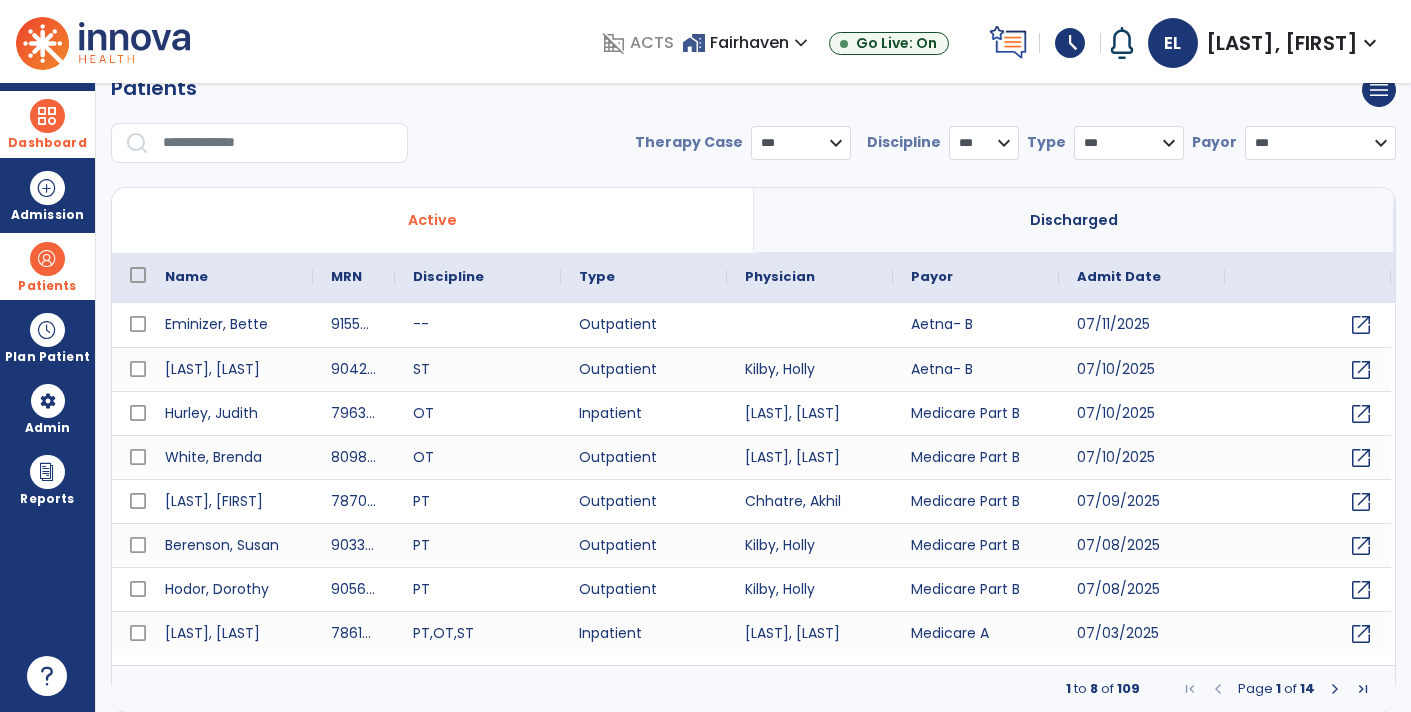click at bounding box center [278, 143] 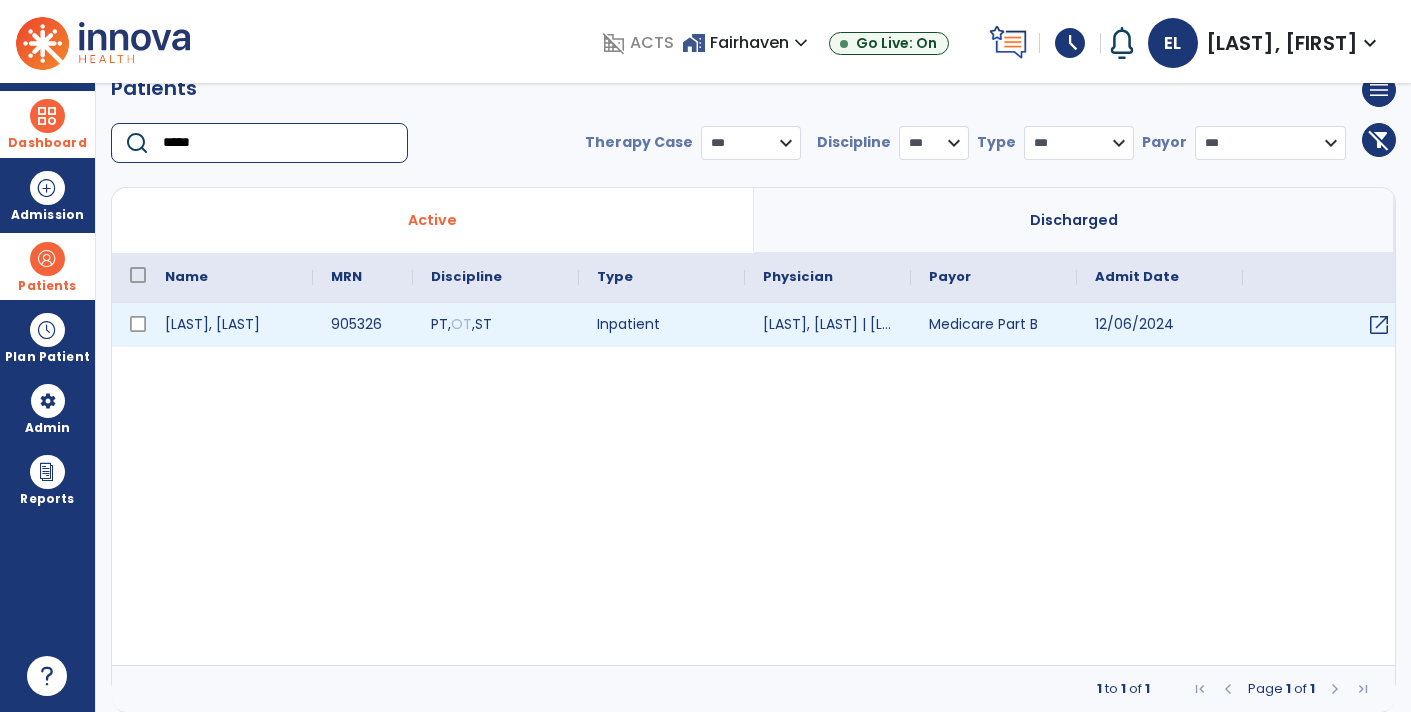 type on "*****" 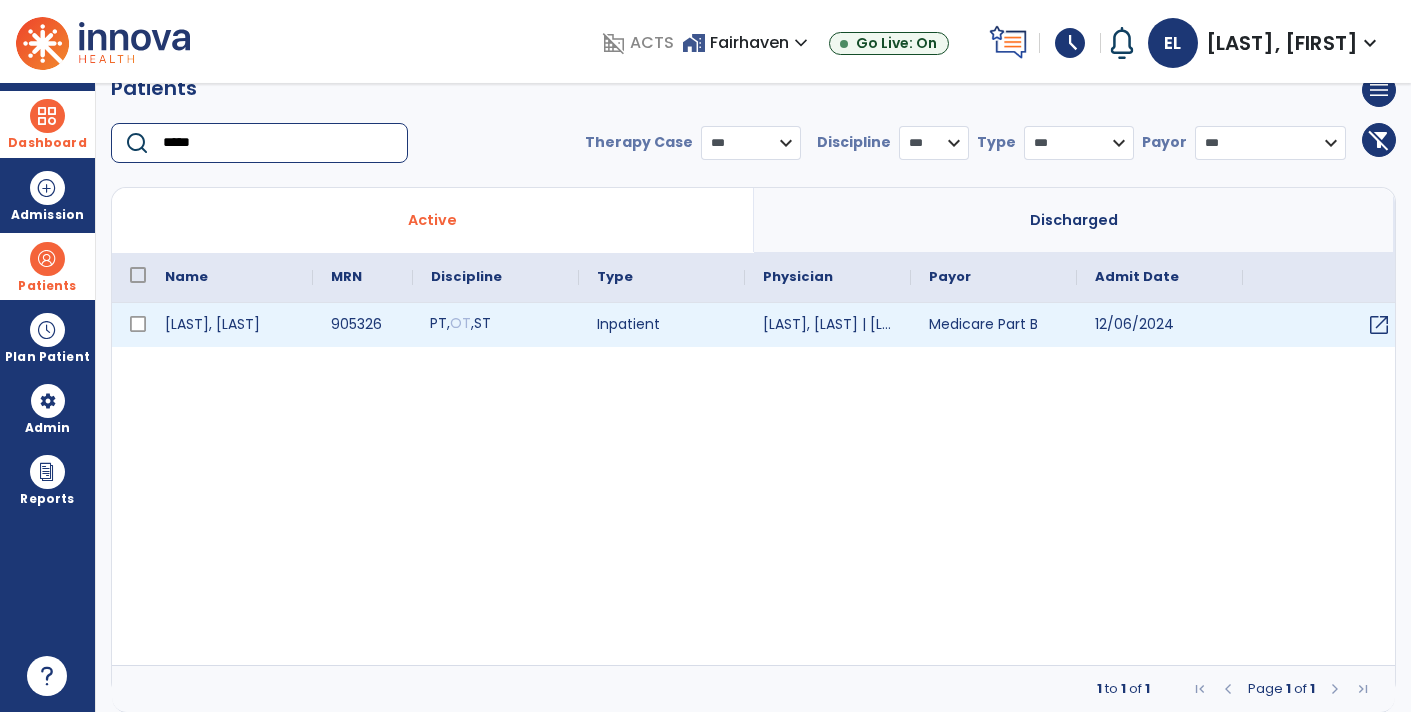 click on "PT , OT , ST" at bounding box center (496, 325) 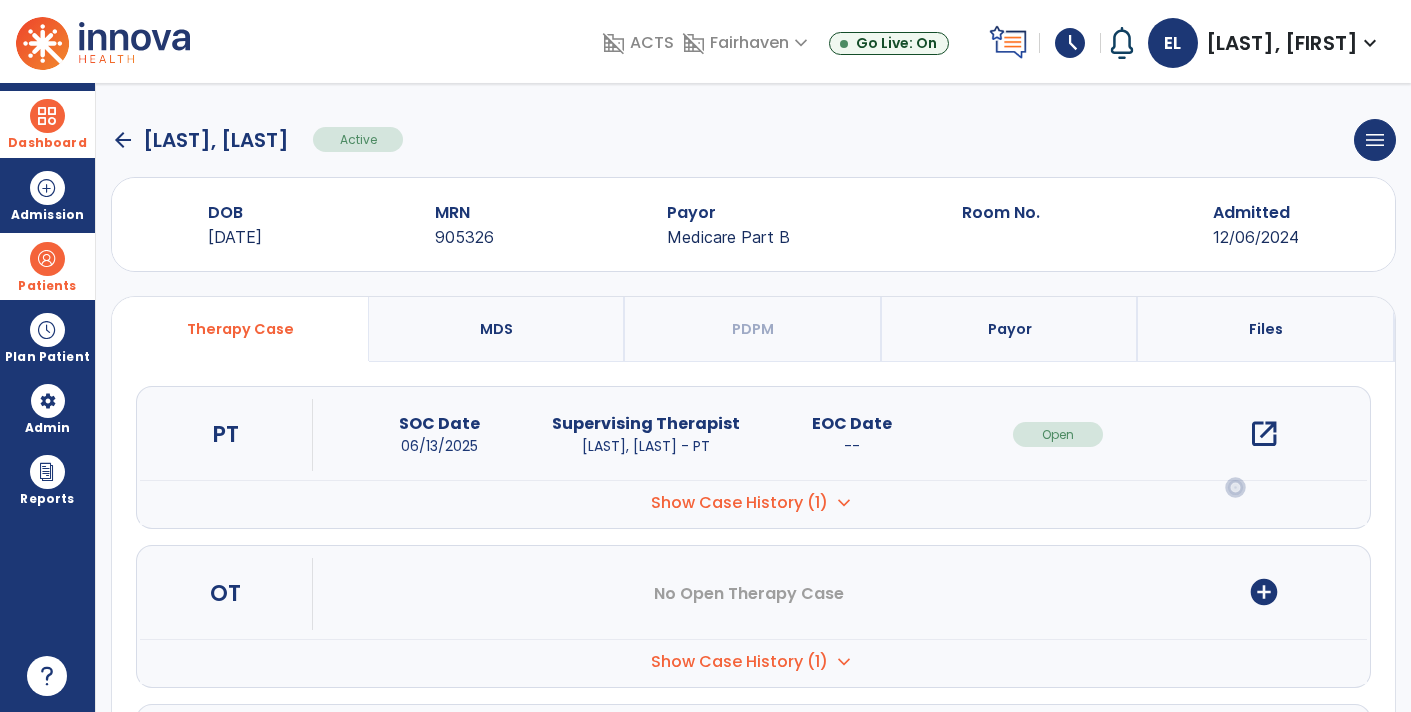 scroll, scrollTop: 134, scrollLeft: 0, axis: vertical 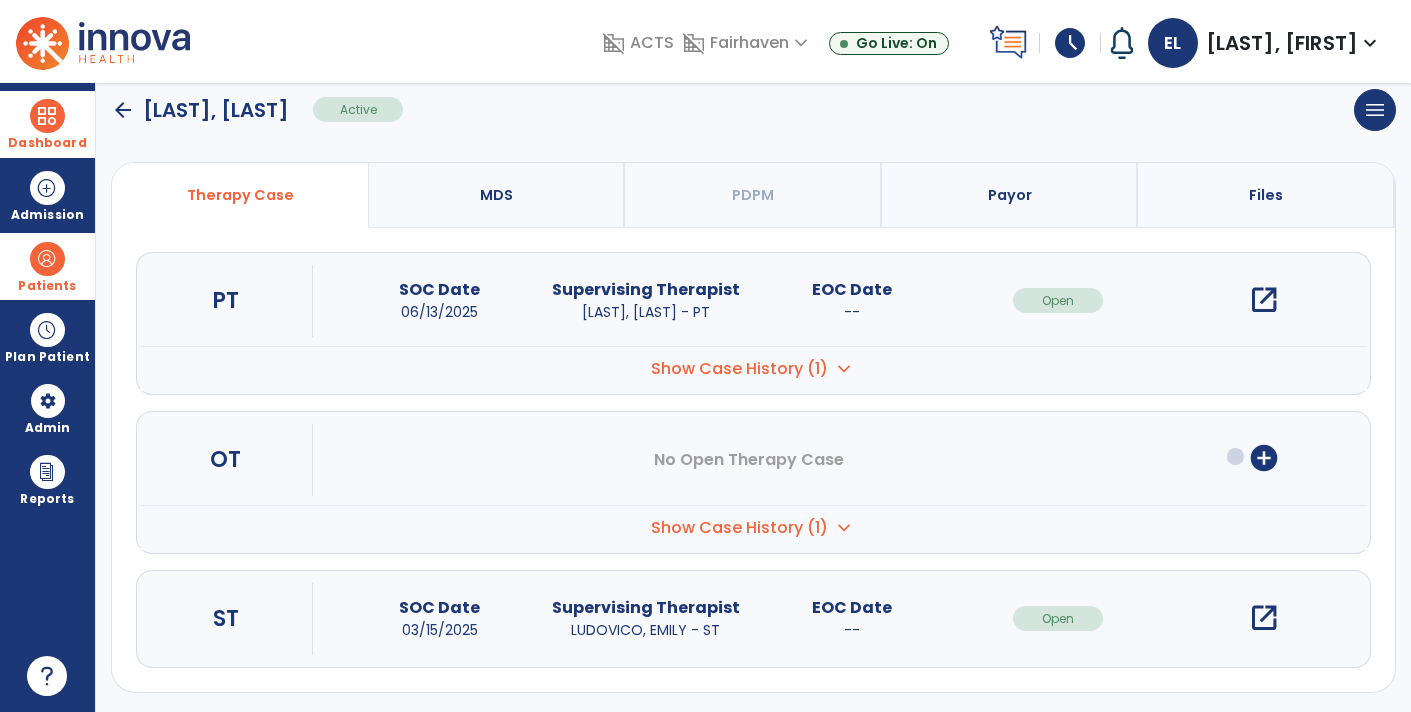 click on "open_in_new" at bounding box center [1264, 618] 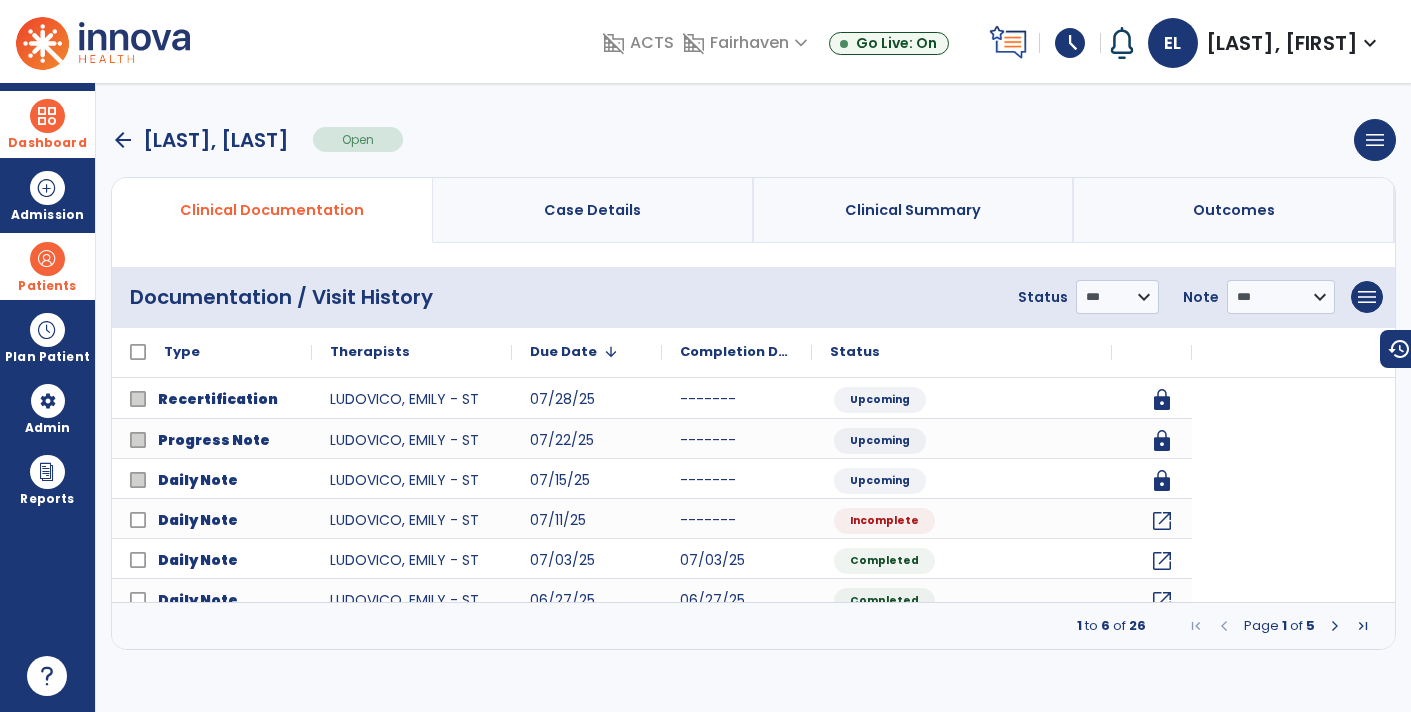 scroll, scrollTop: 0, scrollLeft: 0, axis: both 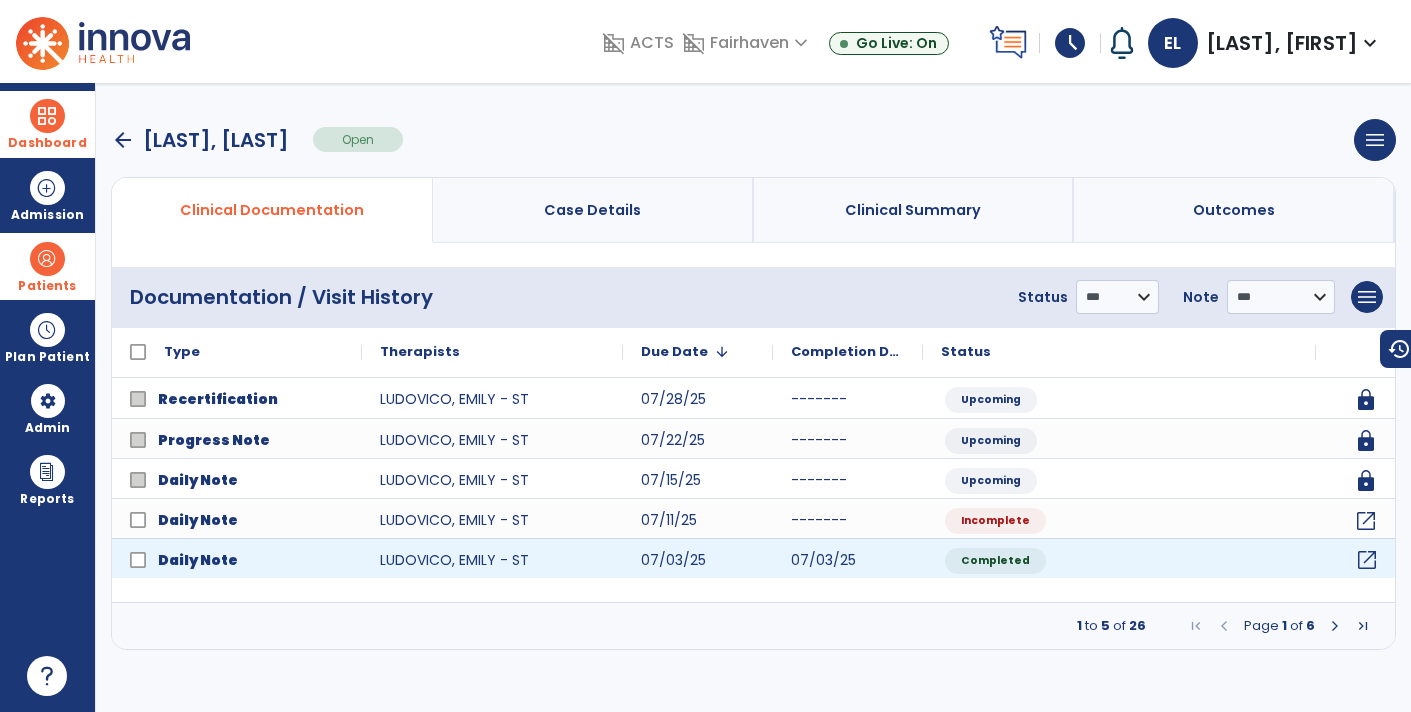 click on "open_in_new" 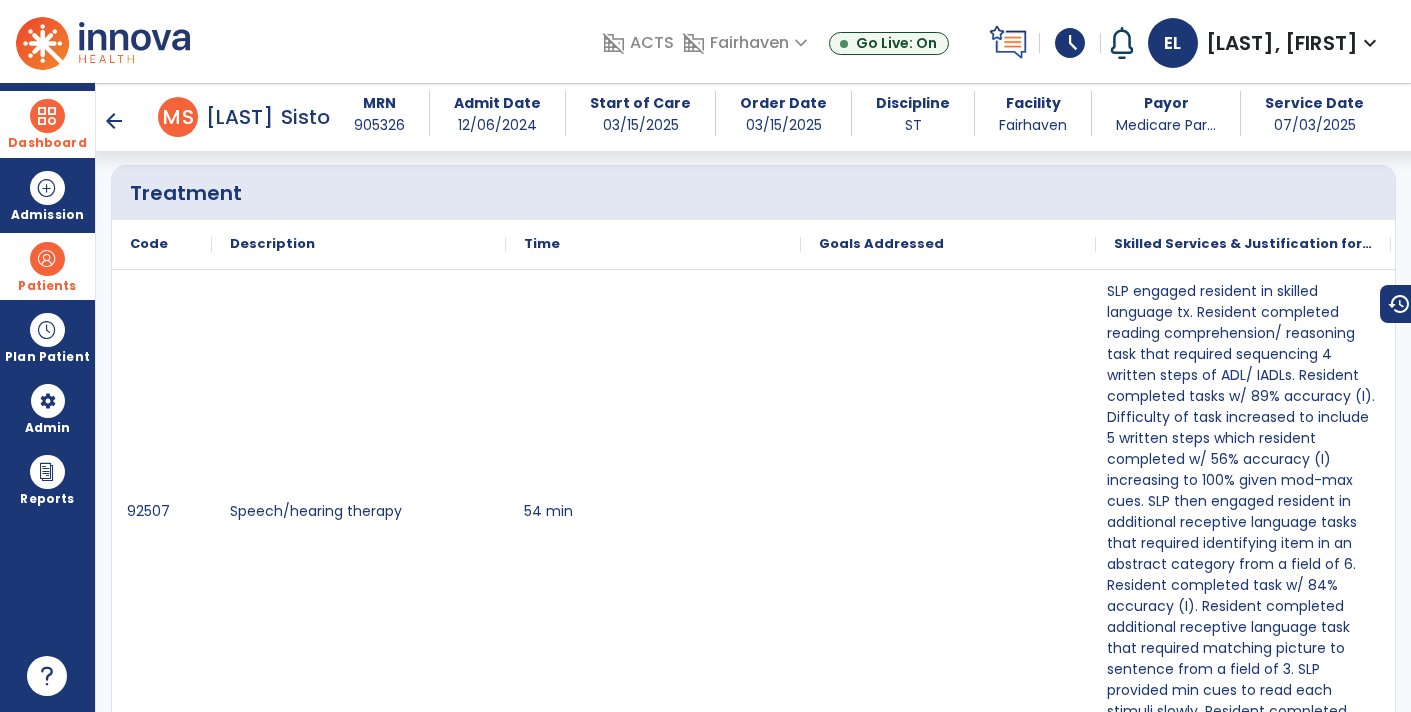 scroll, scrollTop: 1114, scrollLeft: 0, axis: vertical 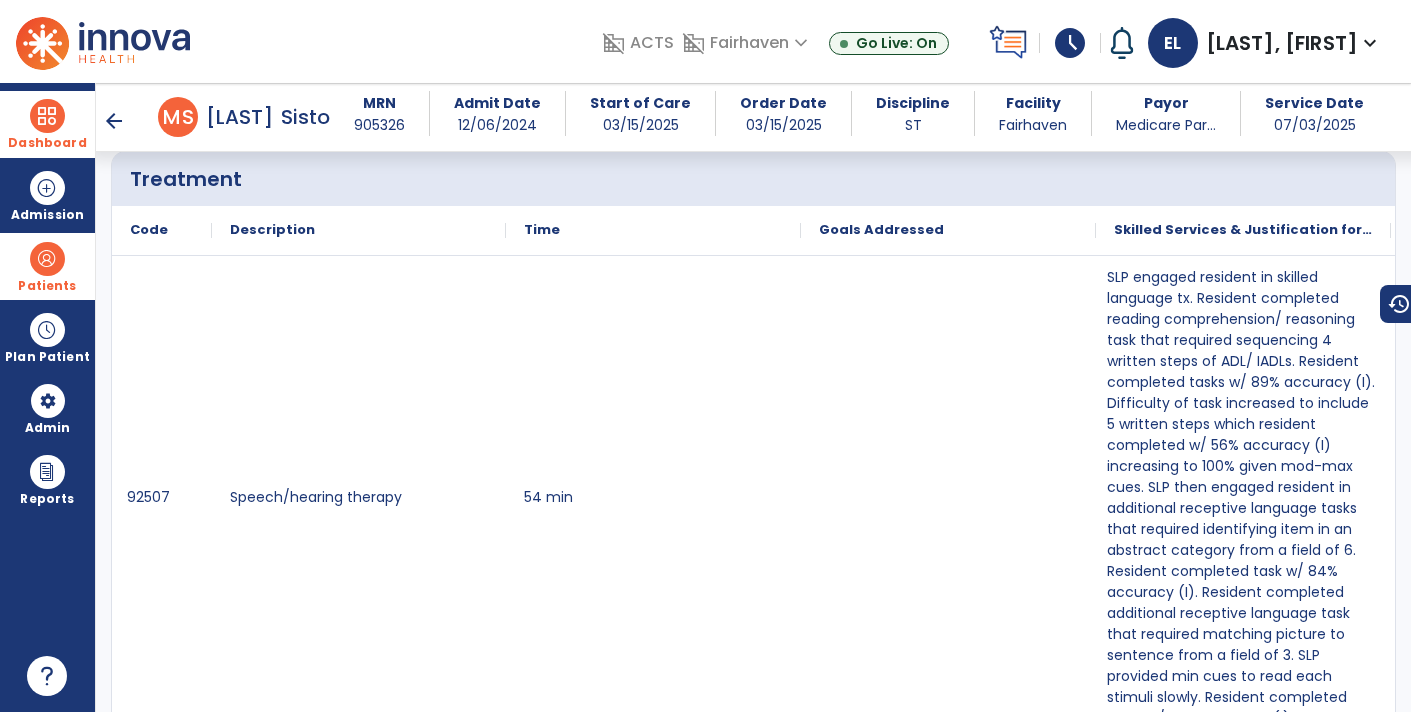 click on "Dashboard" at bounding box center [47, 124] 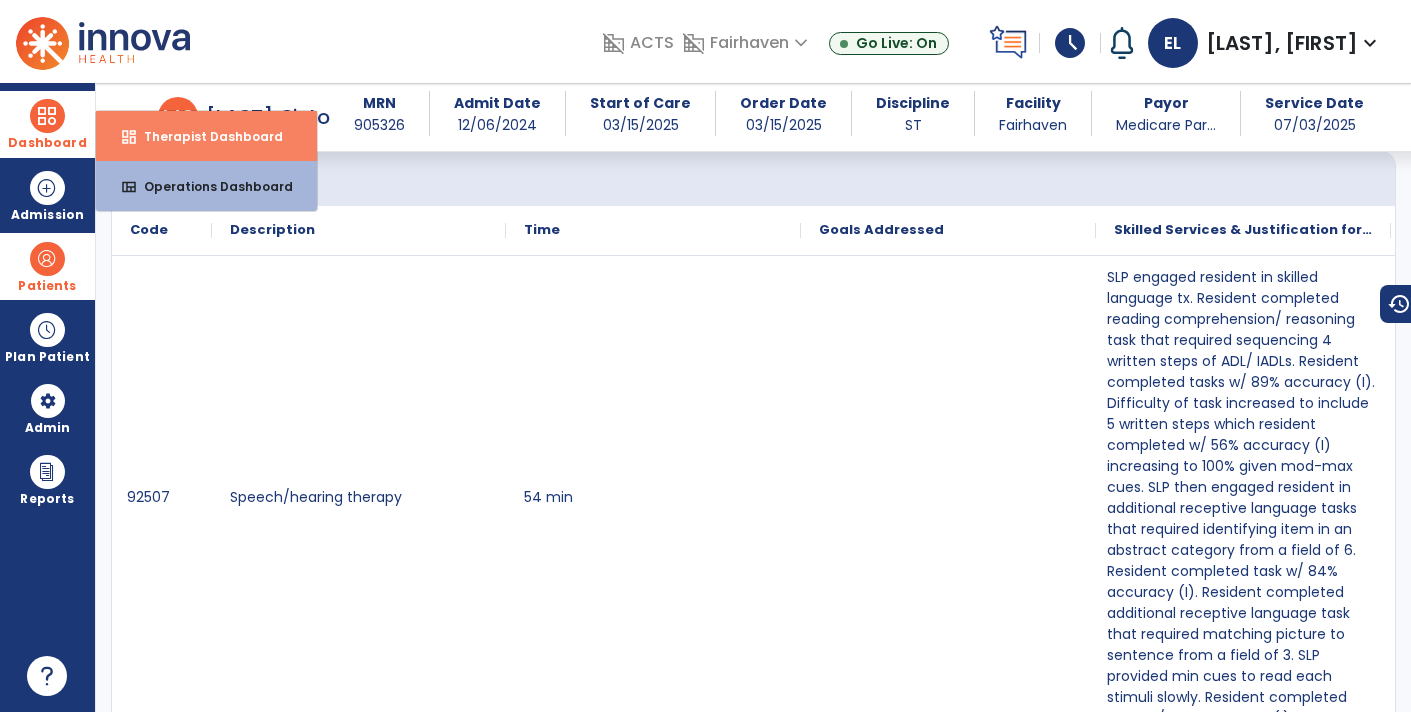 click on "Therapist Dashboard" at bounding box center (205, 136) 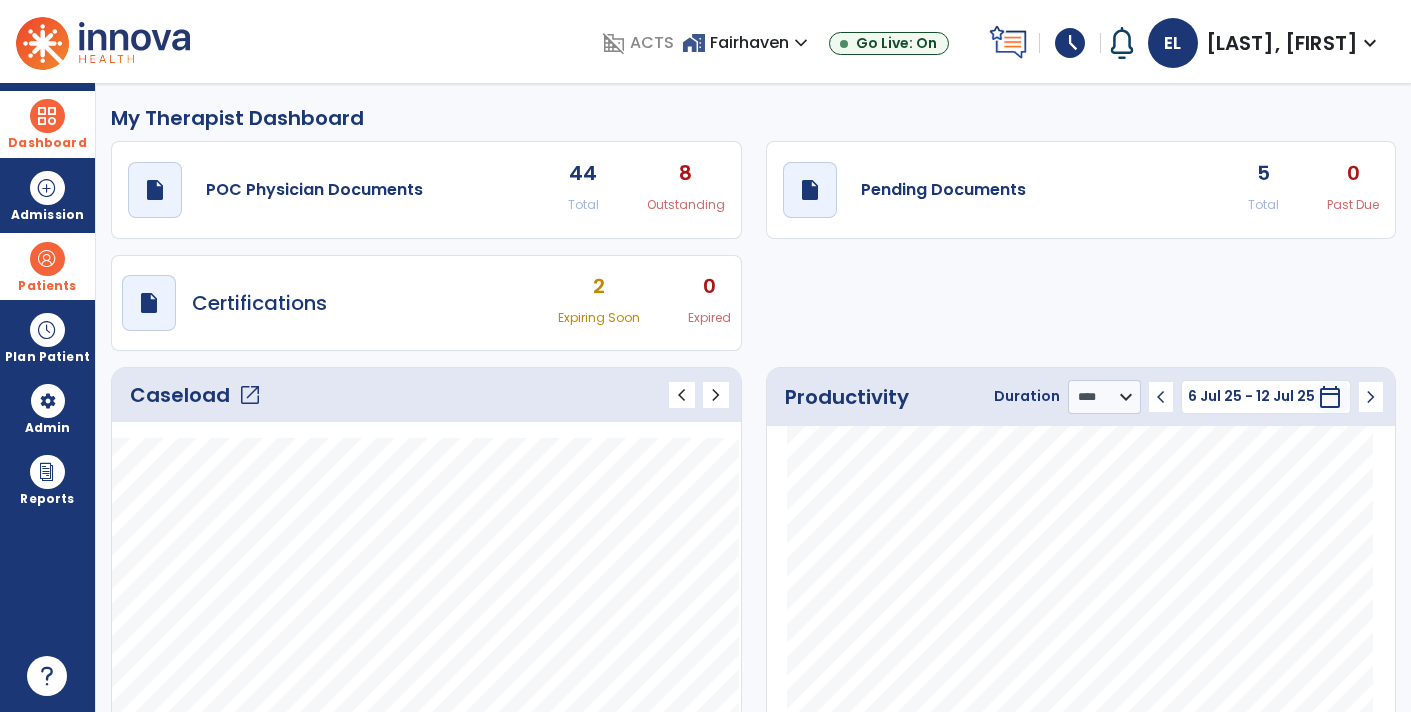 scroll, scrollTop: 3, scrollLeft: 0, axis: vertical 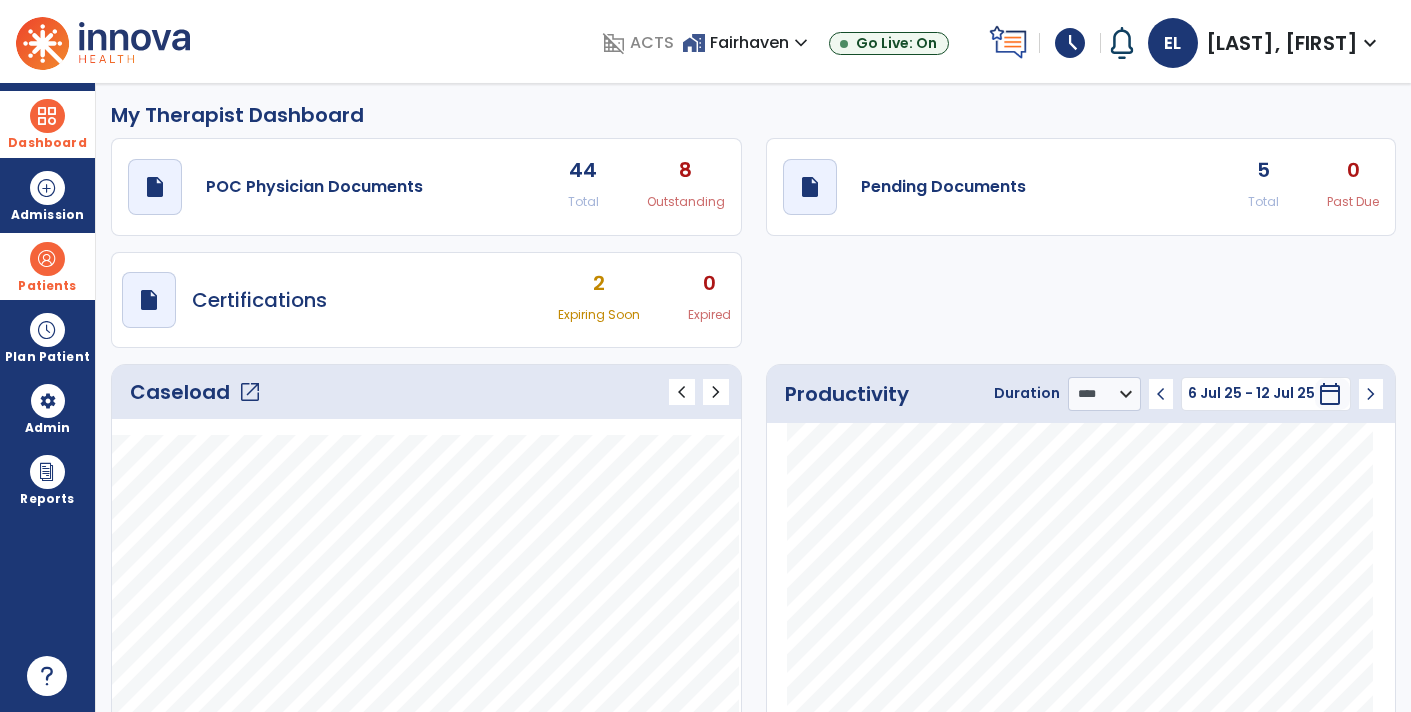 click on "draft   open_in_new  Pending Documents 5 Total 0 Past Due" 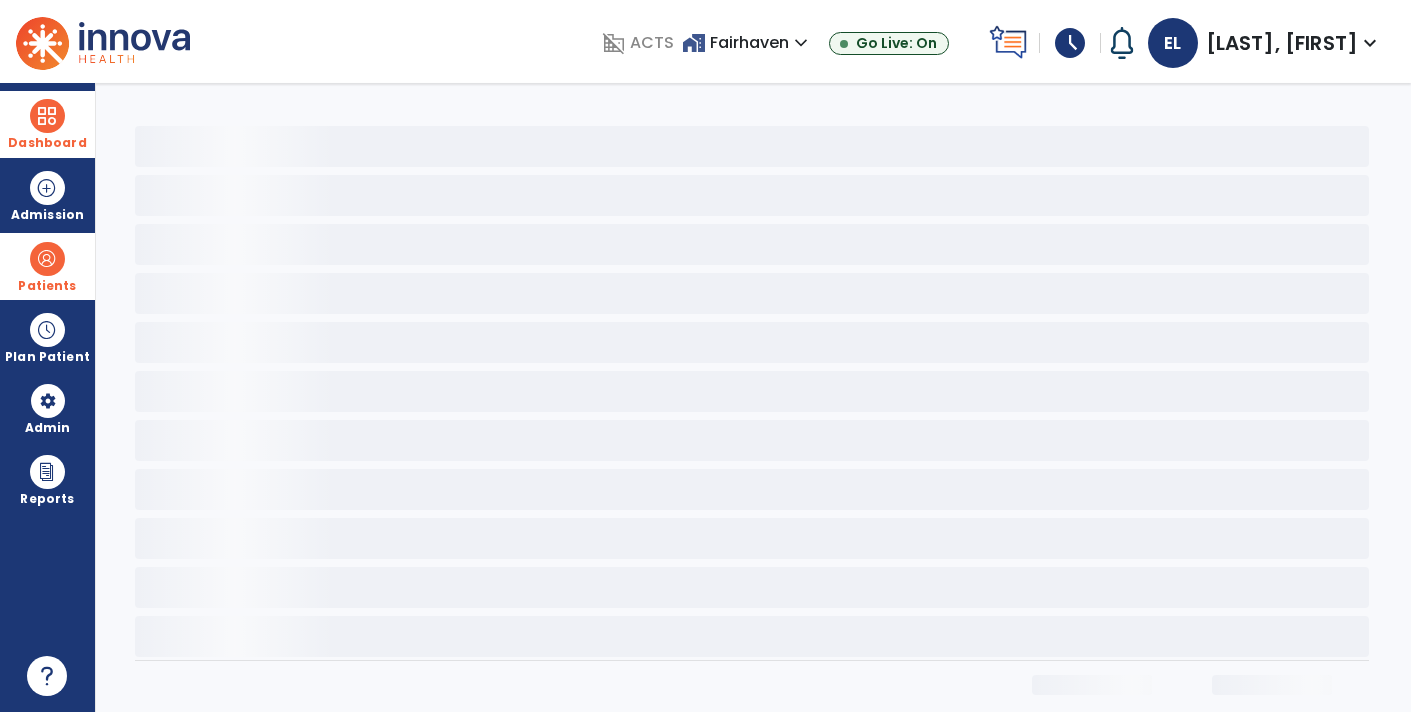 scroll, scrollTop: 0, scrollLeft: 0, axis: both 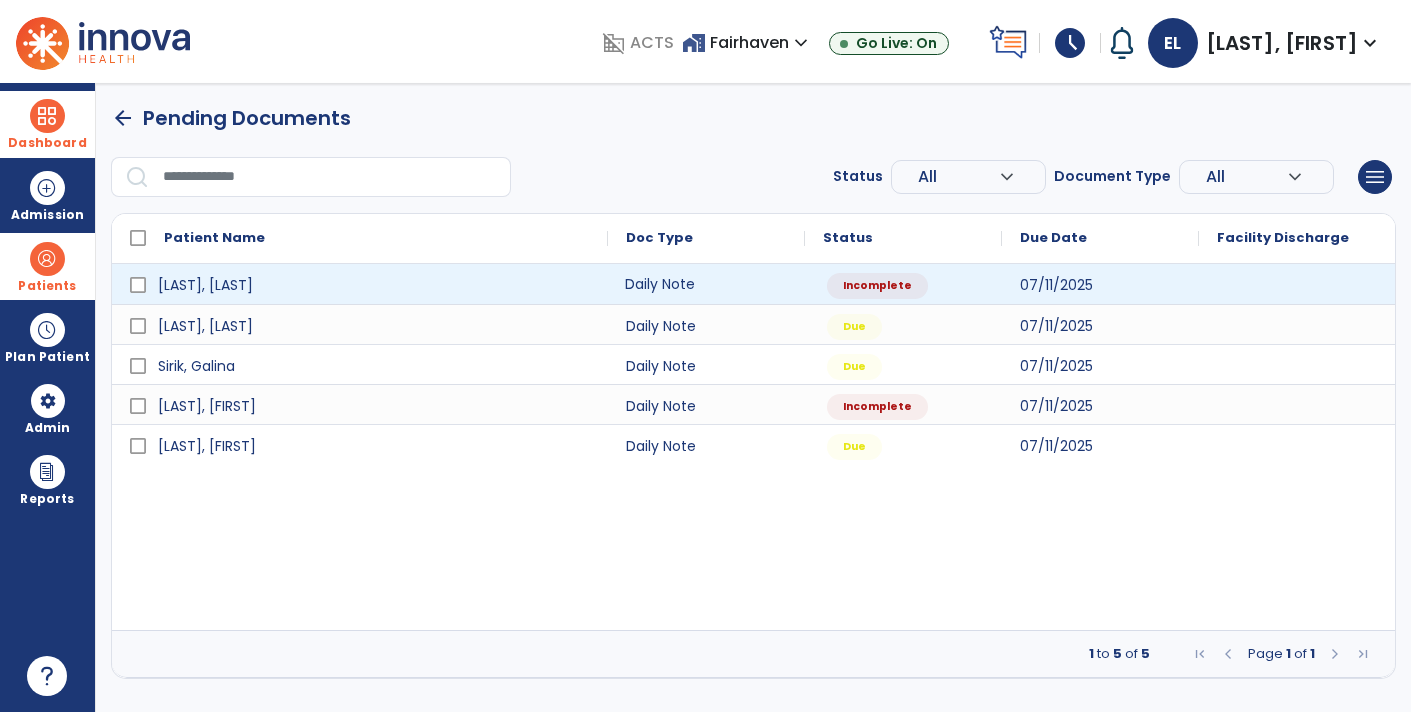 click on "Daily Note" at bounding box center [706, 284] 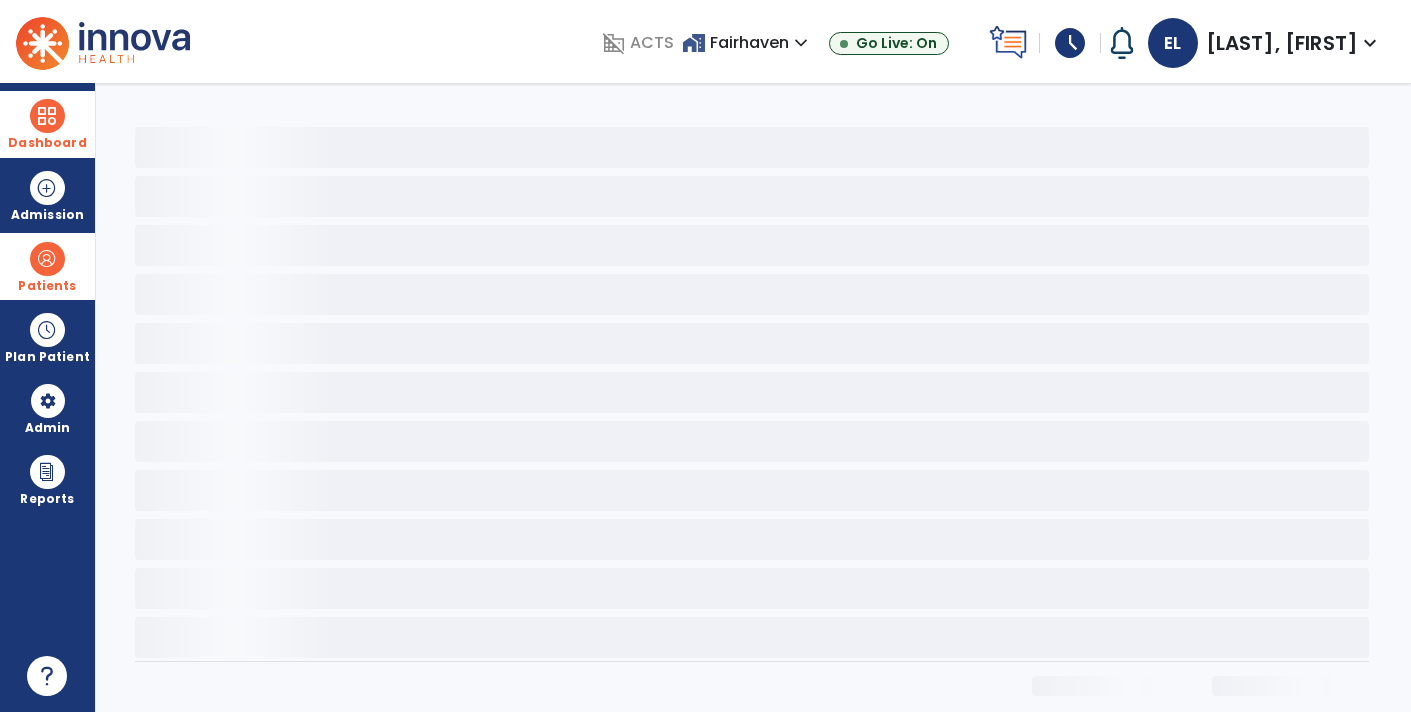 select on "*" 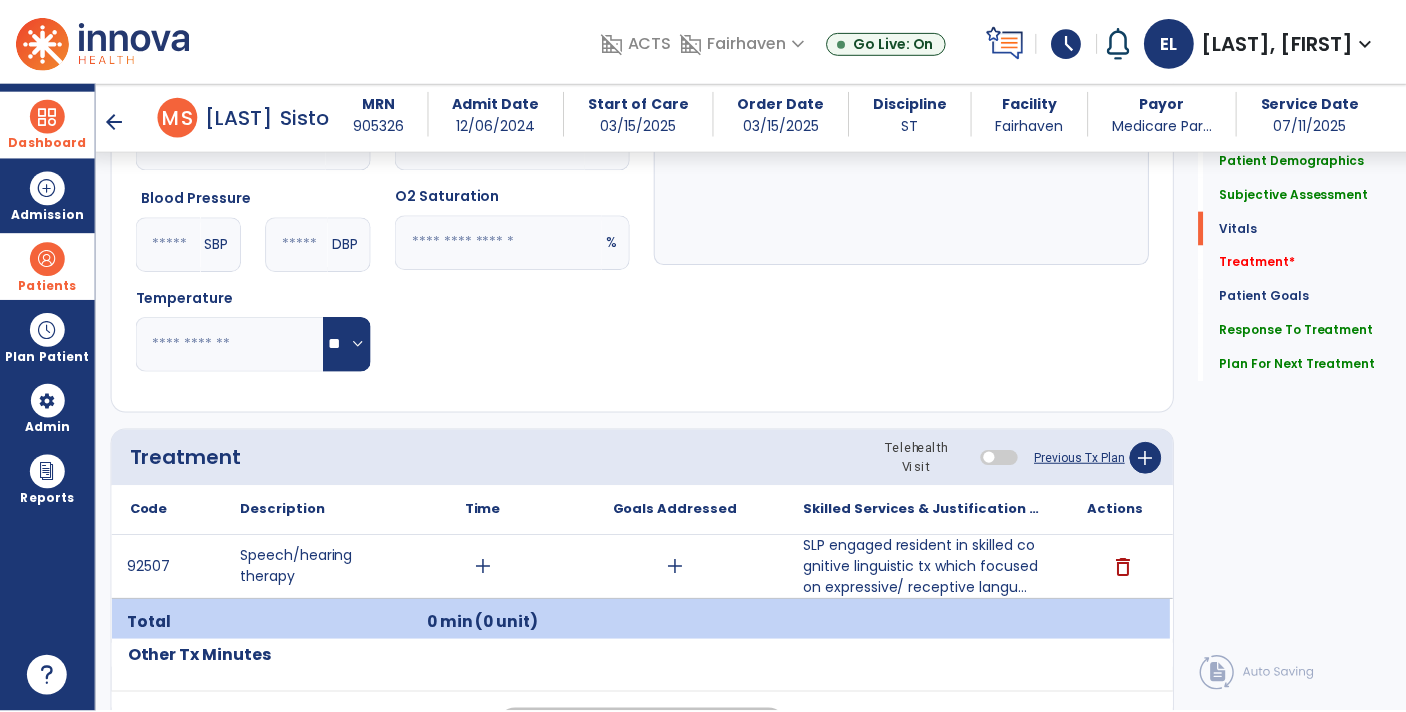 scroll, scrollTop: 820, scrollLeft: 0, axis: vertical 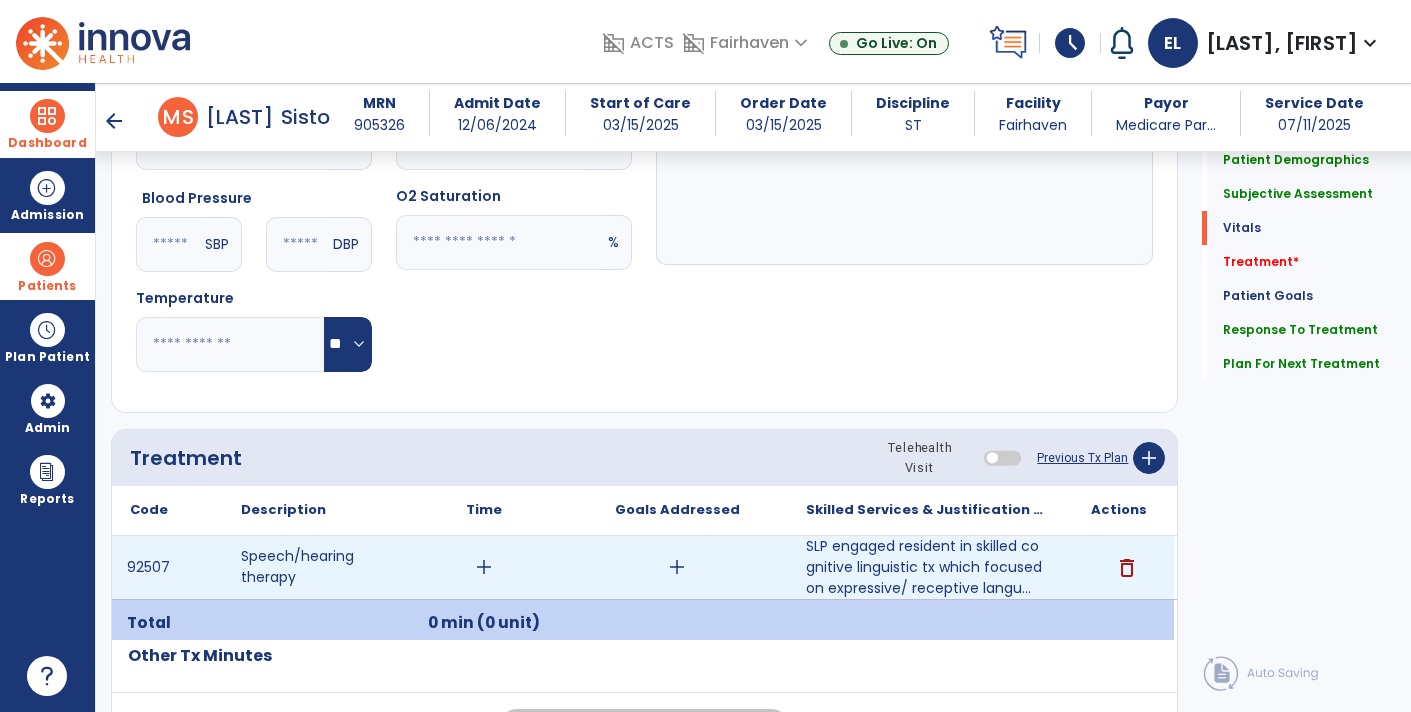 click on "add" at bounding box center (484, 567) 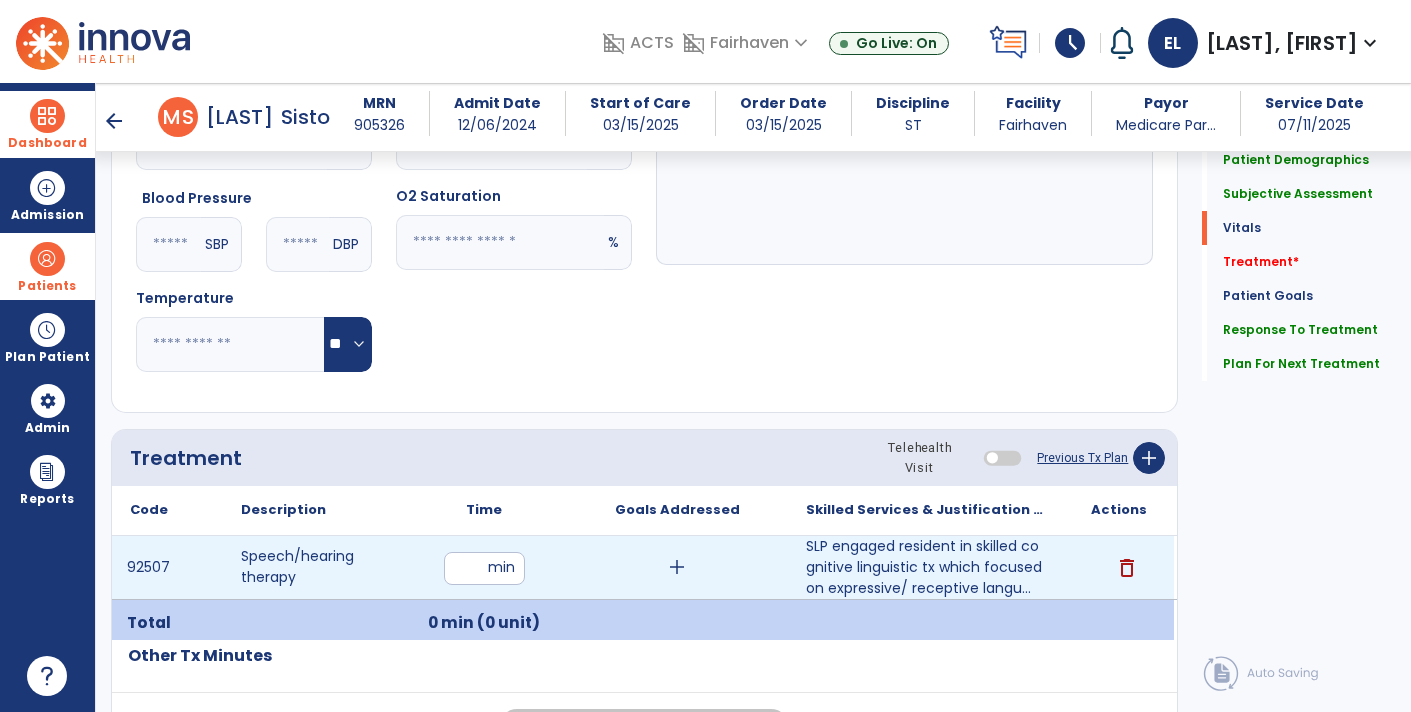 type on "**" 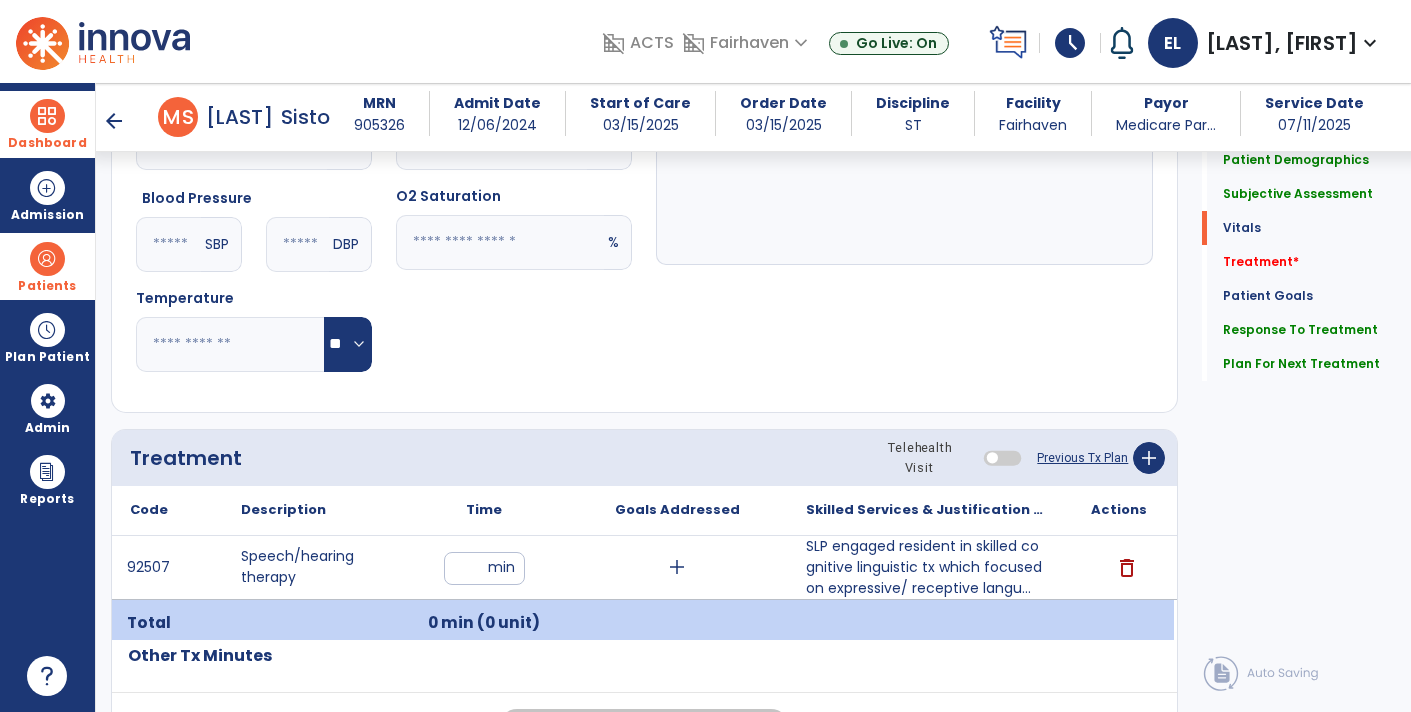 click on "Treatment Telehealth Visit  Previous Tx Plan   add" 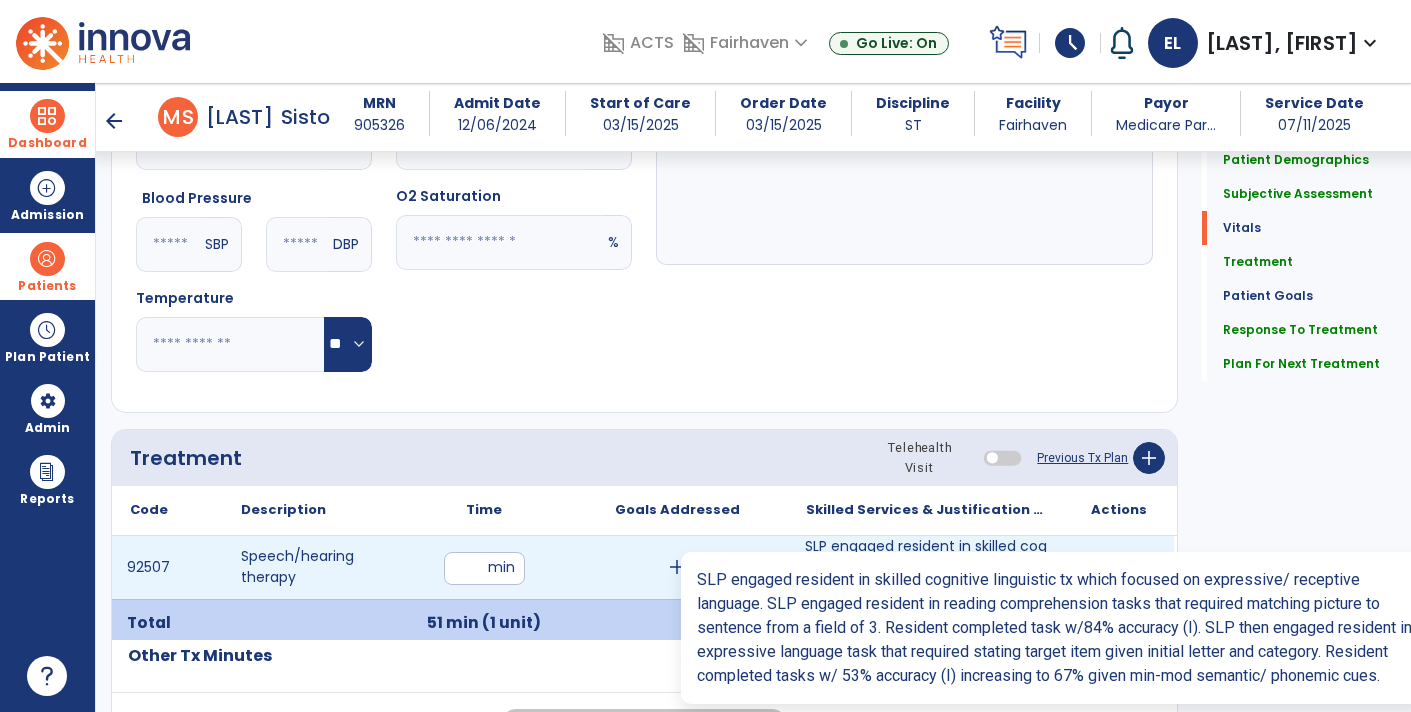 click on "SLP engaged resident in skilled cognitive linguistic tx which focused on expressive/ receptive langu..." at bounding box center [926, 567] 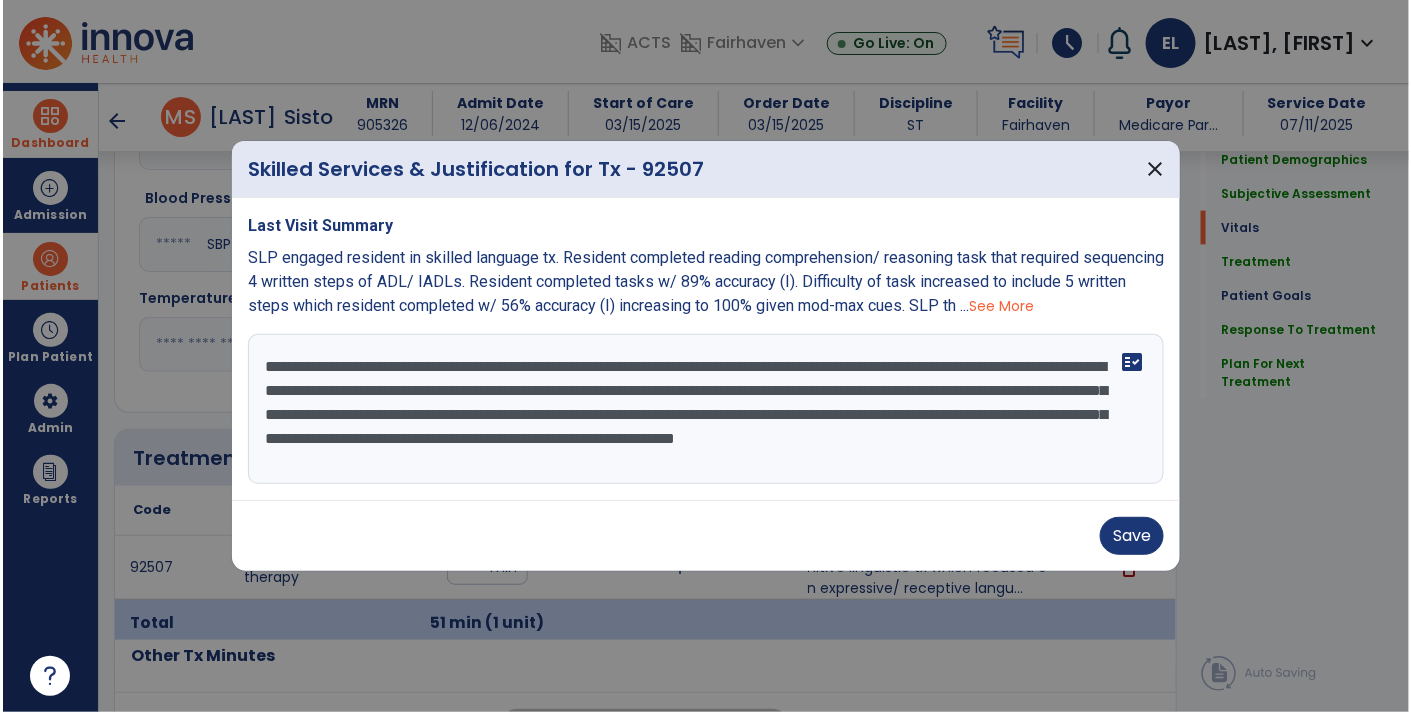 scroll, scrollTop: 820, scrollLeft: 0, axis: vertical 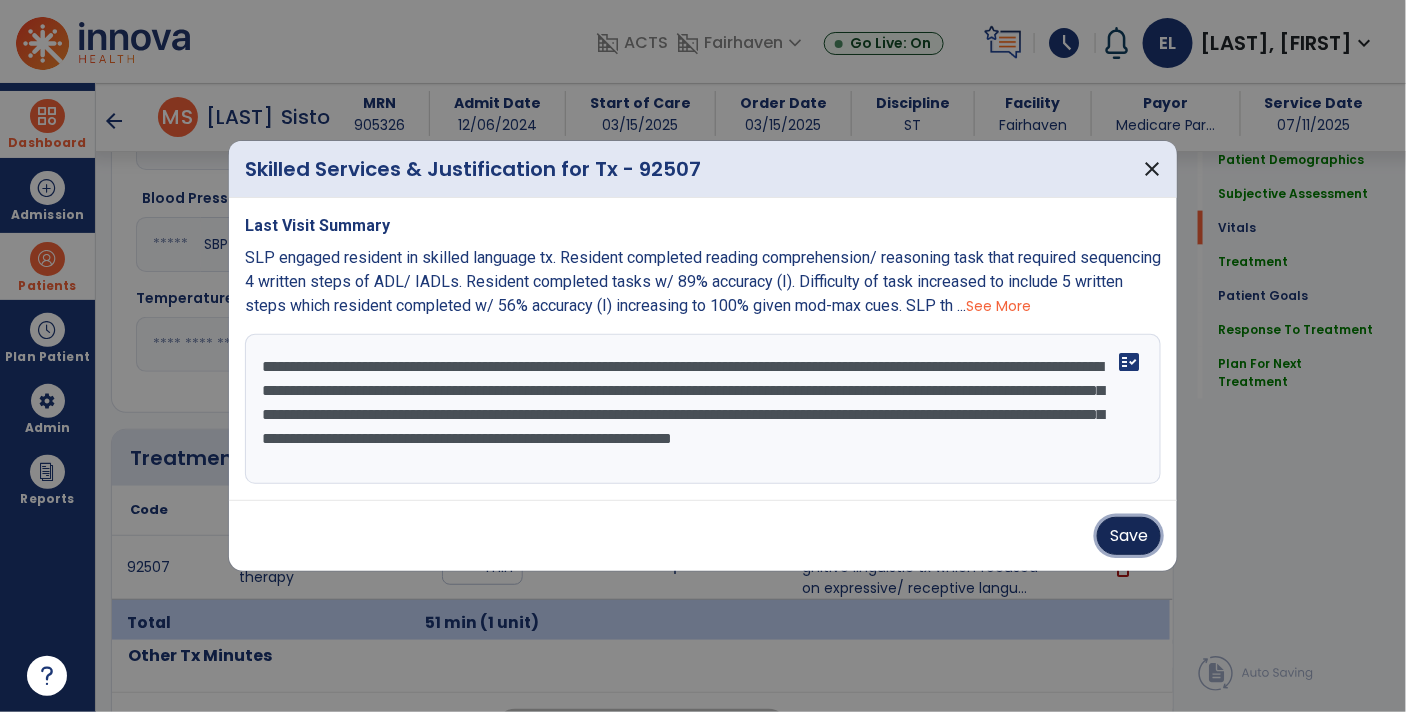 click on "Save" at bounding box center [1129, 536] 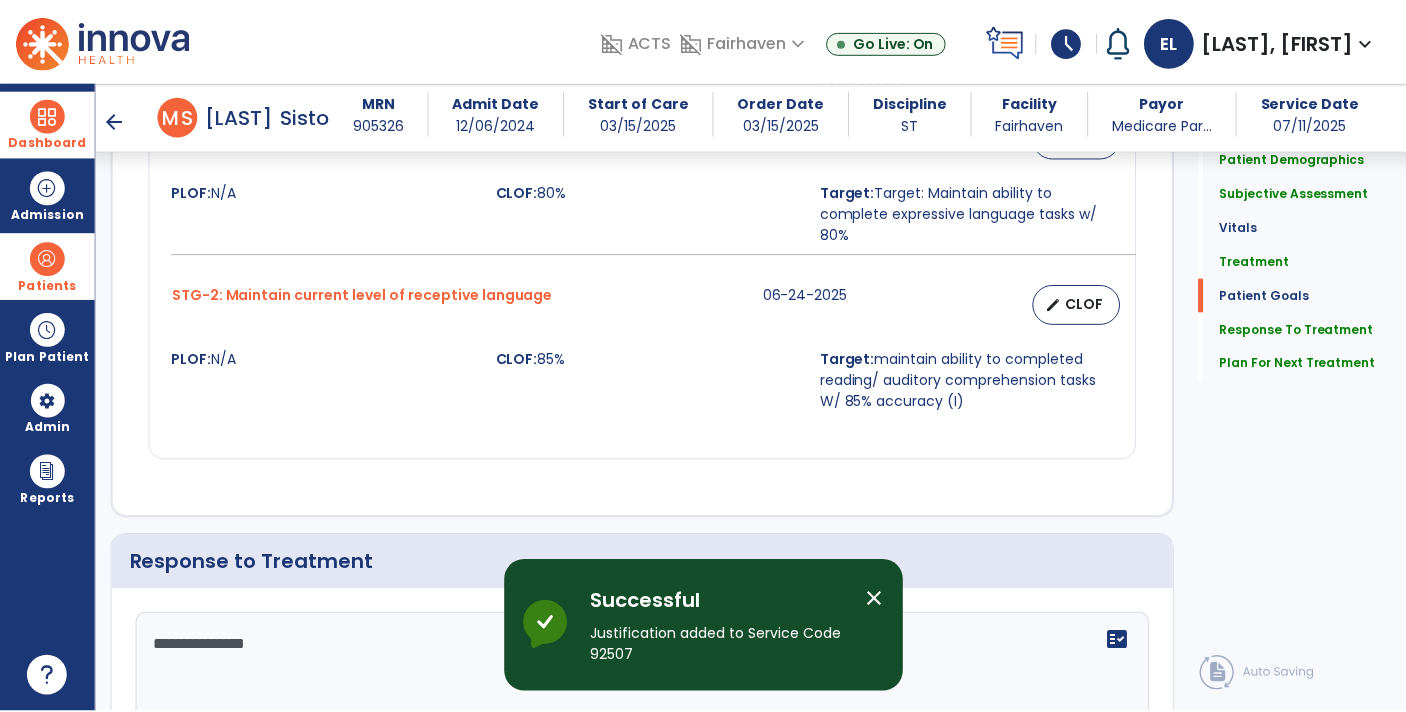 scroll, scrollTop: 2829, scrollLeft: 0, axis: vertical 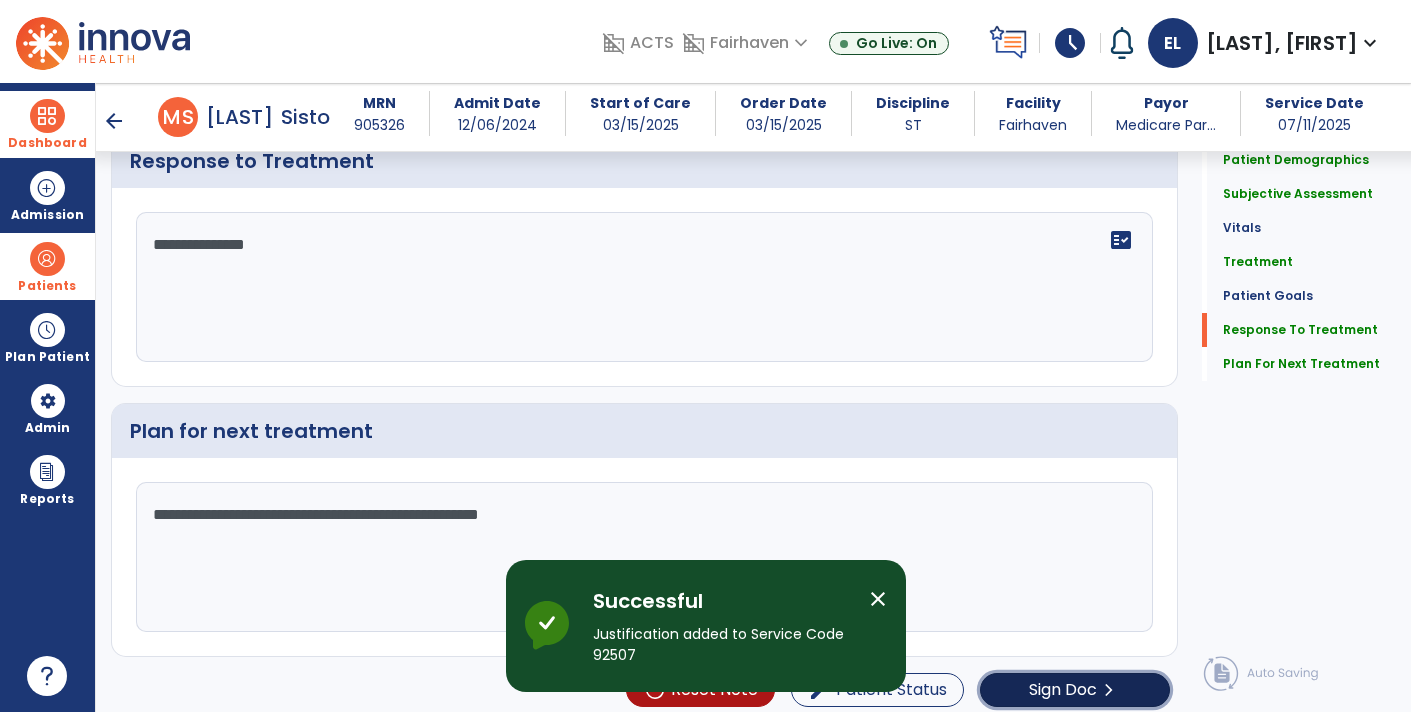 click on "chevron_right" 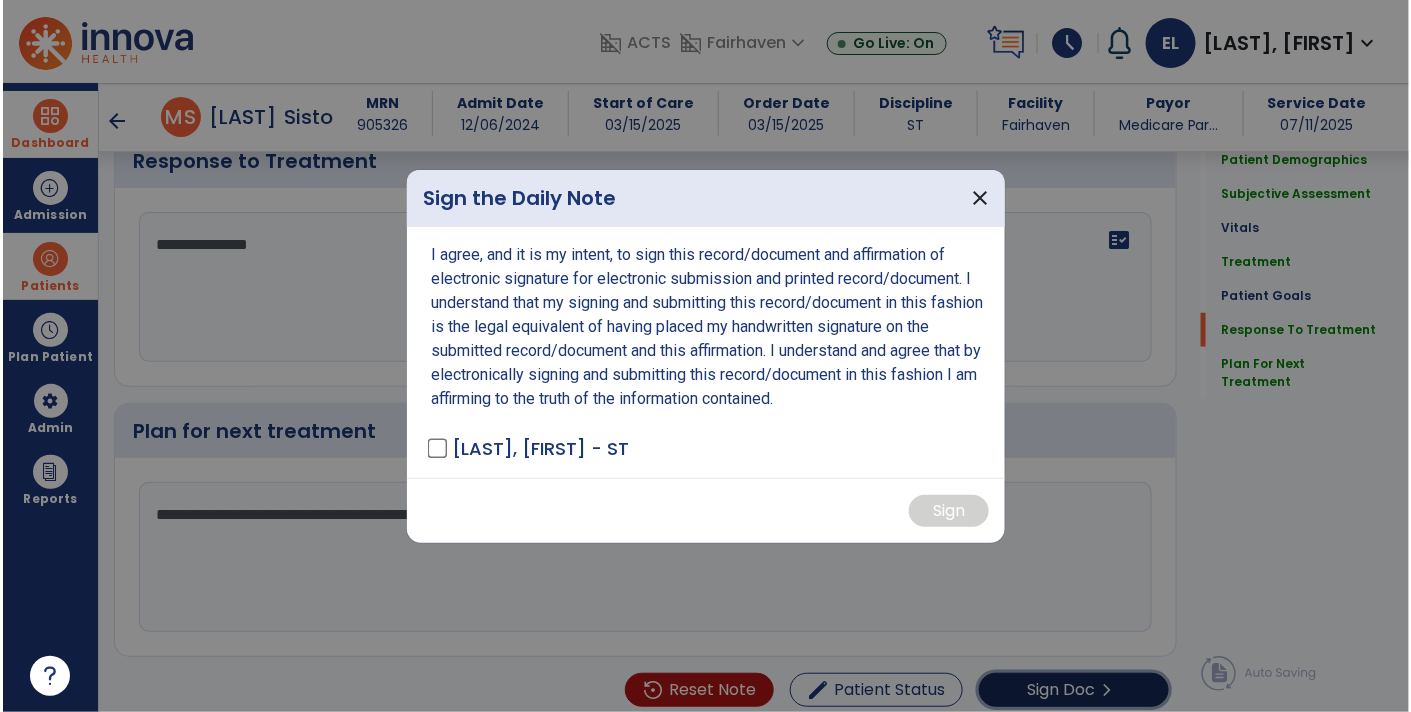 scroll, scrollTop: 2829, scrollLeft: 0, axis: vertical 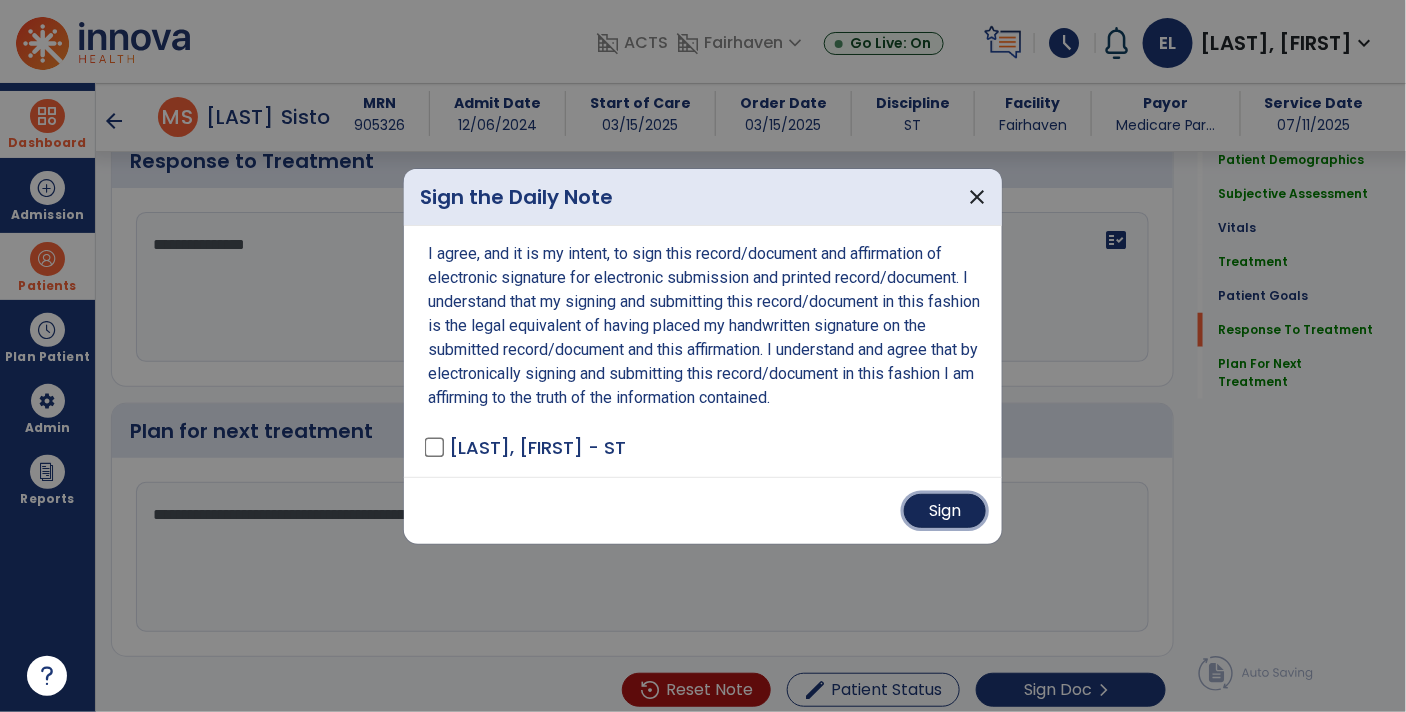 click on "Sign" at bounding box center (945, 511) 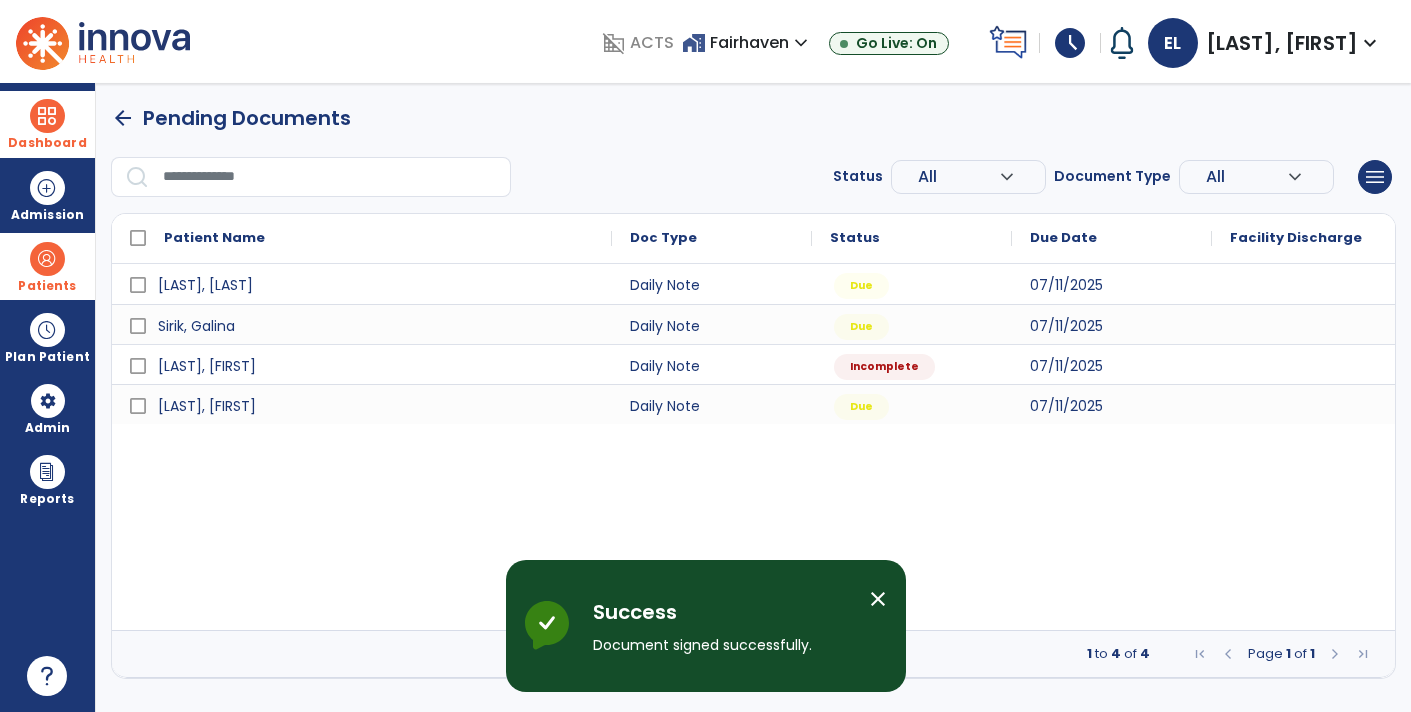 scroll, scrollTop: 0, scrollLeft: 0, axis: both 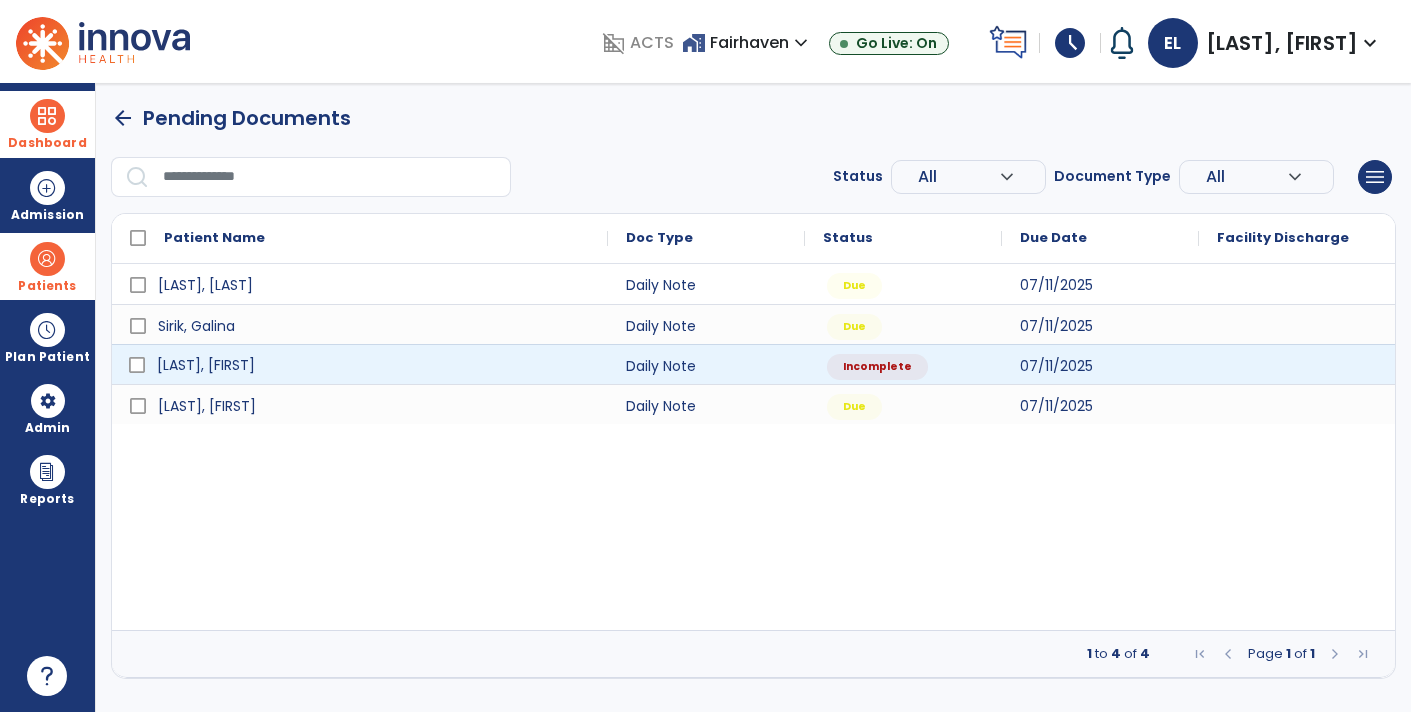 click on "[LAST], [FIRST]" at bounding box center [206, 365] 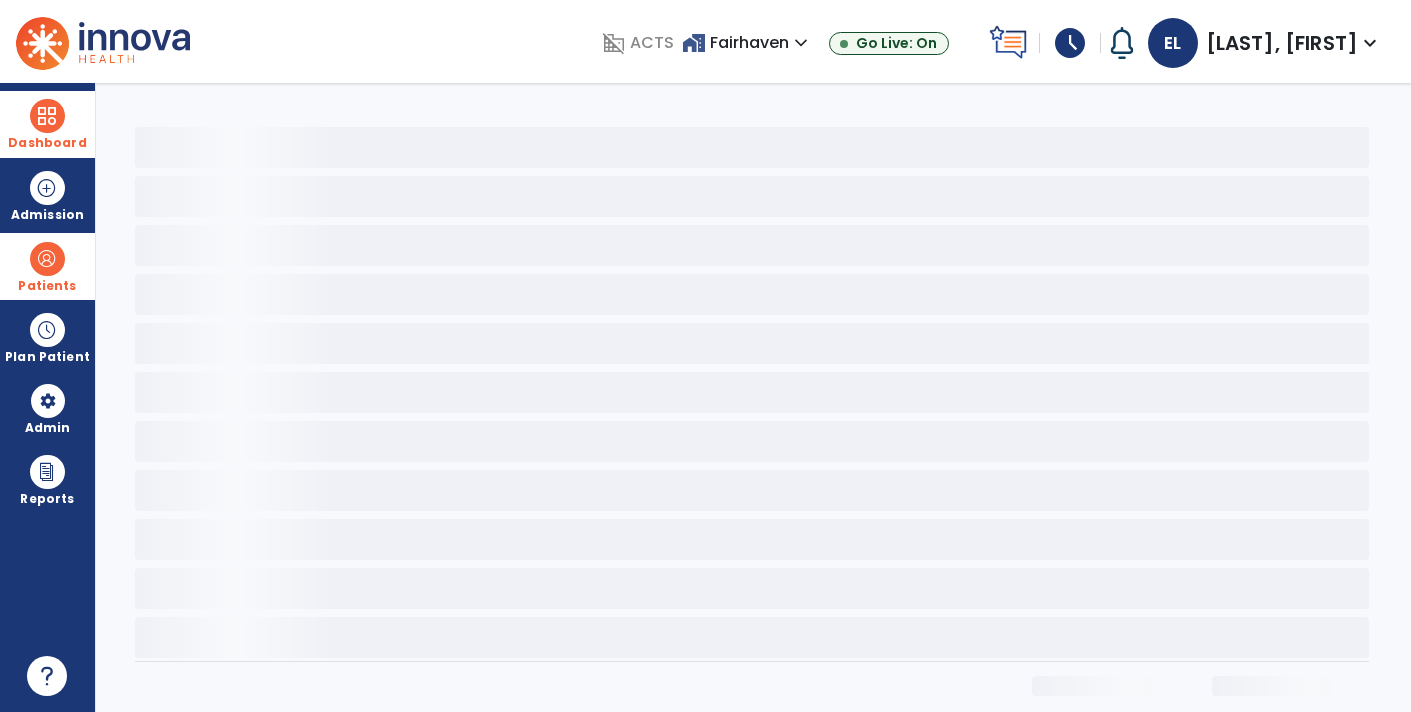 scroll, scrollTop: 11, scrollLeft: 0, axis: vertical 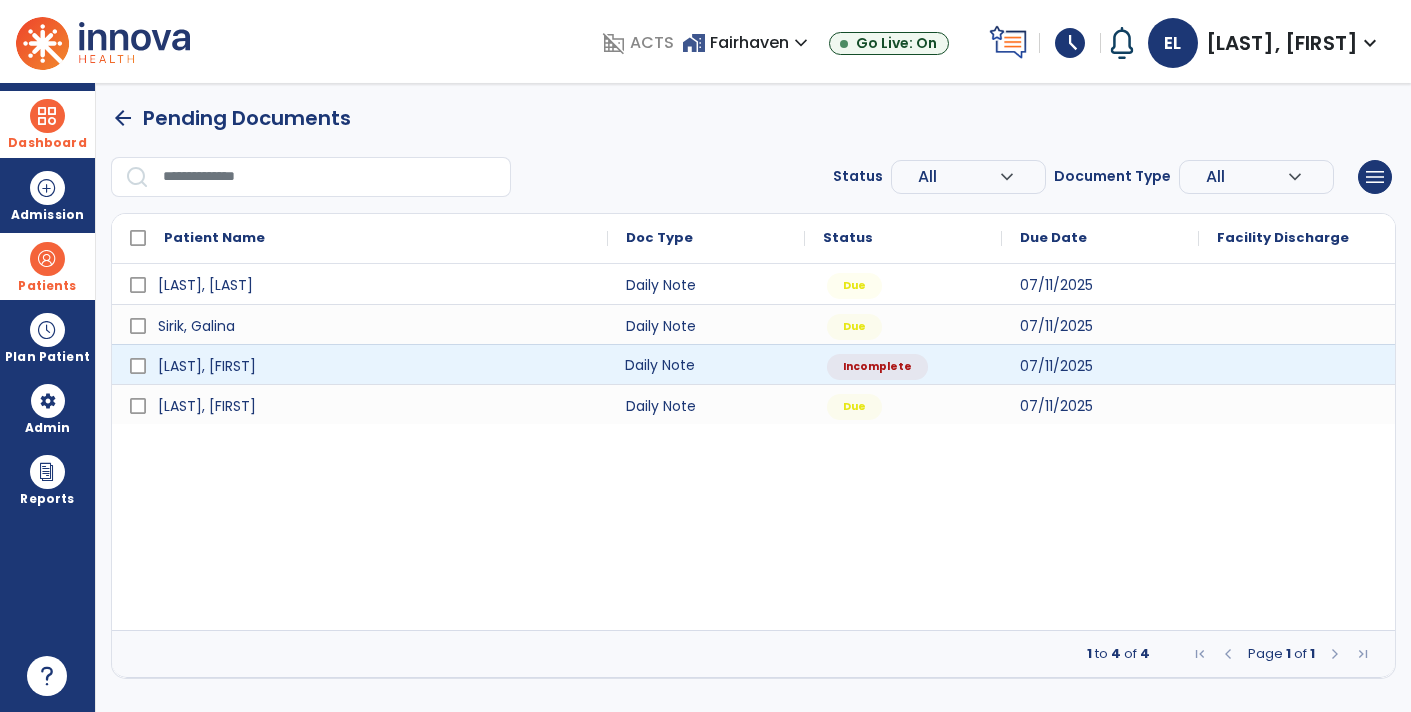 click on "Daily Note" at bounding box center (706, 364) 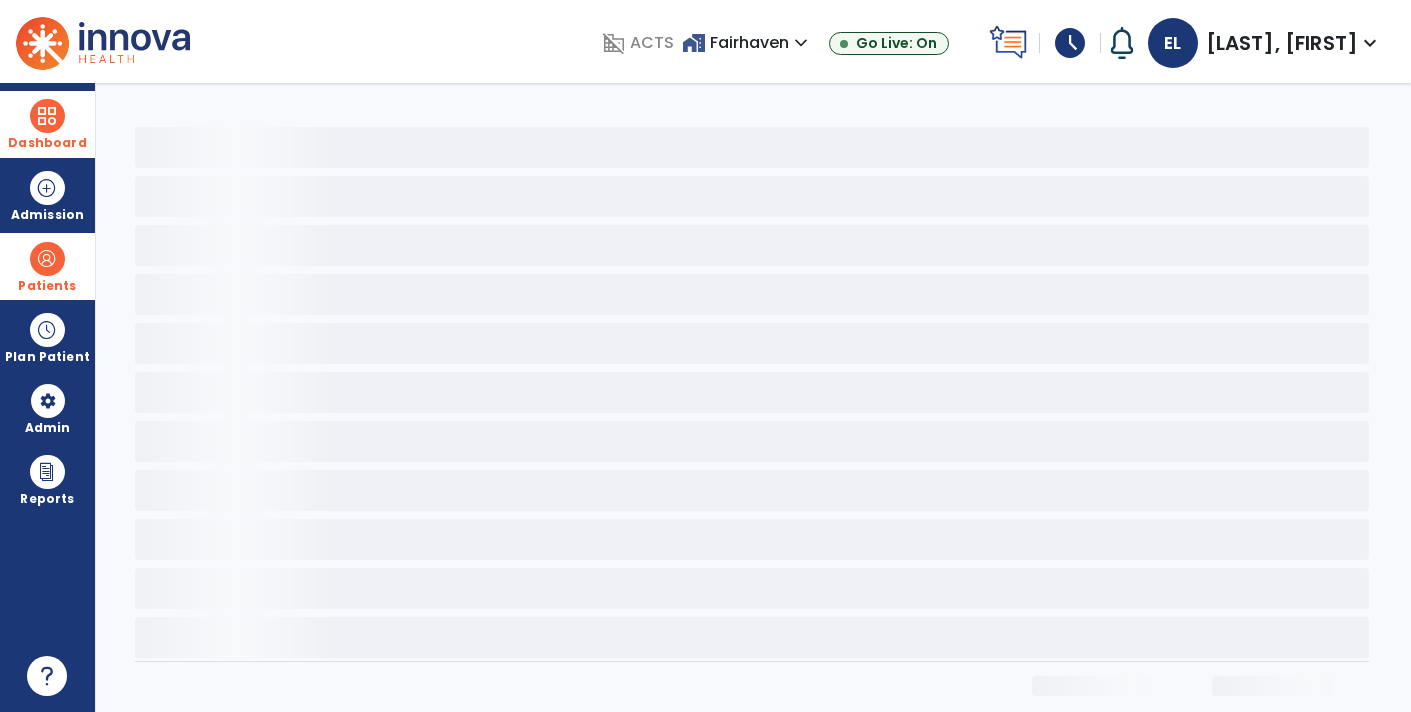 select on "*" 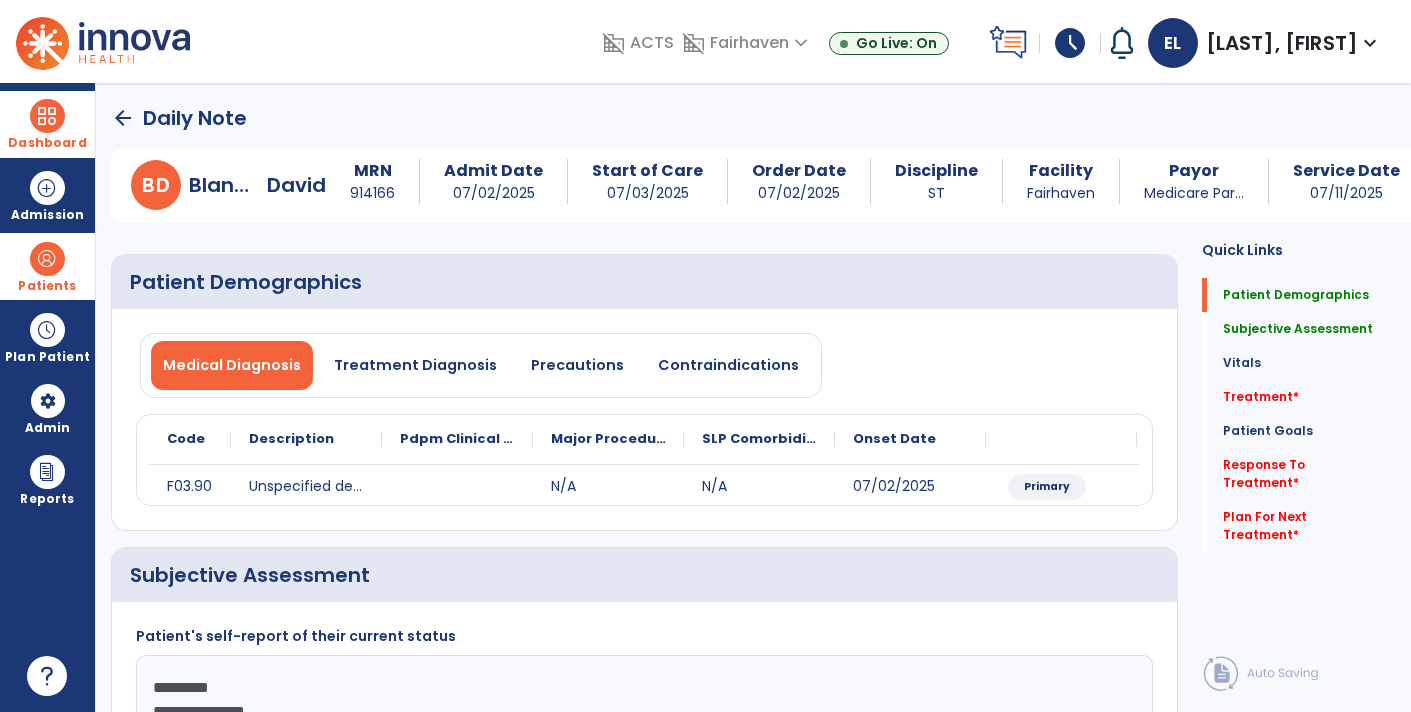 click on "**********" 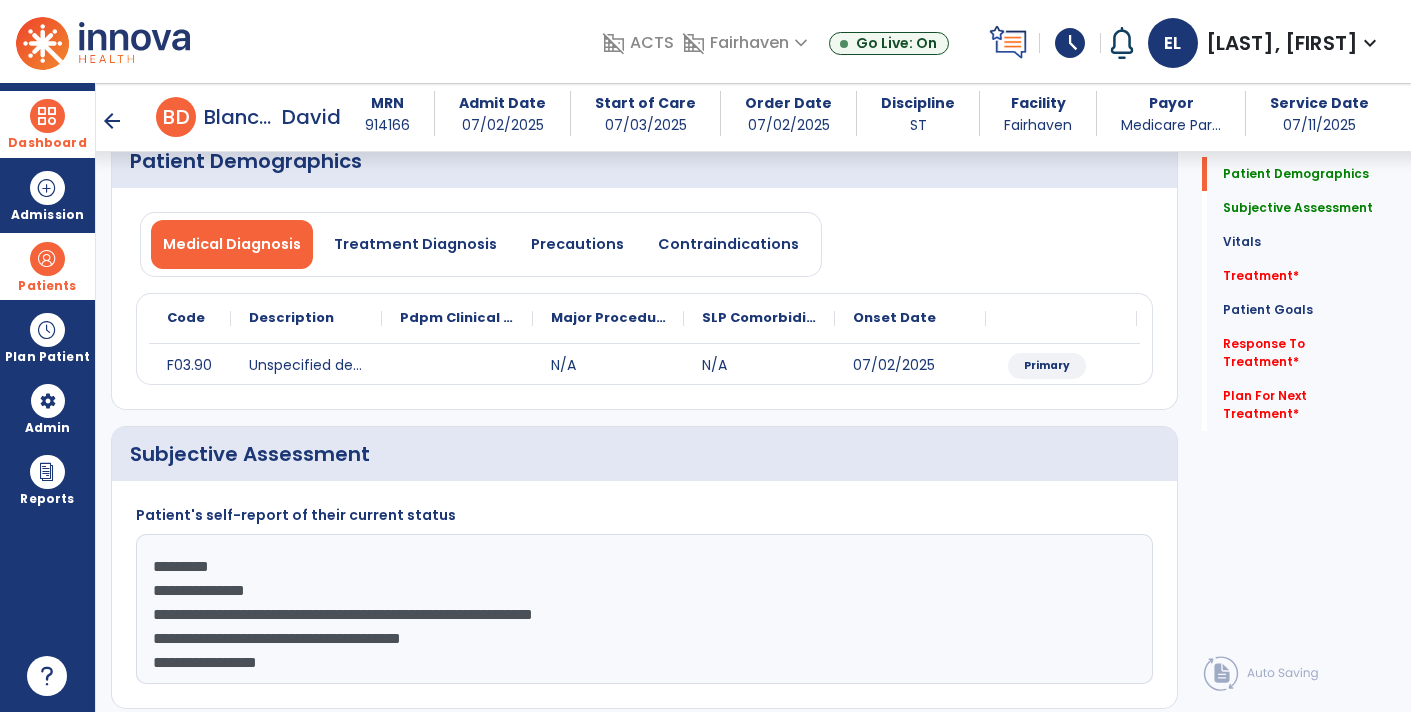 scroll, scrollTop: 103, scrollLeft: 0, axis: vertical 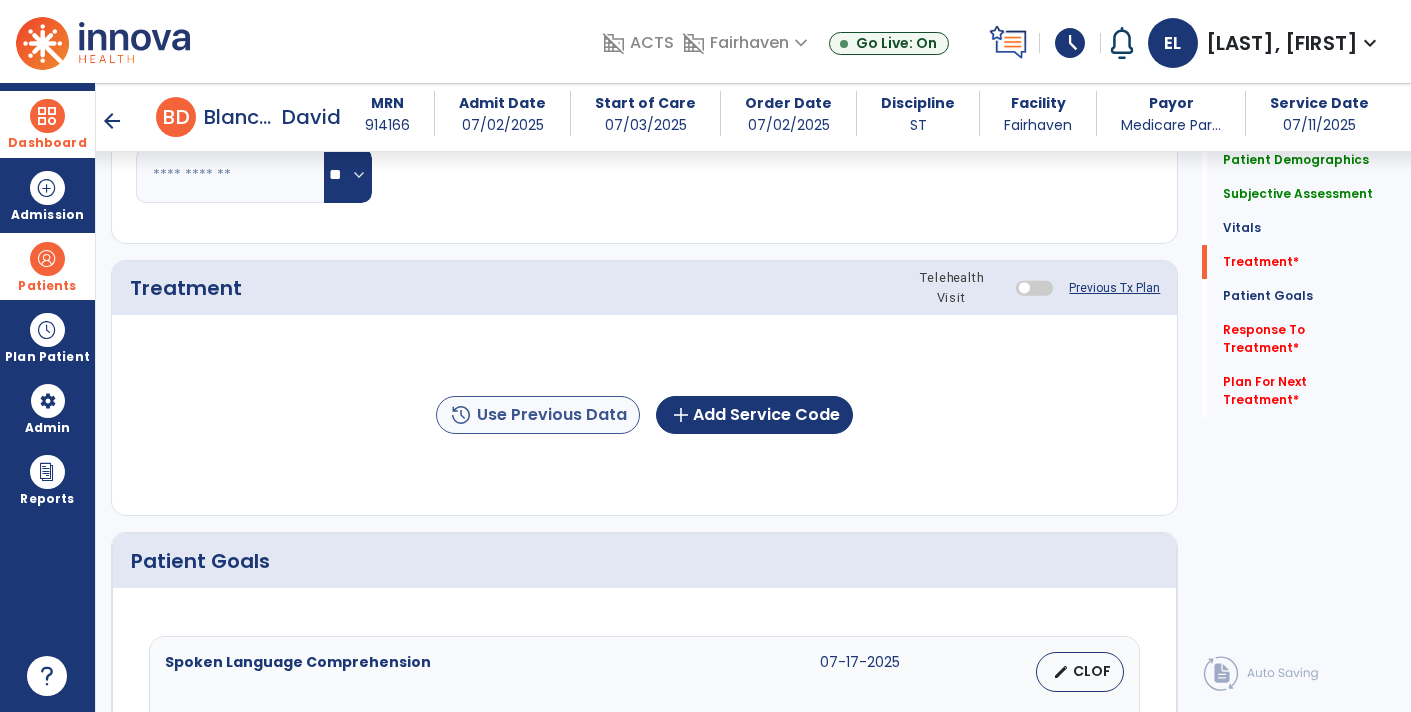 type on "**********" 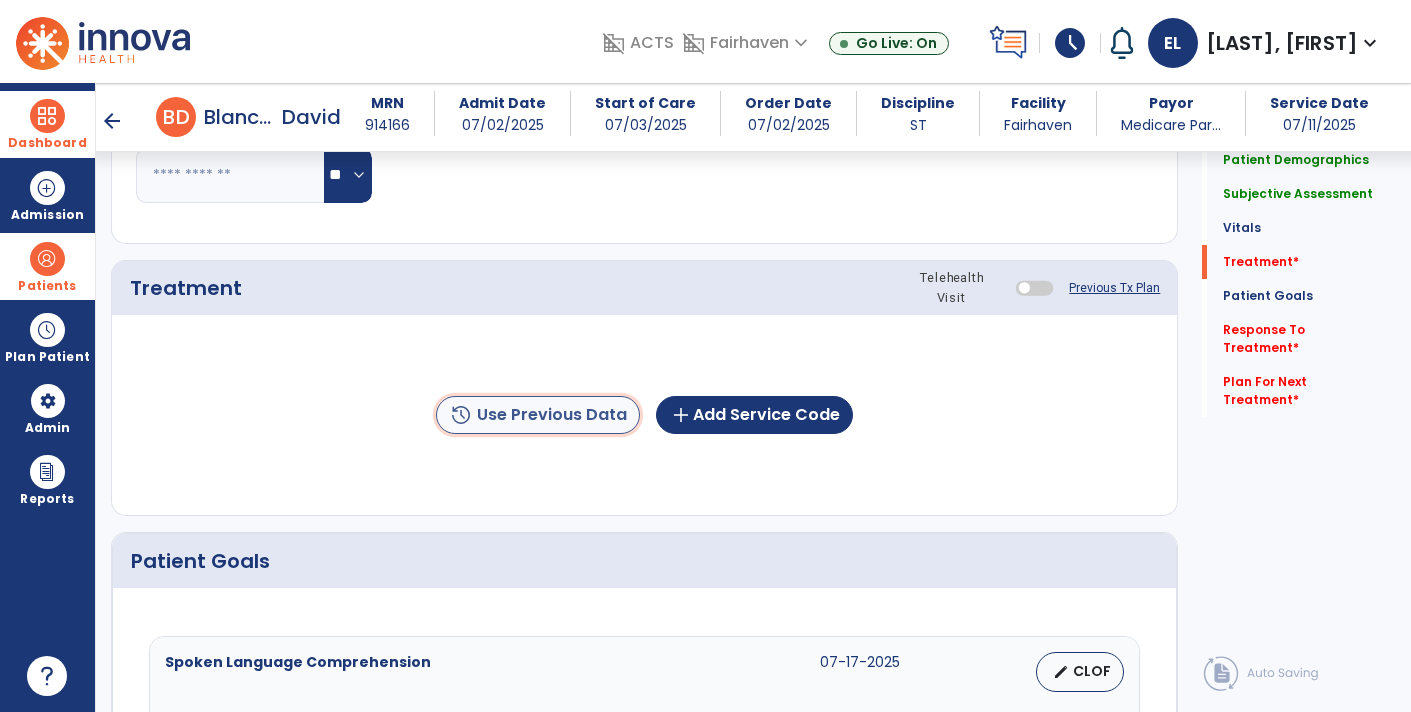 click on "history  Use Previous Data" 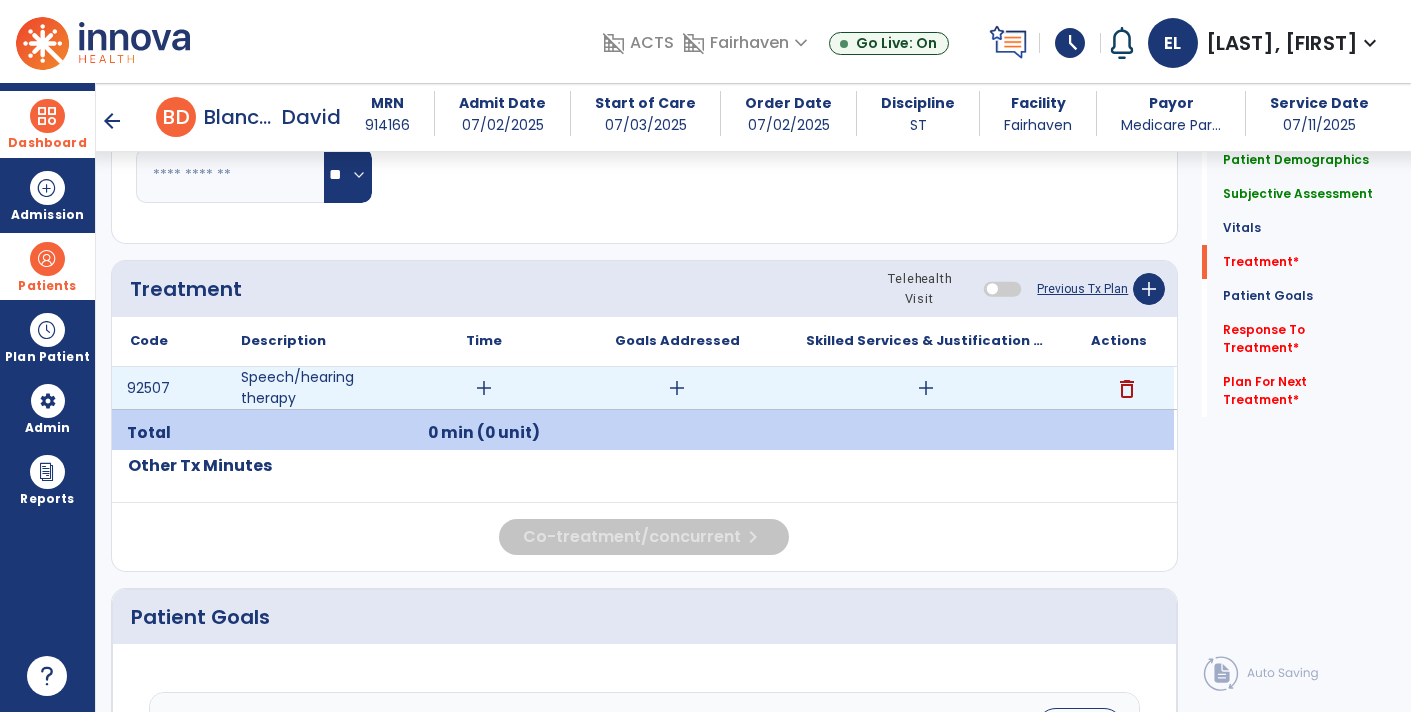 click on "add" at bounding box center [926, 388] 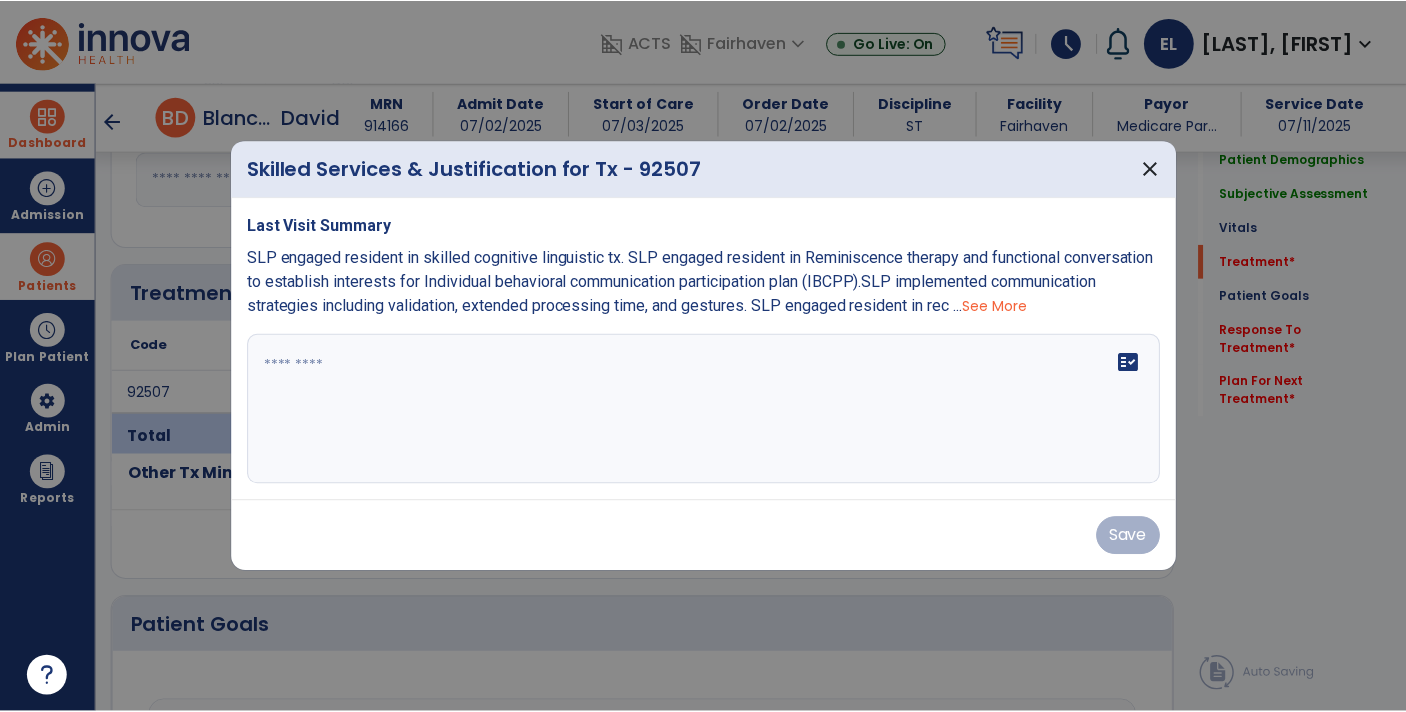 scroll, scrollTop: 989, scrollLeft: 0, axis: vertical 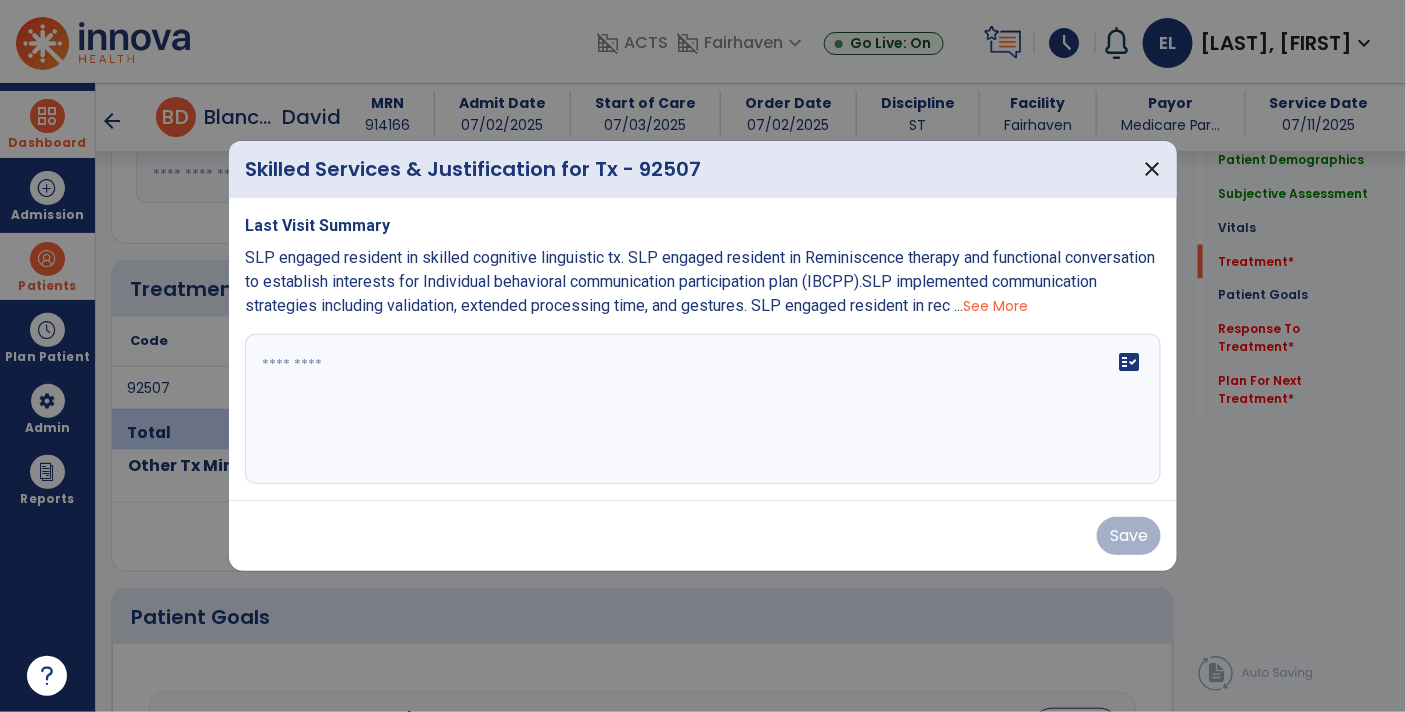 click on "fact_check" at bounding box center [703, 409] 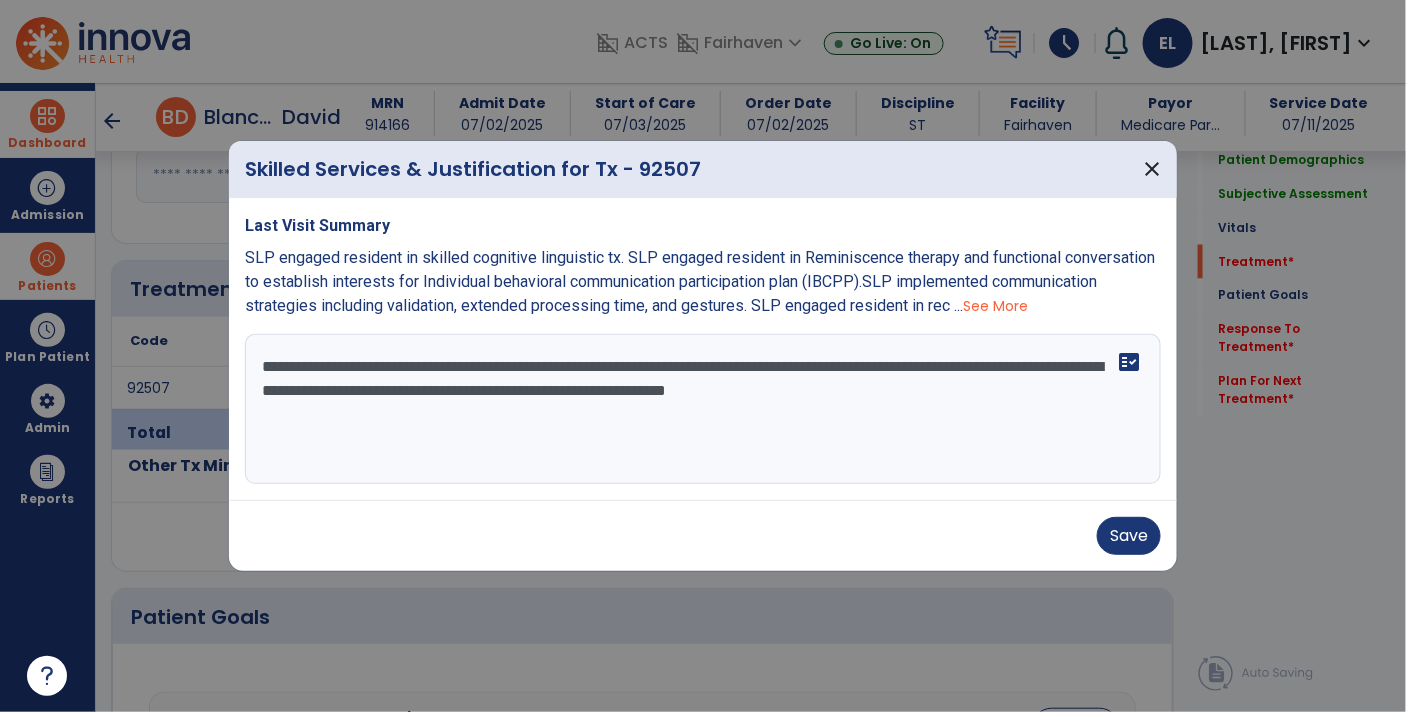click on "**********" at bounding box center [703, 409] 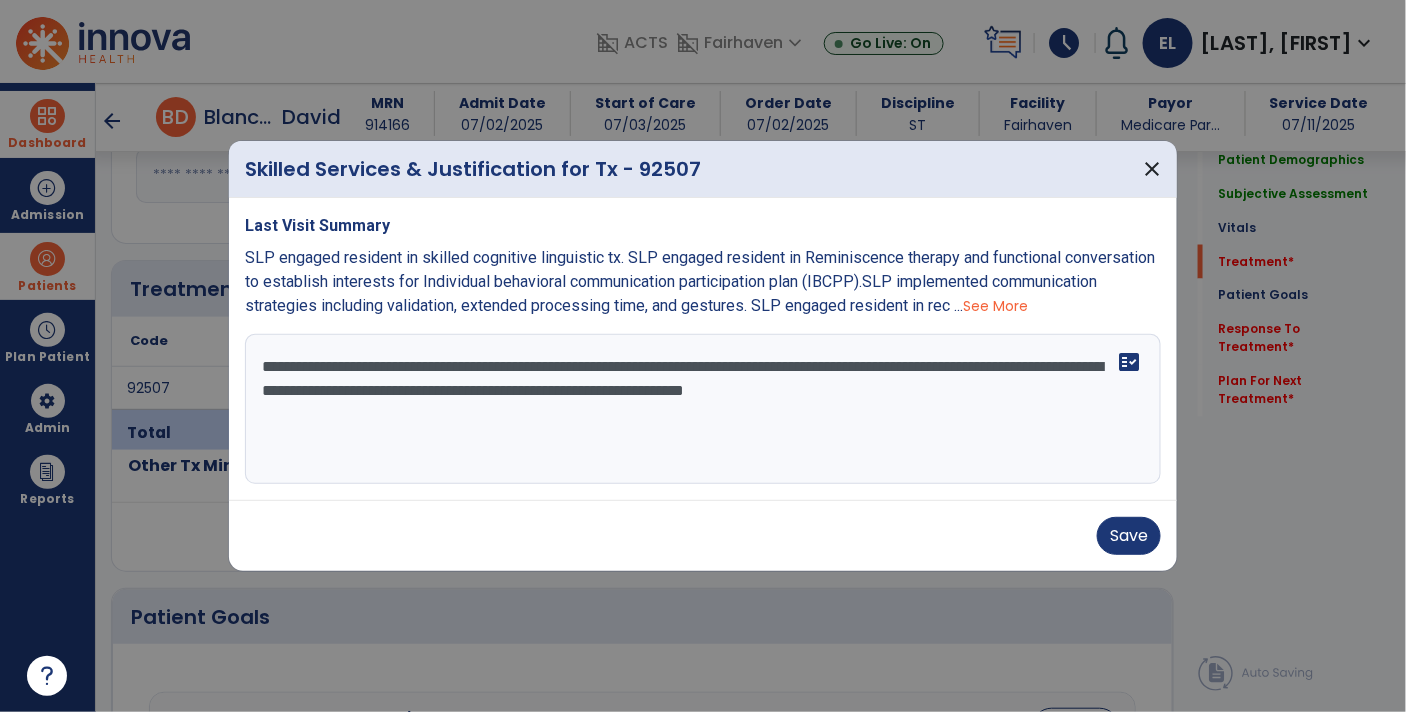 click on "**********" at bounding box center [703, 409] 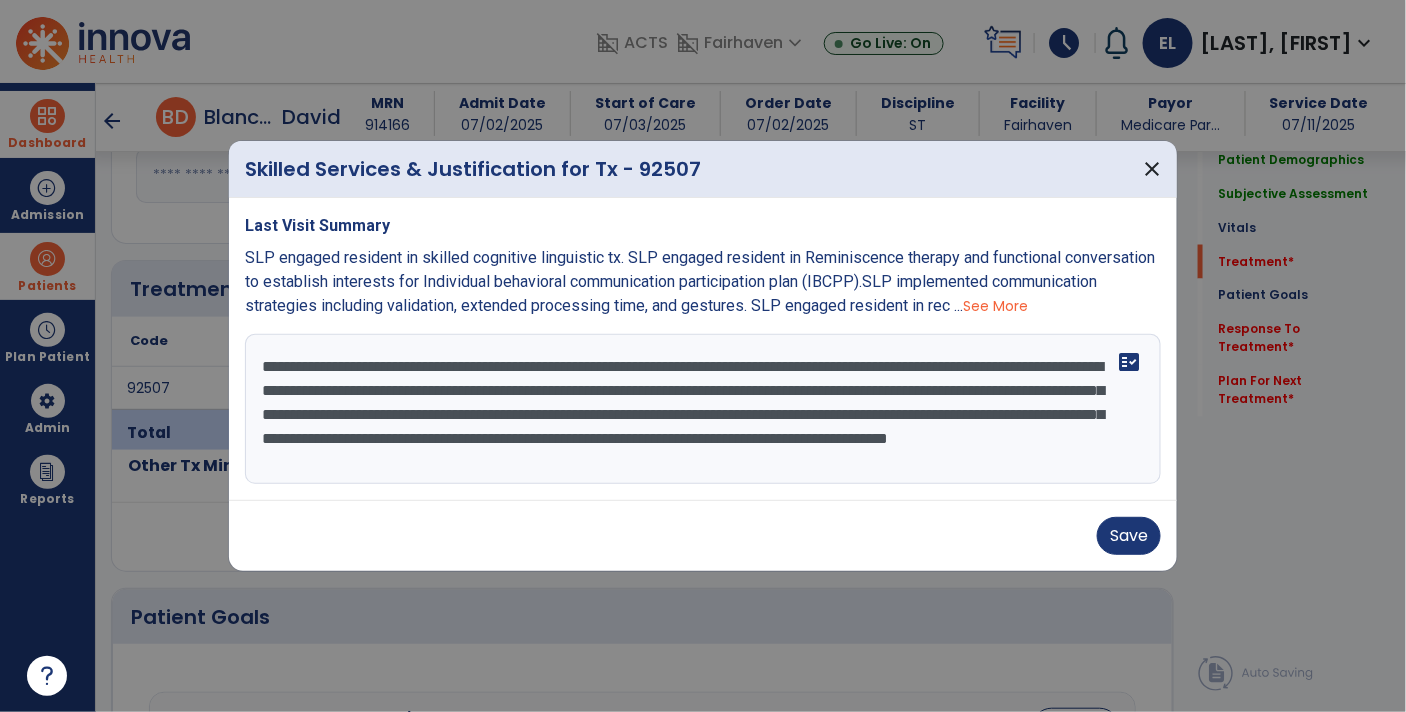 scroll, scrollTop: 14, scrollLeft: 0, axis: vertical 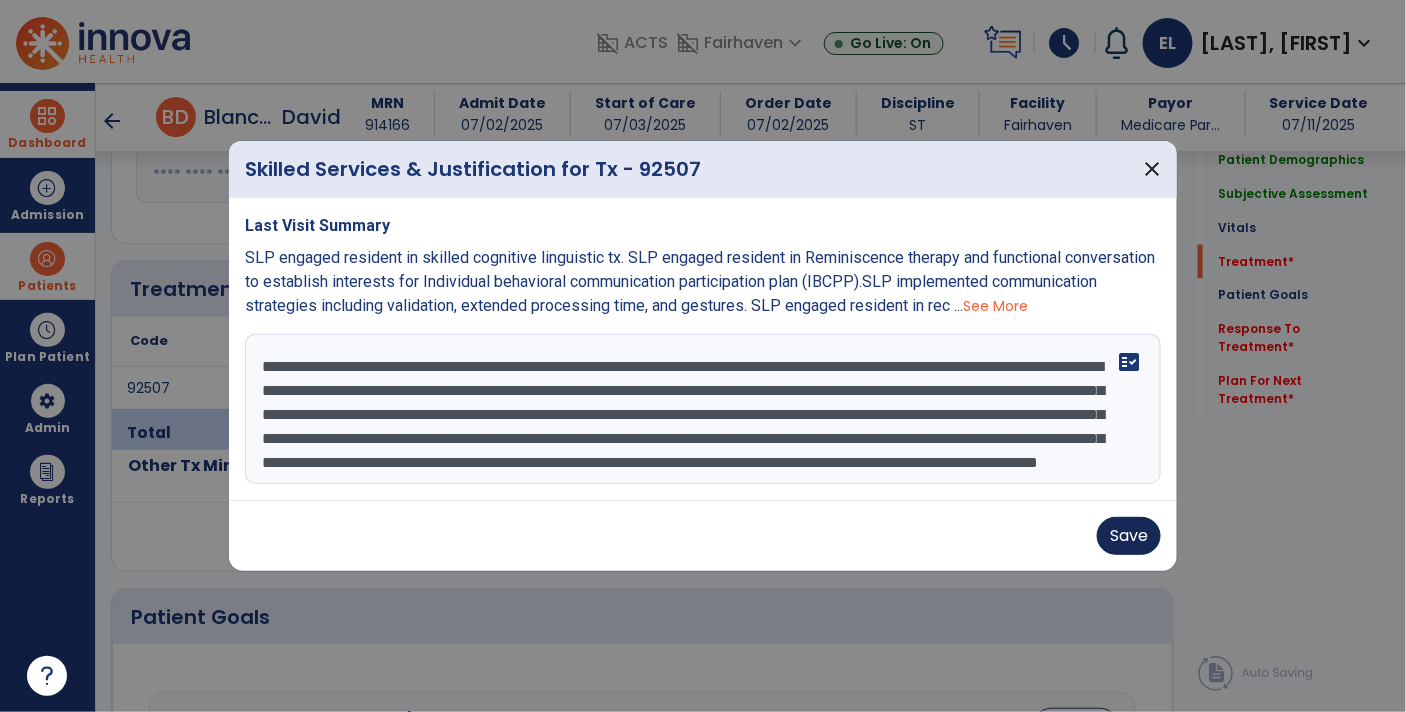 type on "**********" 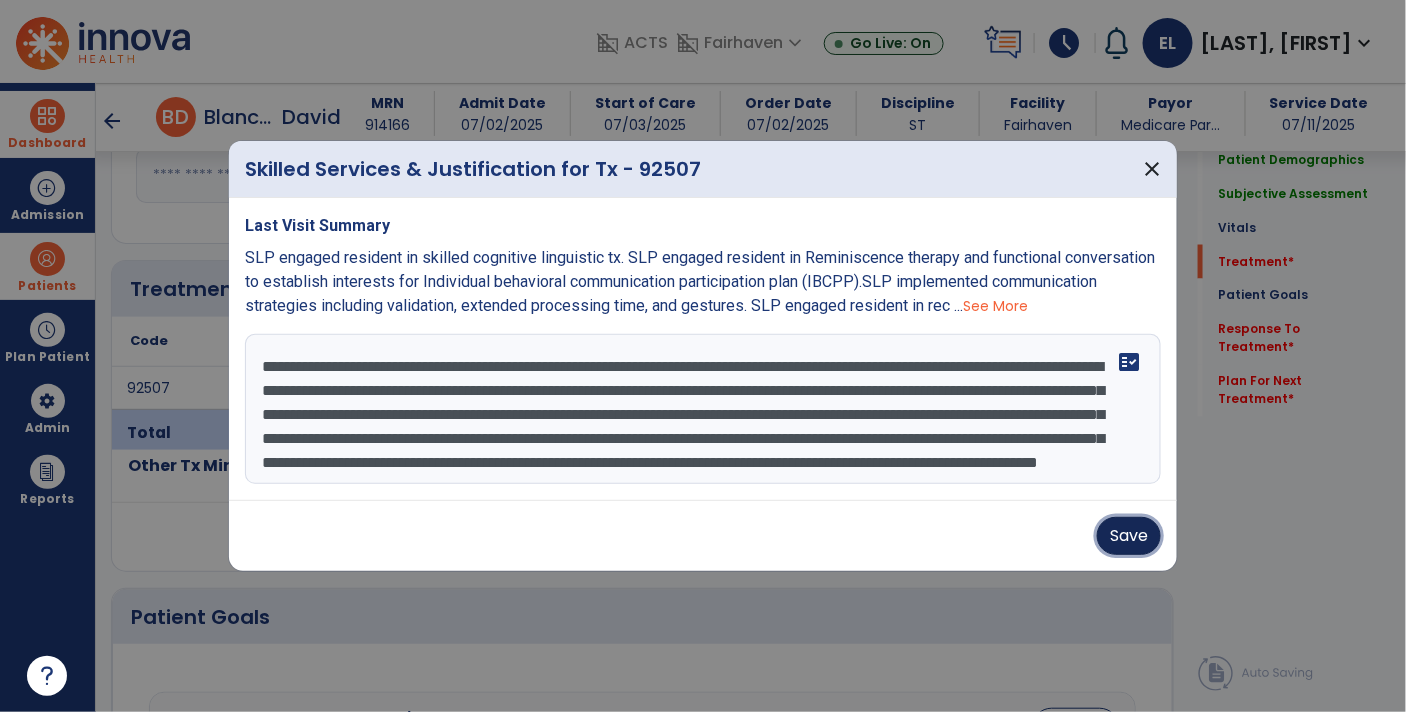 click on "Save" at bounding box center (1129, 536) 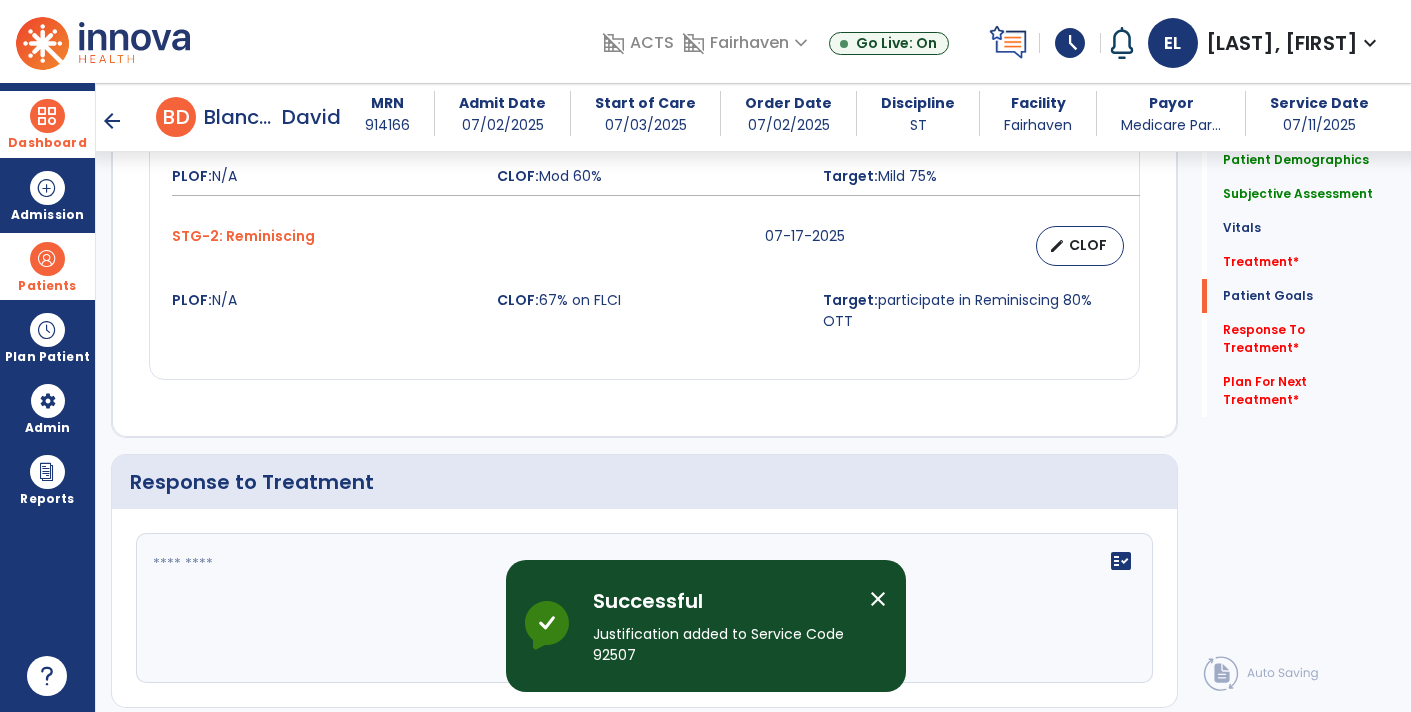 scroll, scrollTop: 2338, scrollLeft: 0, axis: vertical 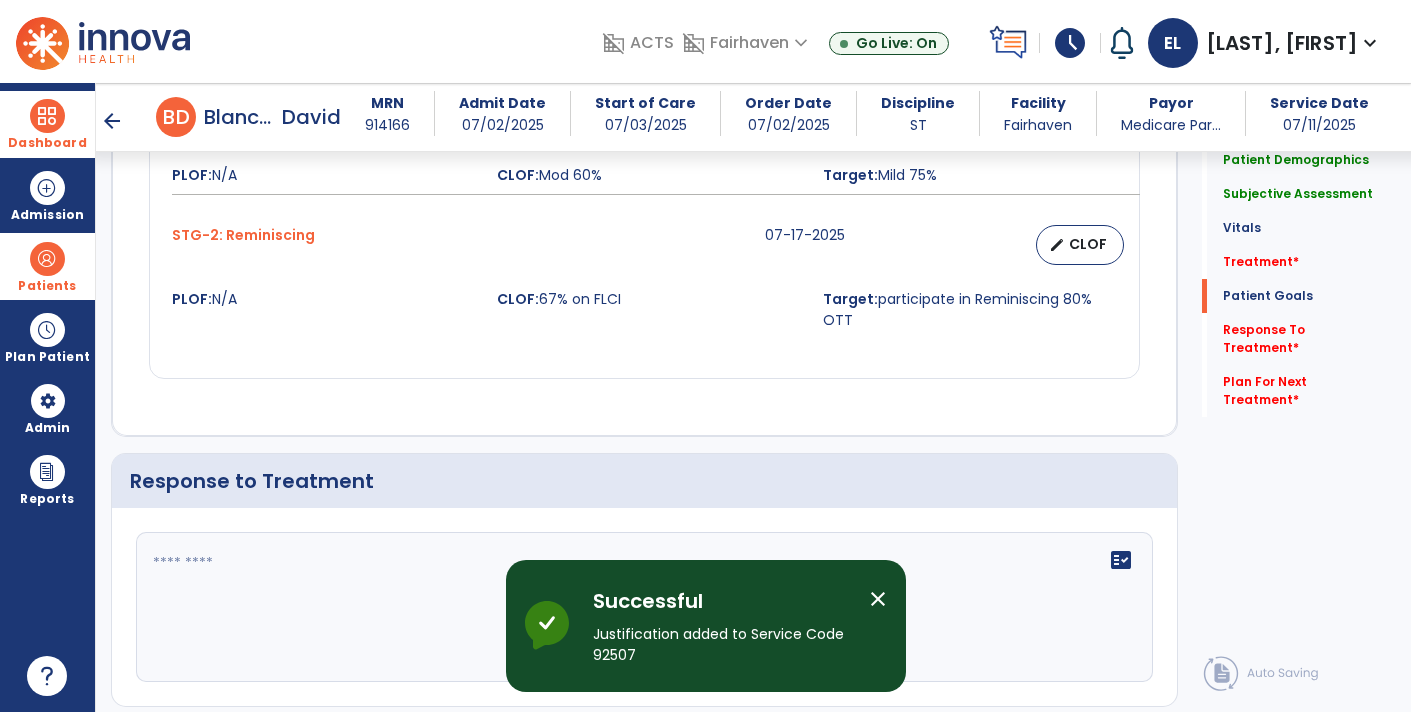 click 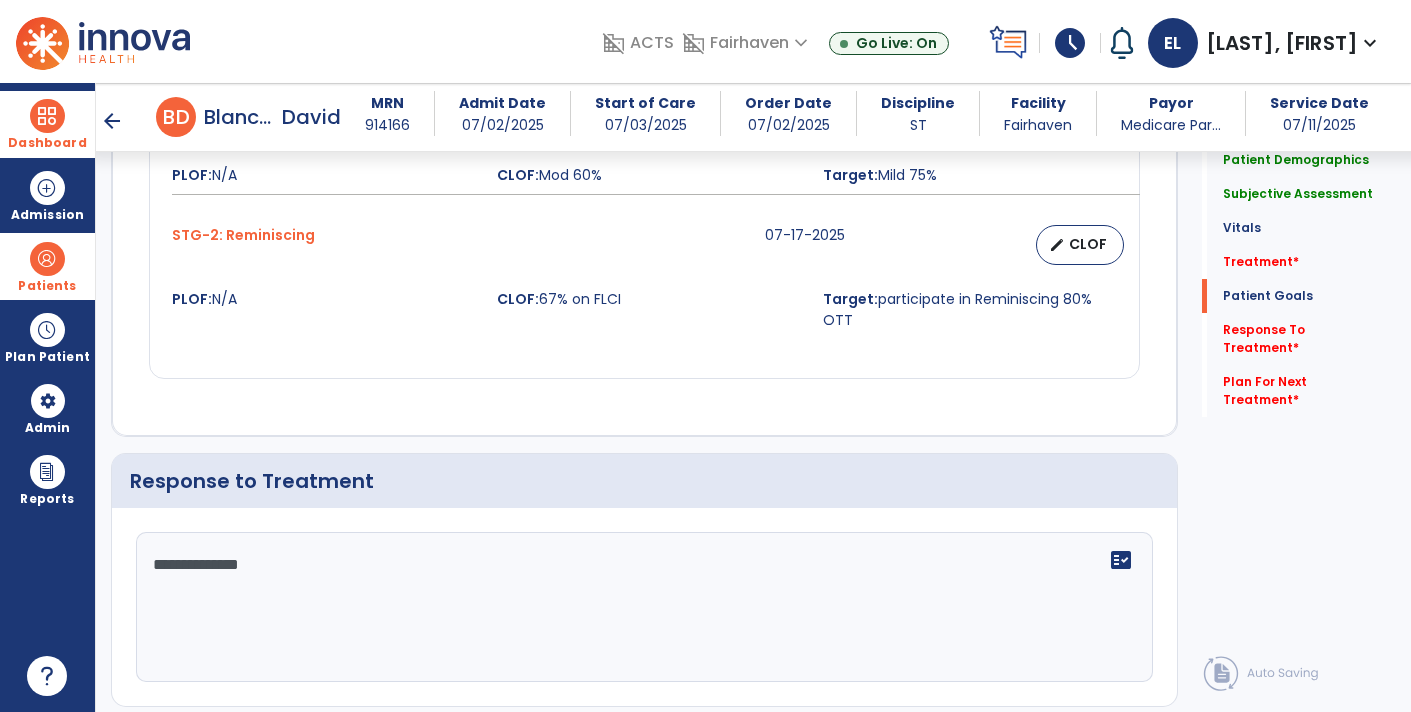 type on "**********" 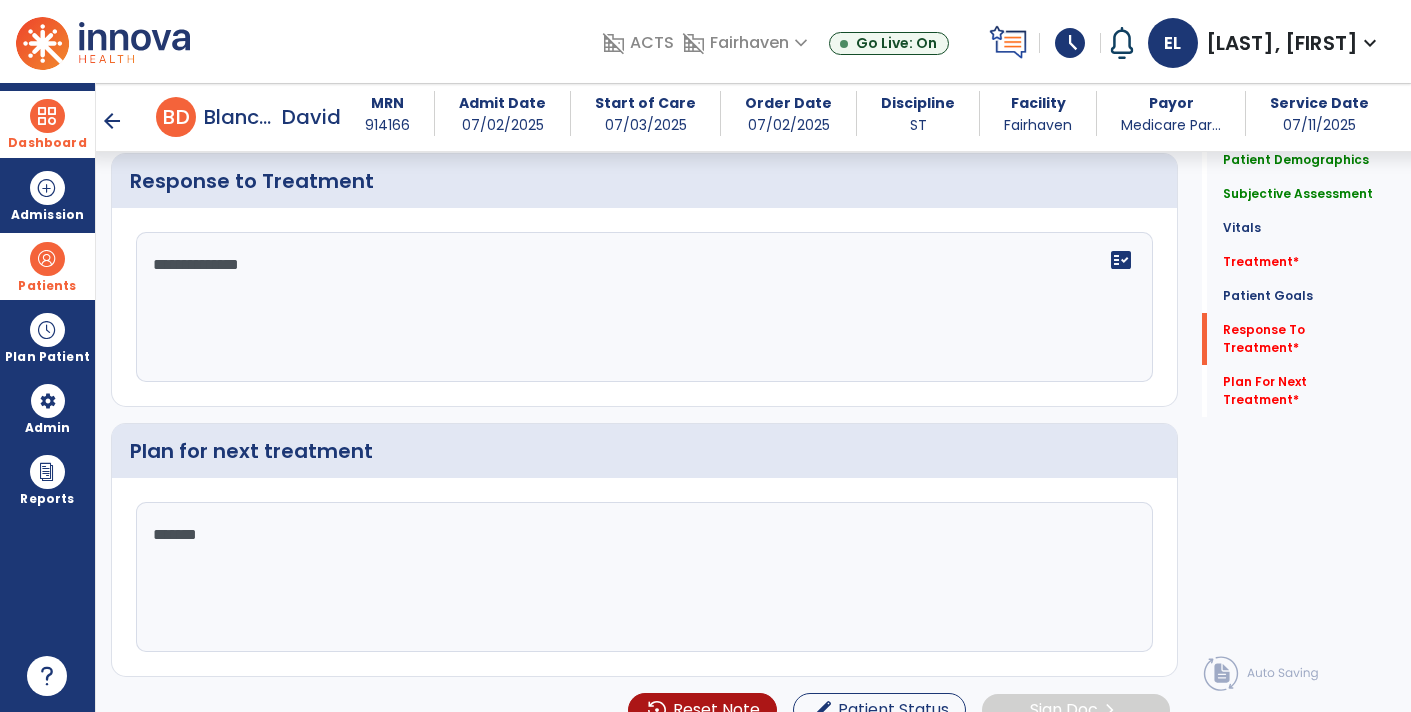 type on "********" 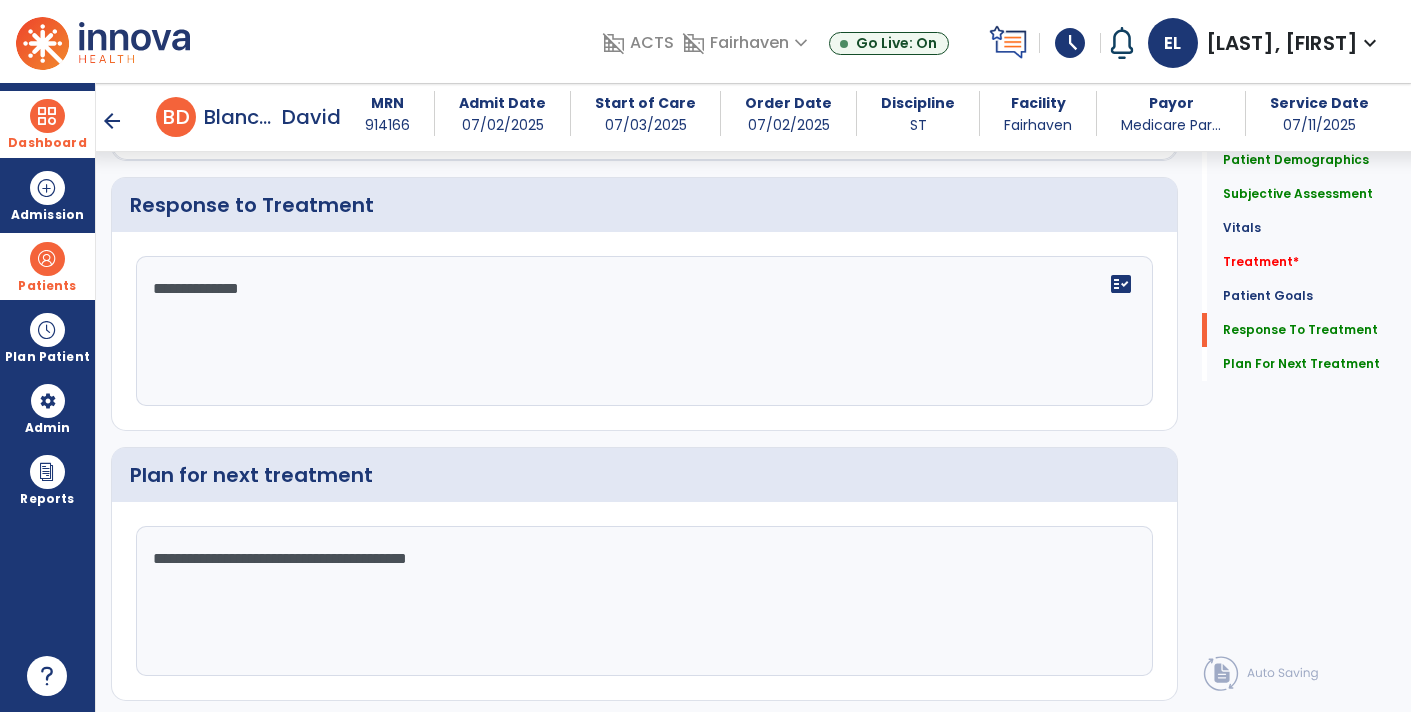 scroll, scrollTop: 2638, scrollLeft: 0, axis: vertical 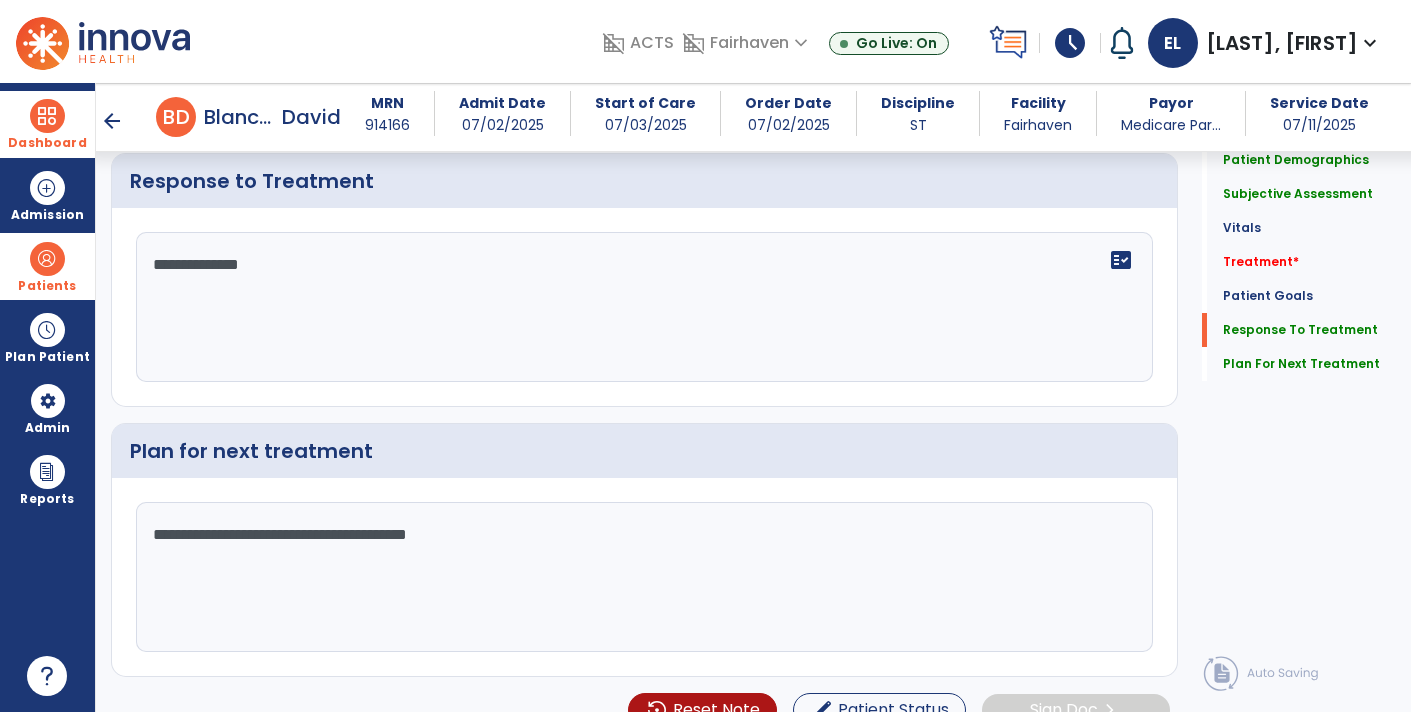 type on "**********" 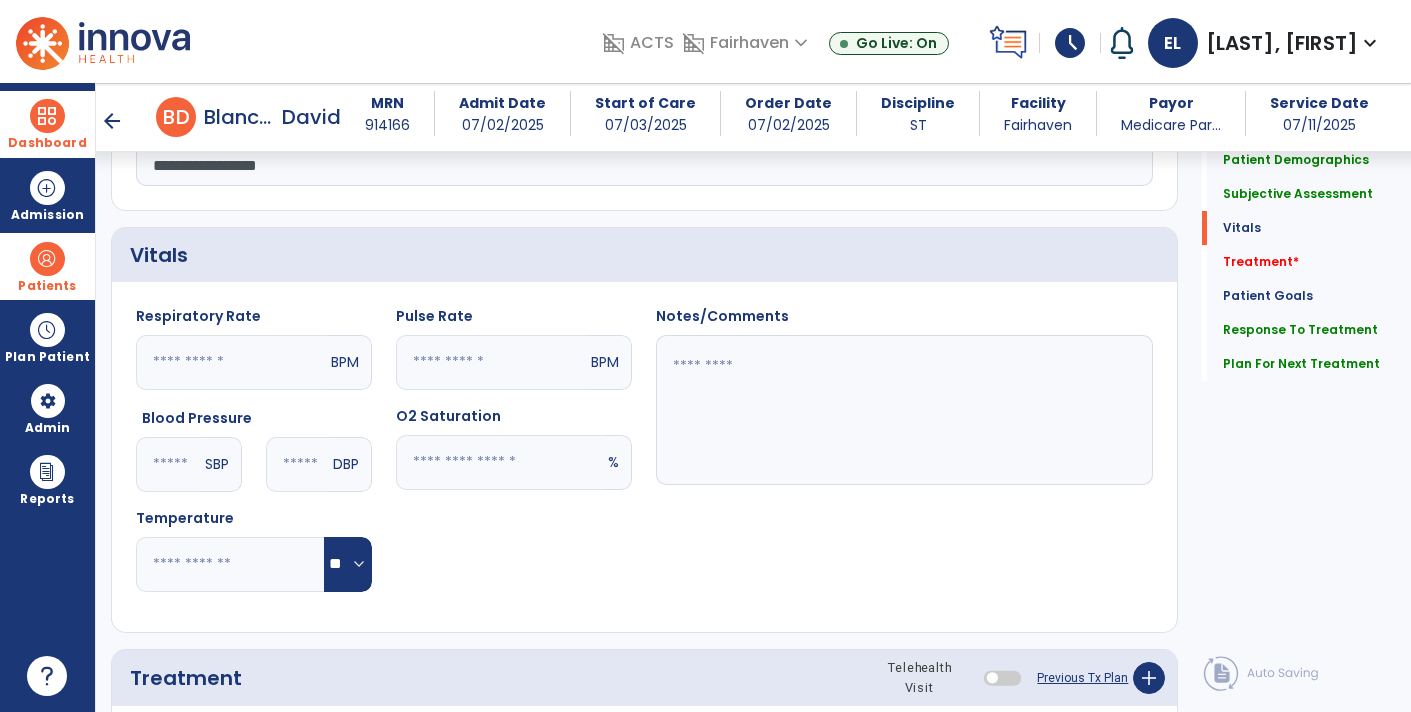 scroll, scrollTop: 488, scrollLeft: 0, axis: vertical 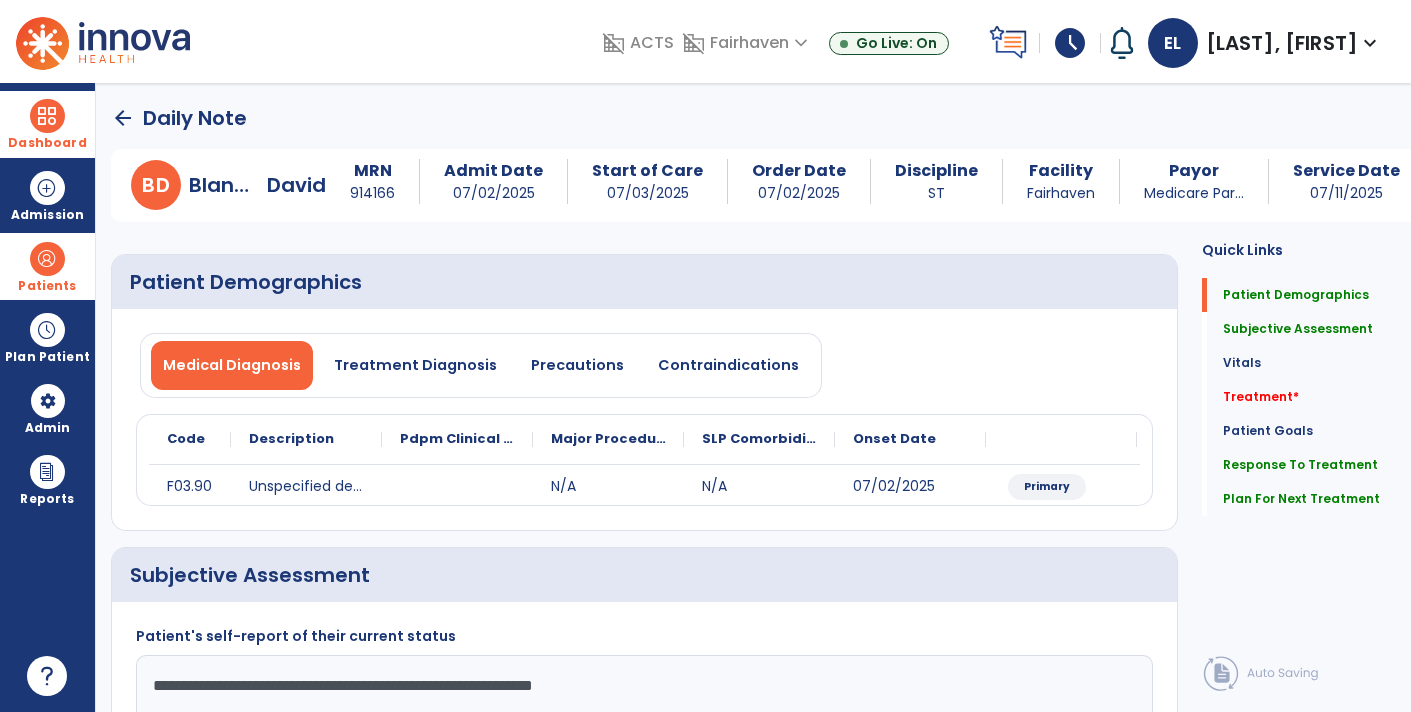 click on "Dashboard" at bounding box center [47, 143] 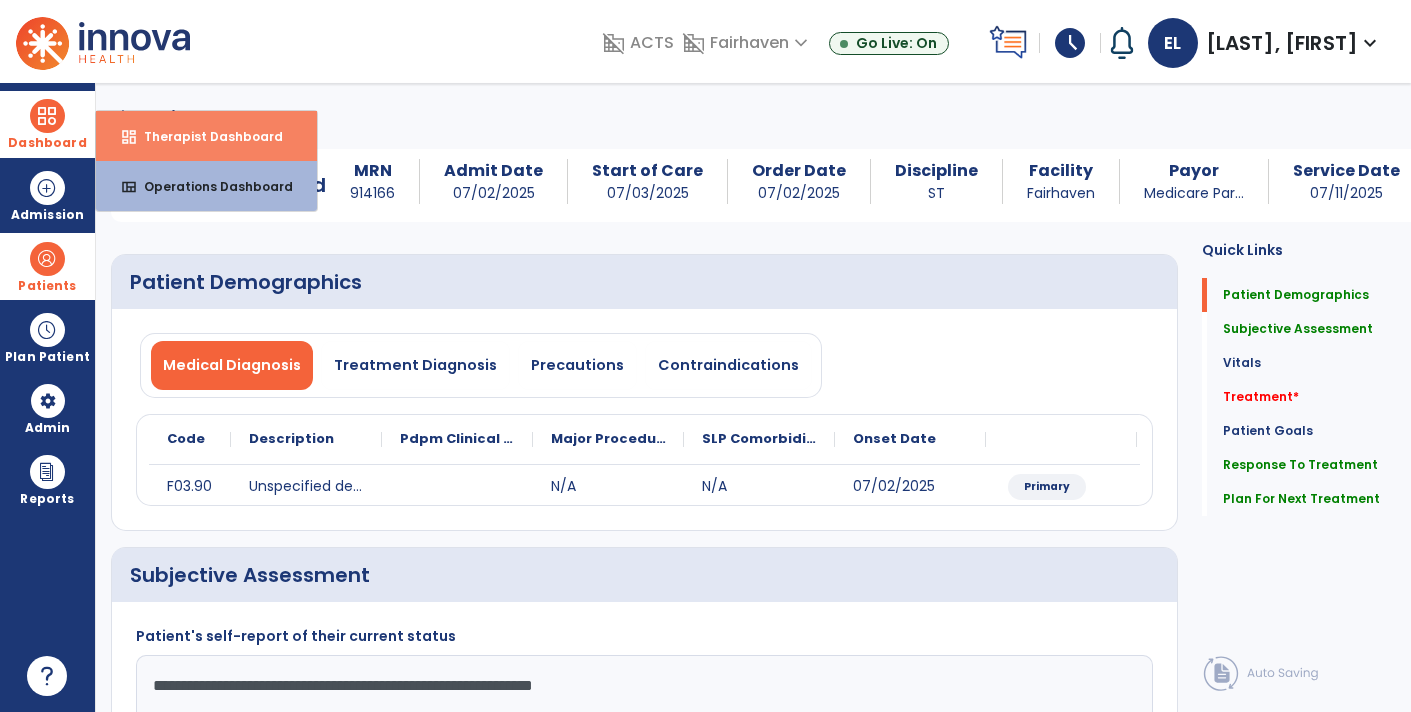 click on "dashboard  Therapist Dashboard" at bounding box center (206, 136) 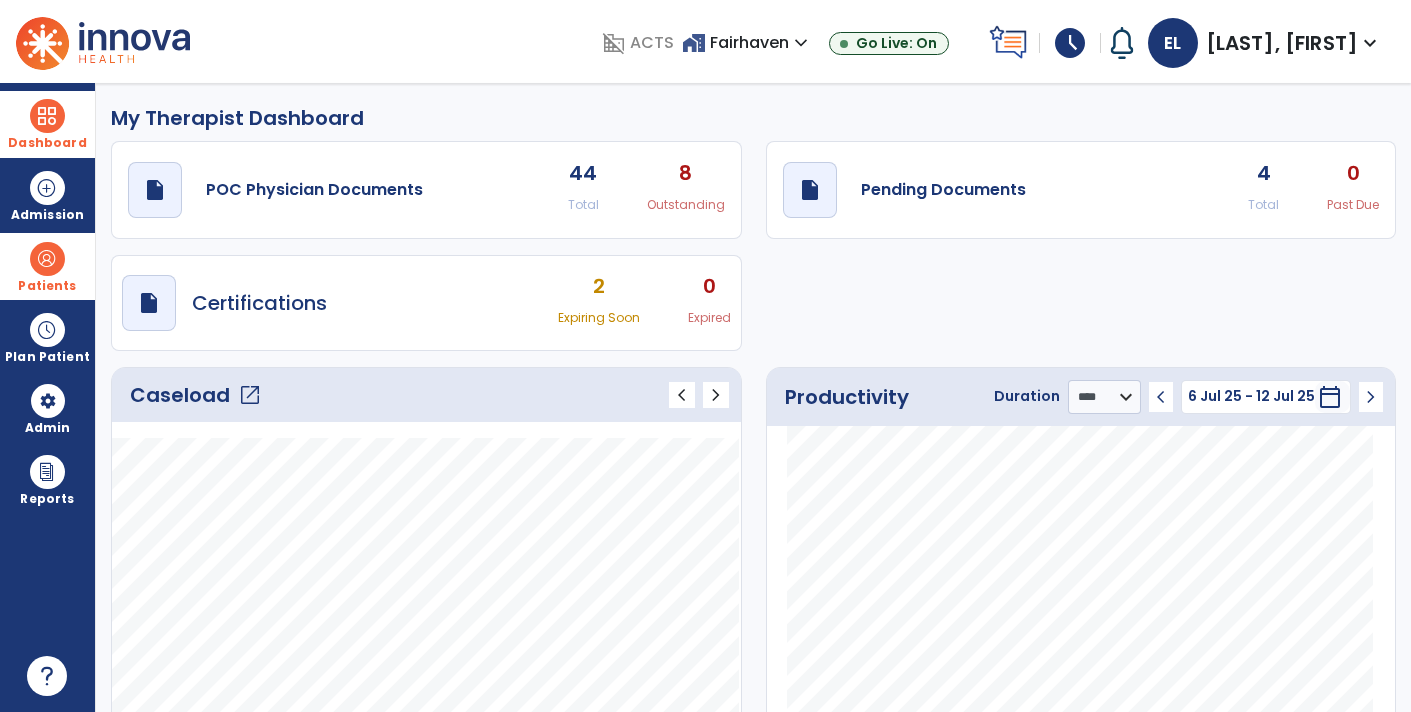 click on "draft   open_in_new  Certifications 2 Expiring Soon 0 Expired" at bounding box center [426, 303] 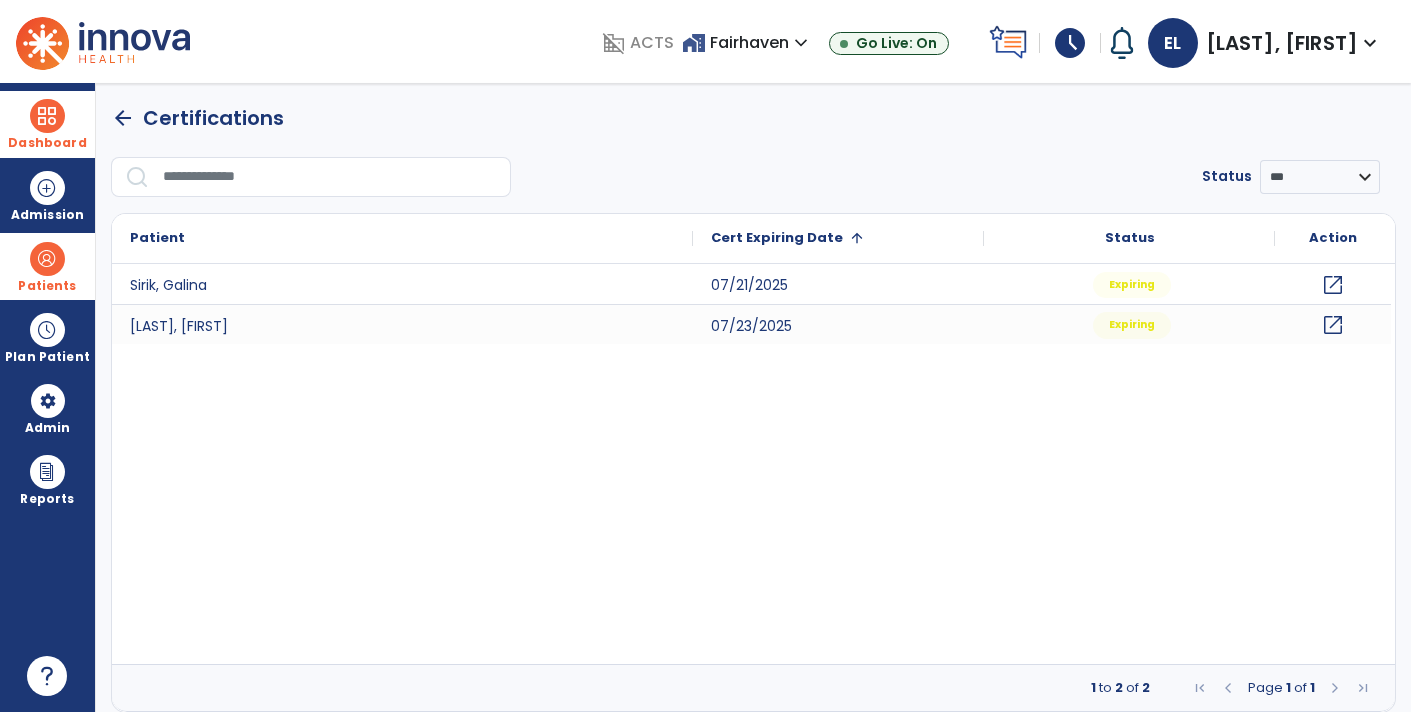 click at bounding box center (47, 116) 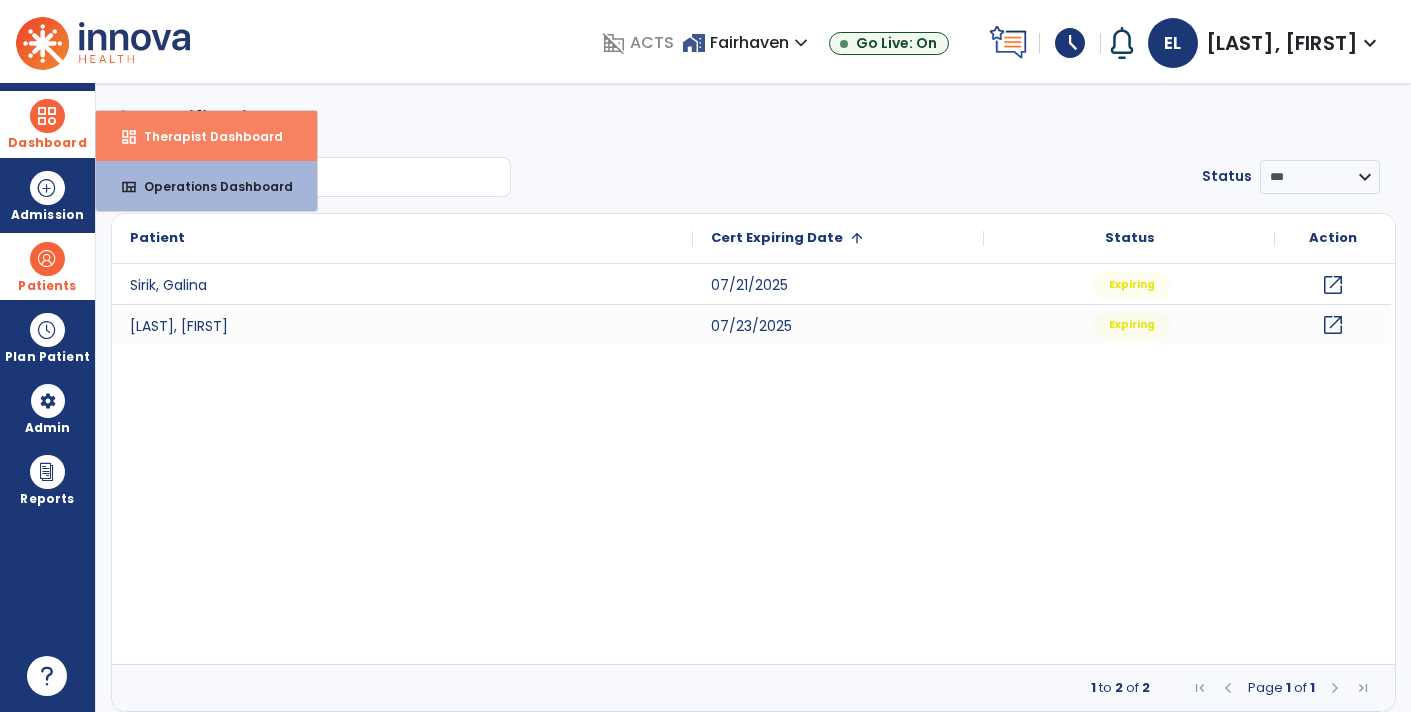 click on "Therapist Dashboard" at bounding box center (205, 136) 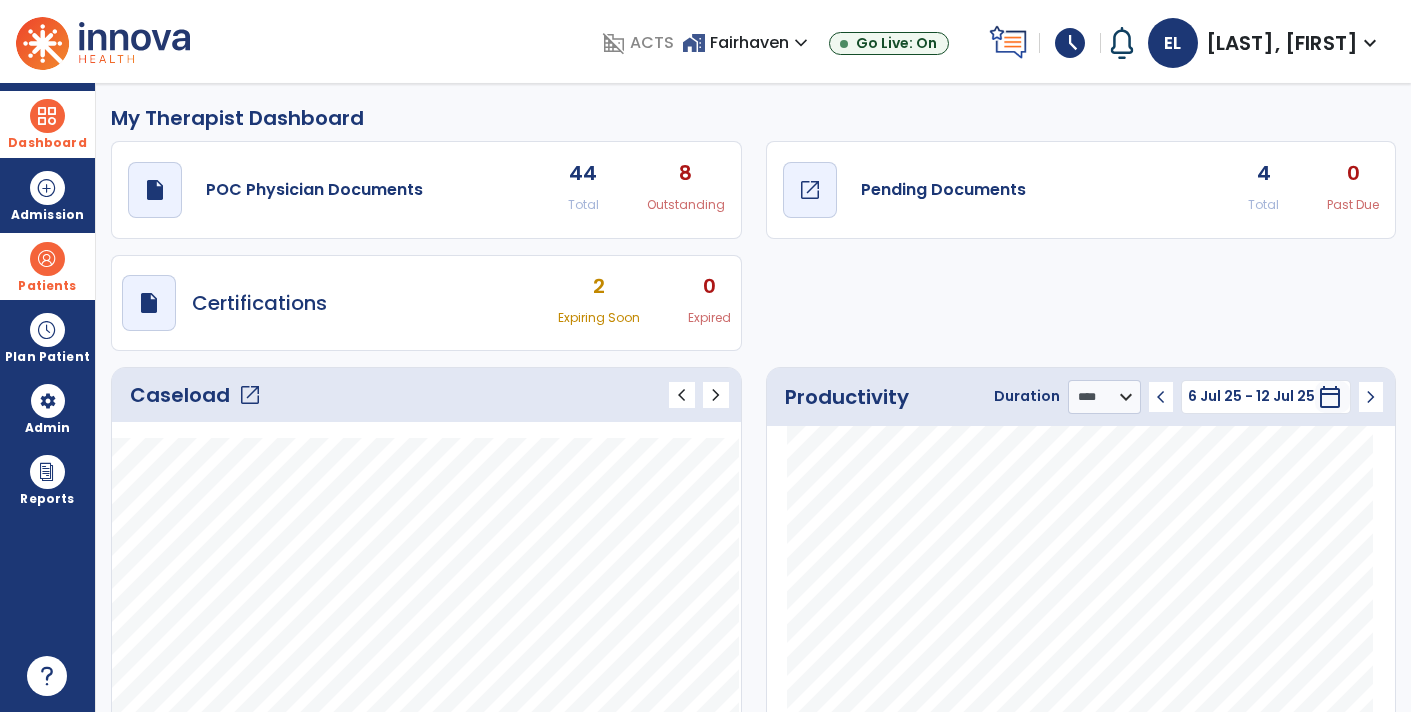 click on "Pending Documents" 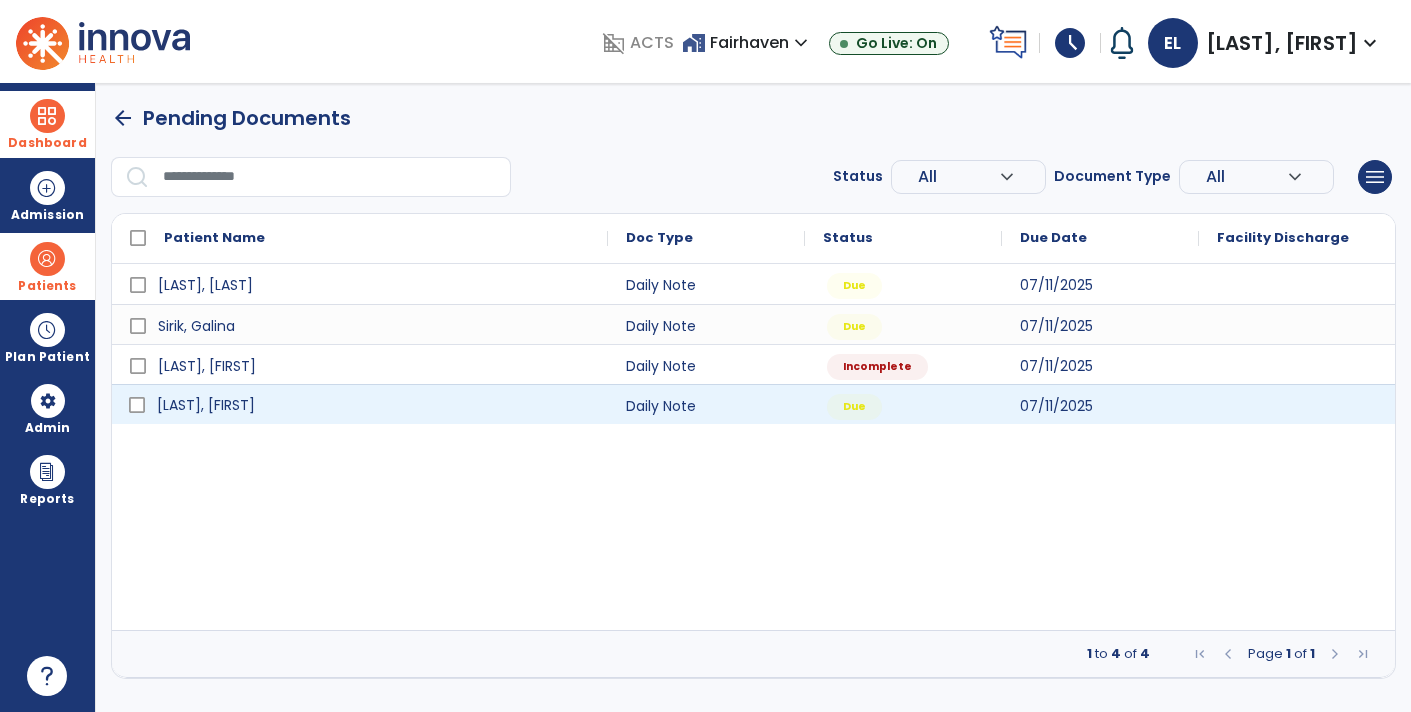 click on "[LAST], [FIRST]" at bounding box center [374, 405] 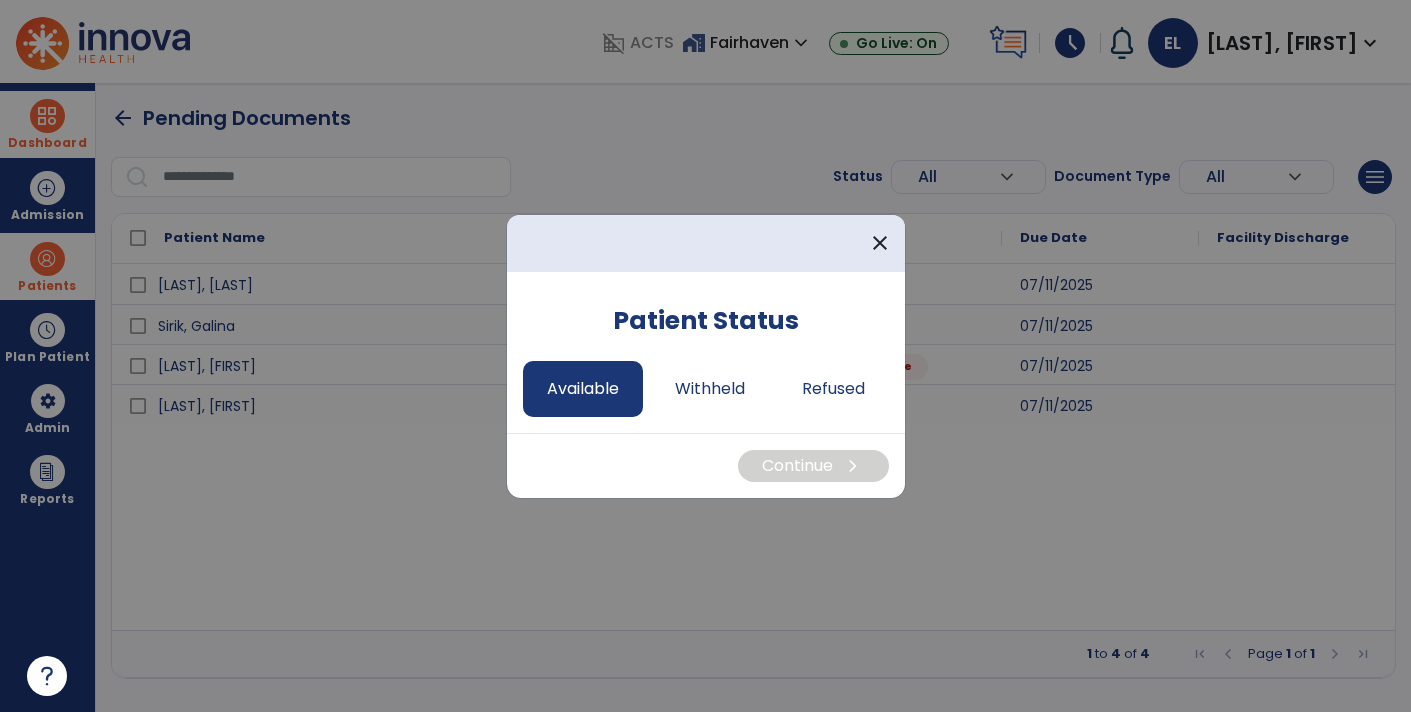 click on "Available" at bounding box center [583, 389] 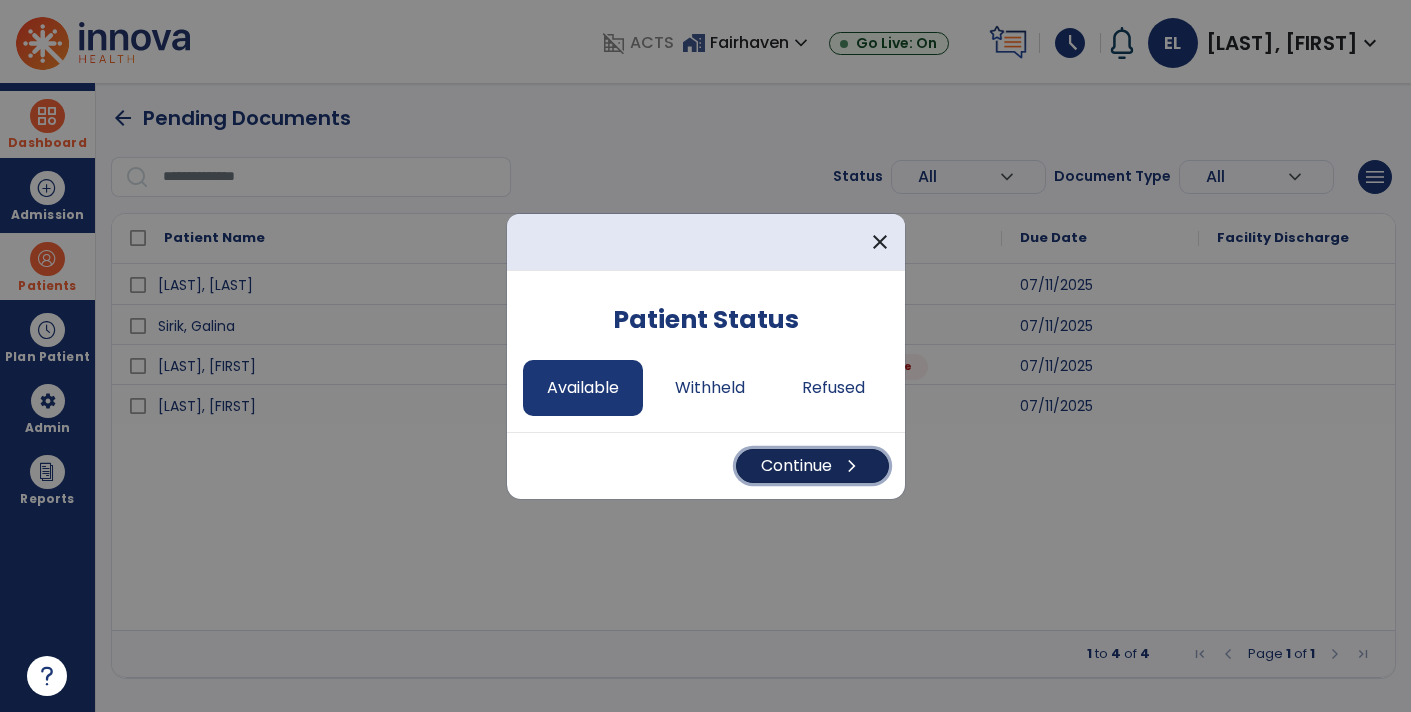 click on "Continue   chevron_right" at bounding box center [812, 466] 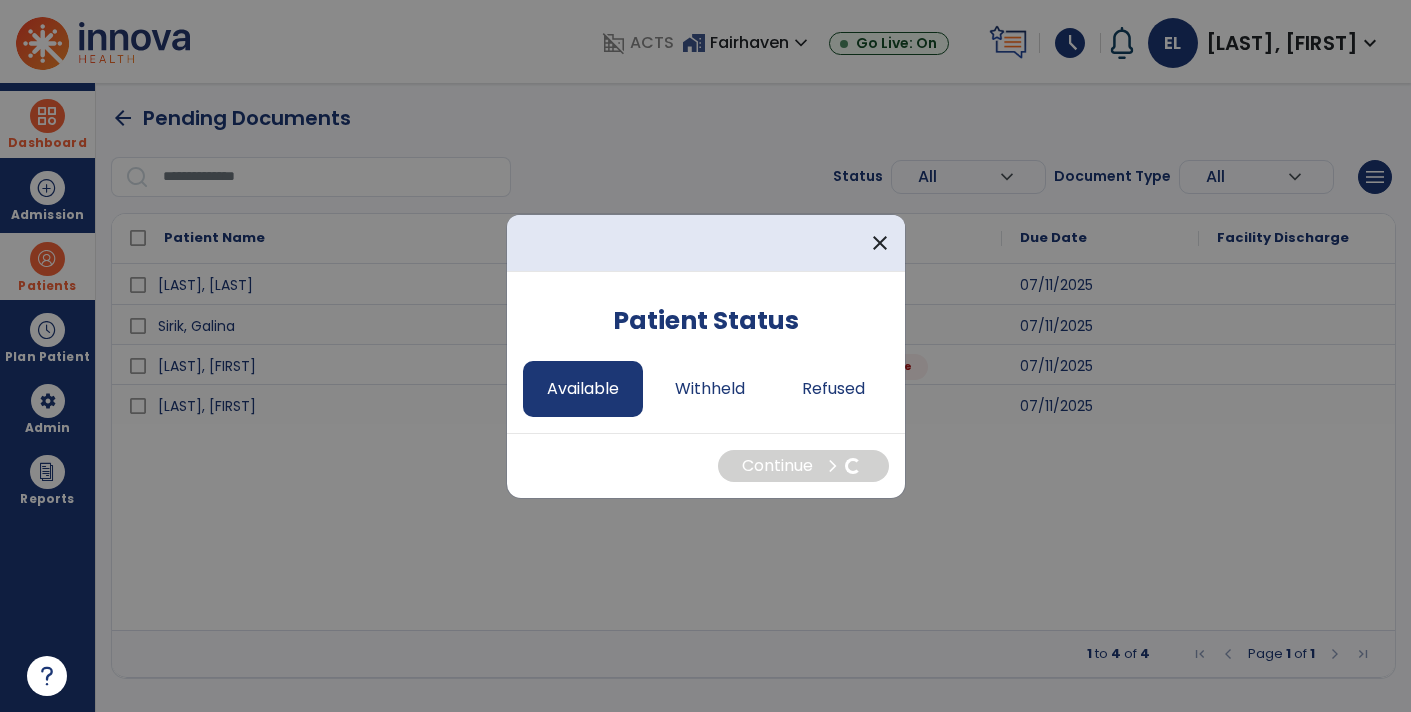 select on "*" 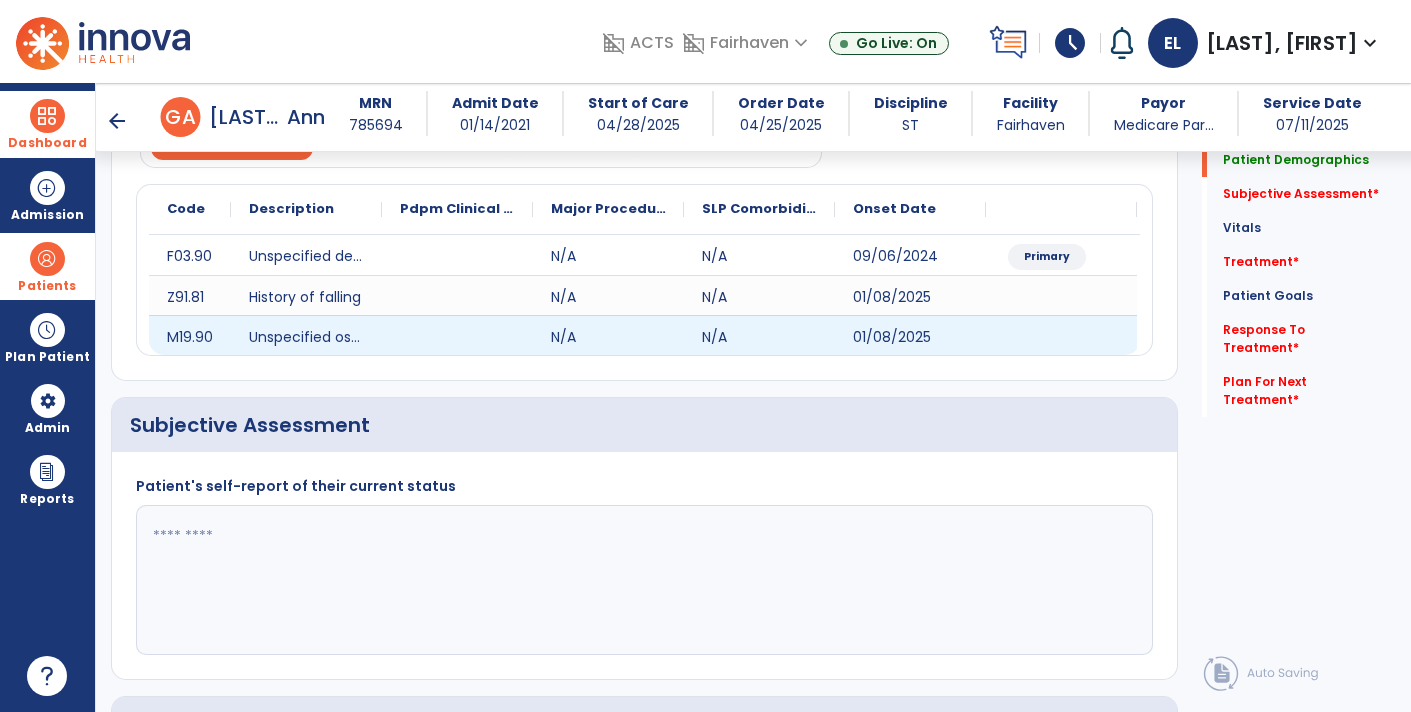 scroll, scrollTop: 216, scrollLeft: 0, axis: vertical 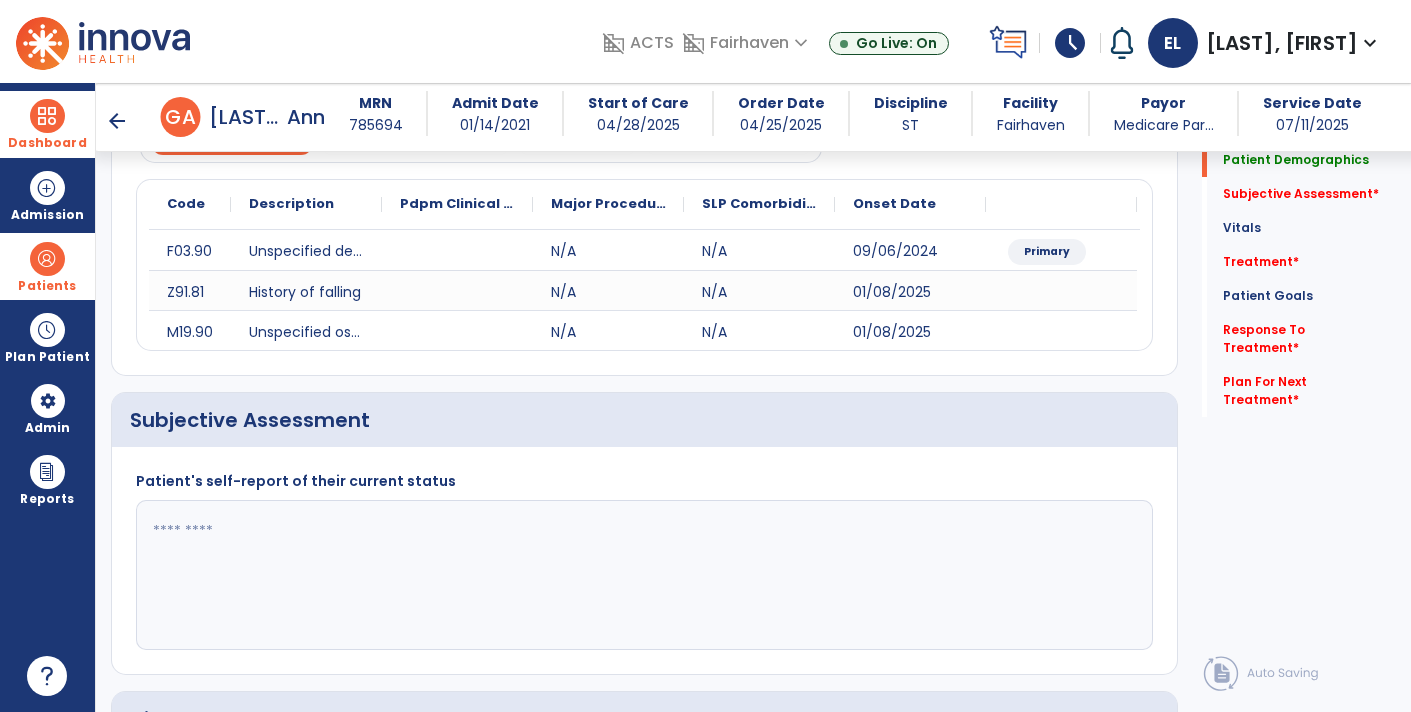 click 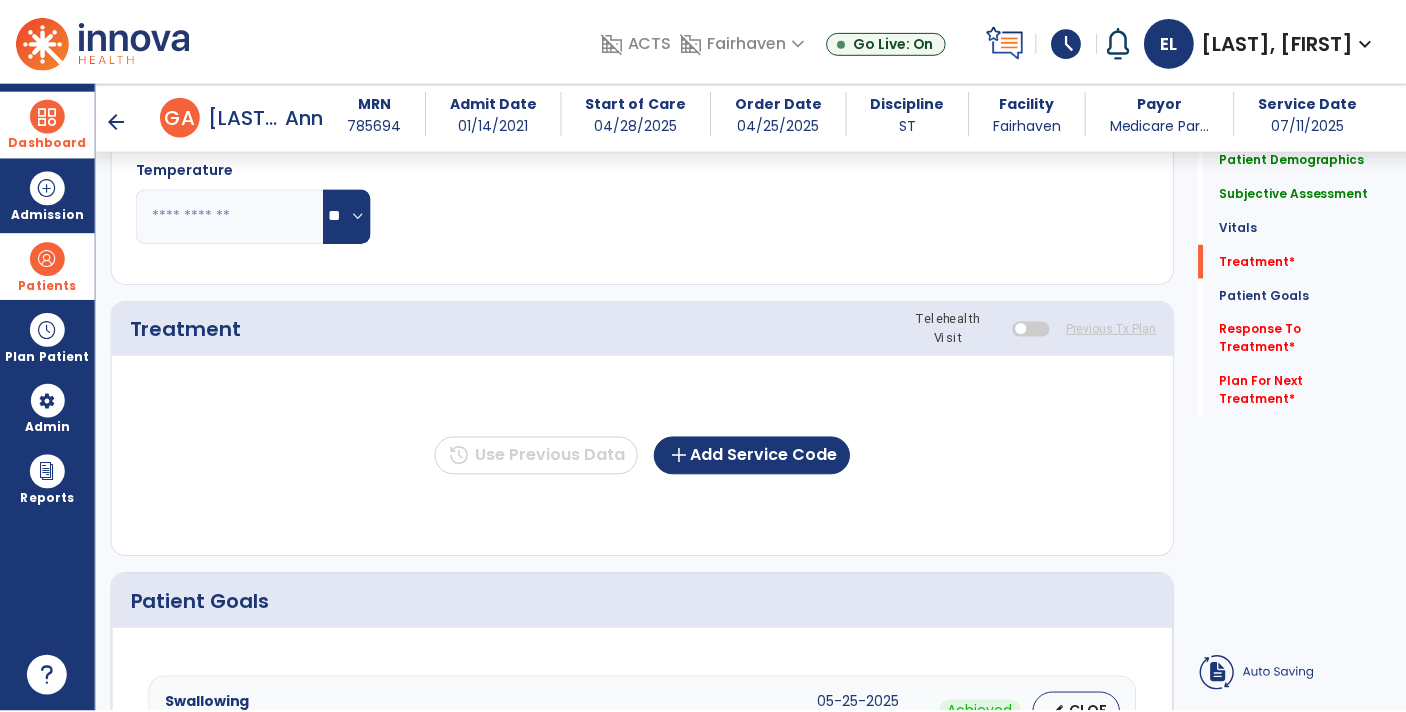 scroll, scrollTop: 1027, scrollLeft: 0, axis: vertical 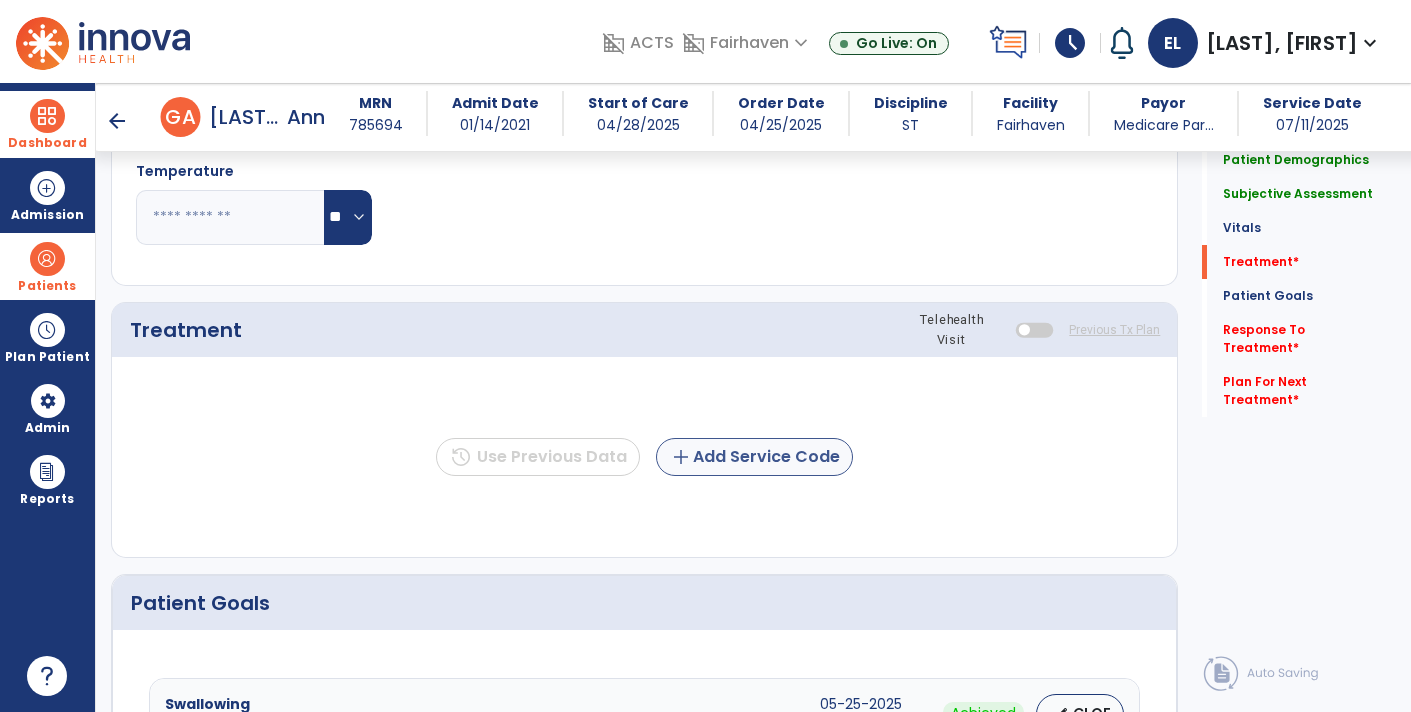 type on "**********" 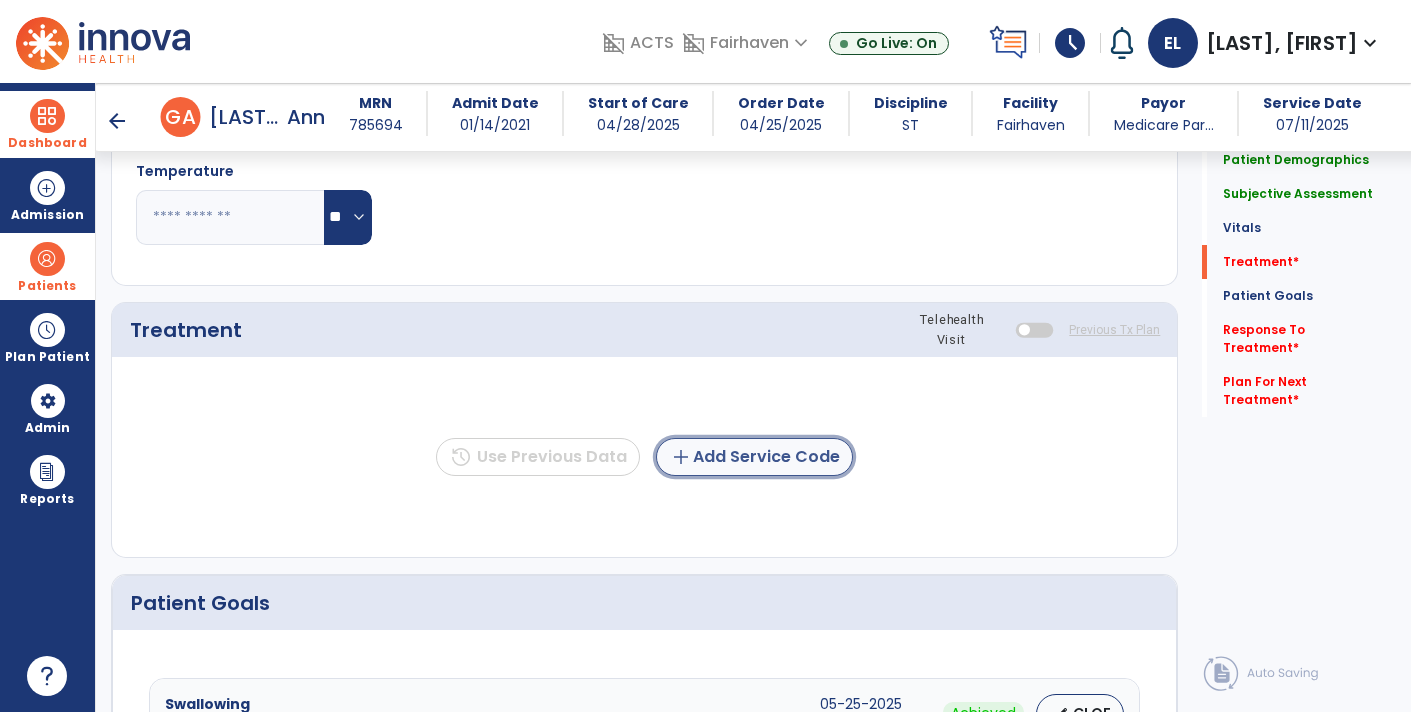 click on "add  Add Service Code" 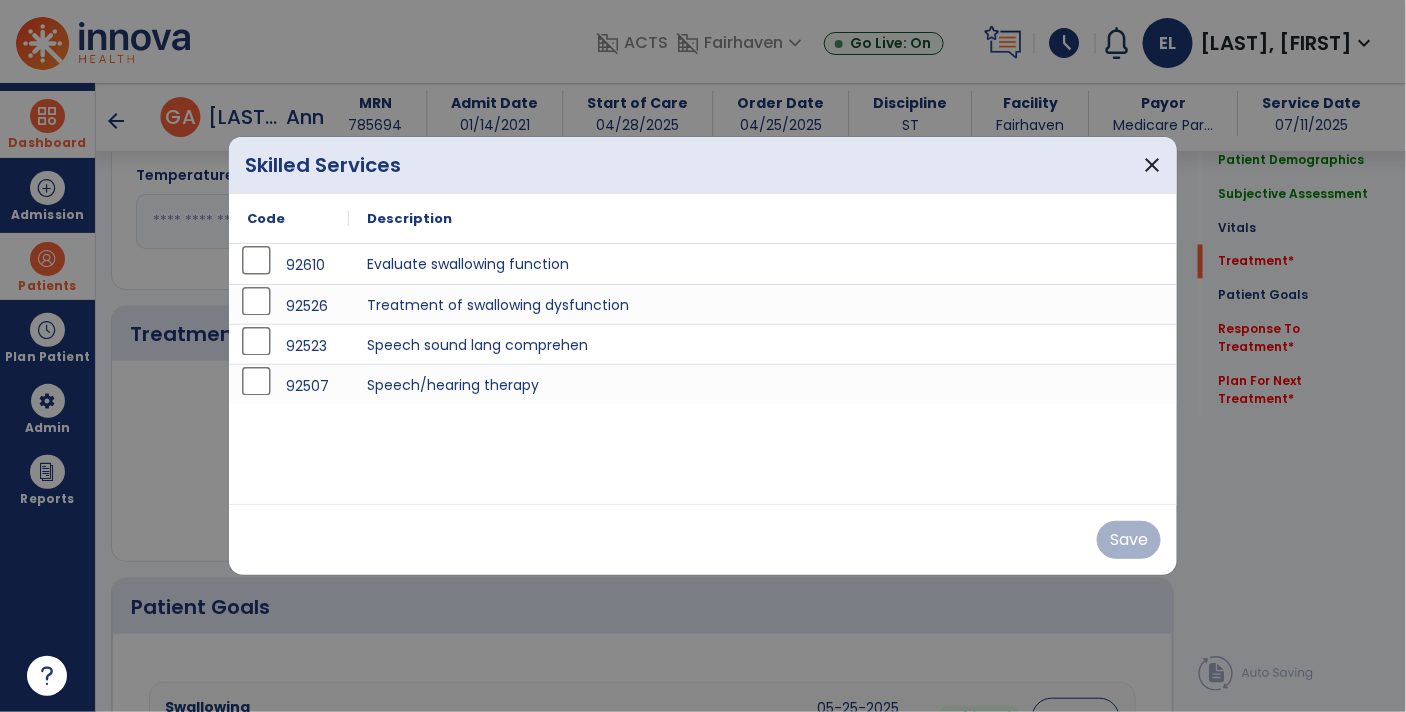 scroll, scrollTop: 1027, scrollLeft: 0, axis: vertical 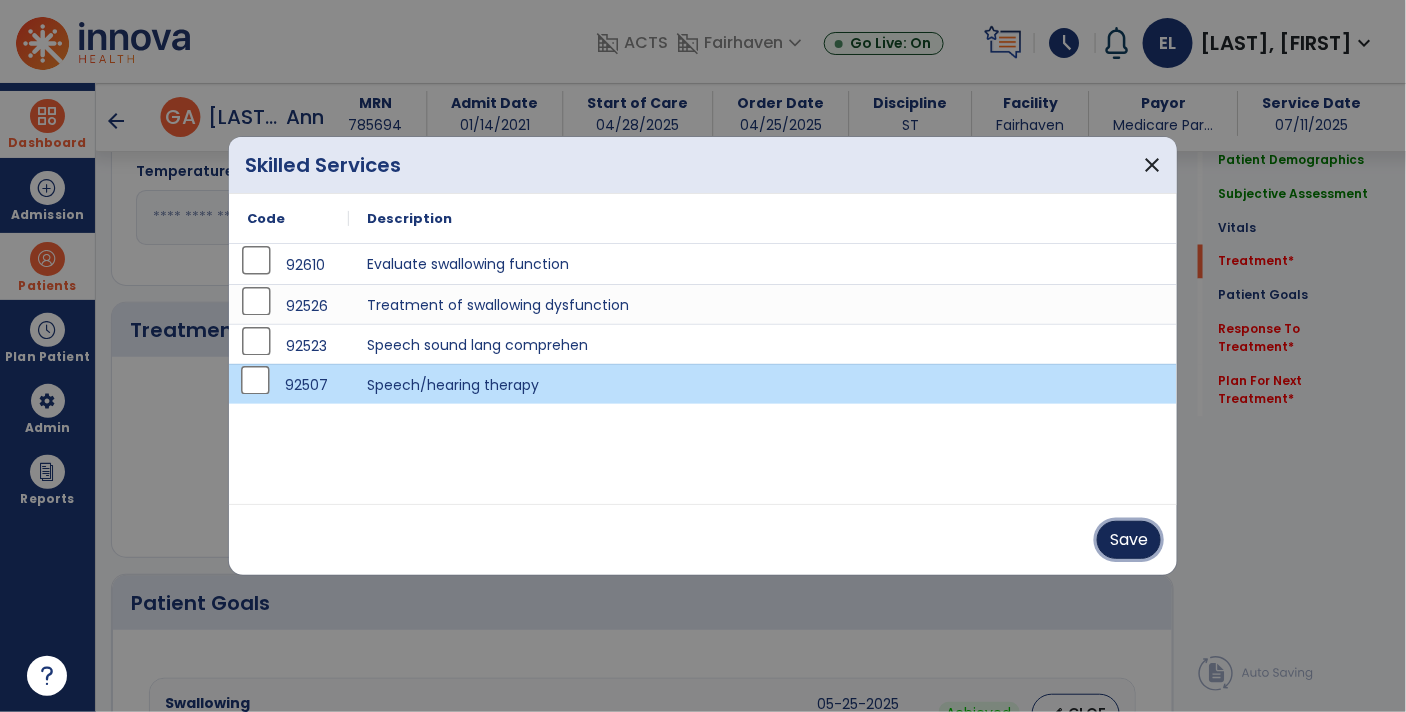 click on "Save" at bounding box center (1129, 540) 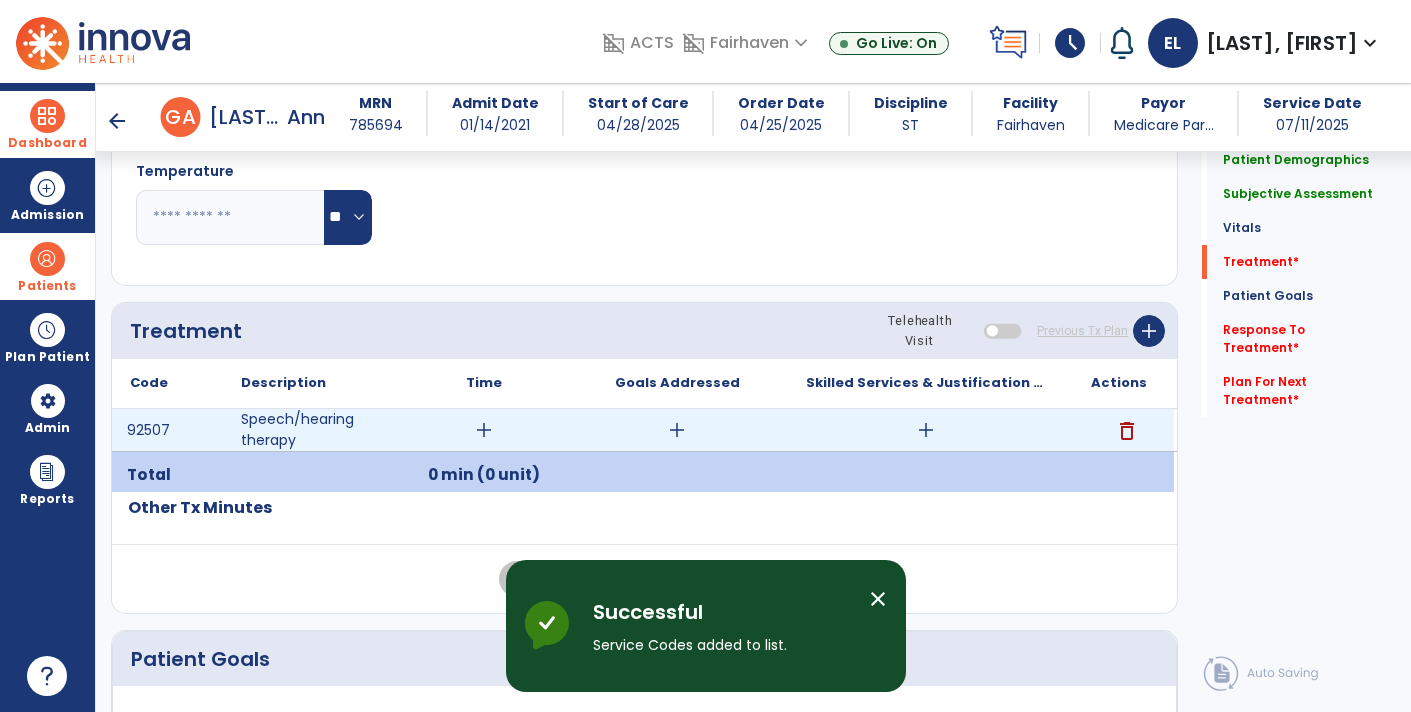 click on "add" at bounding box center (926, 430) 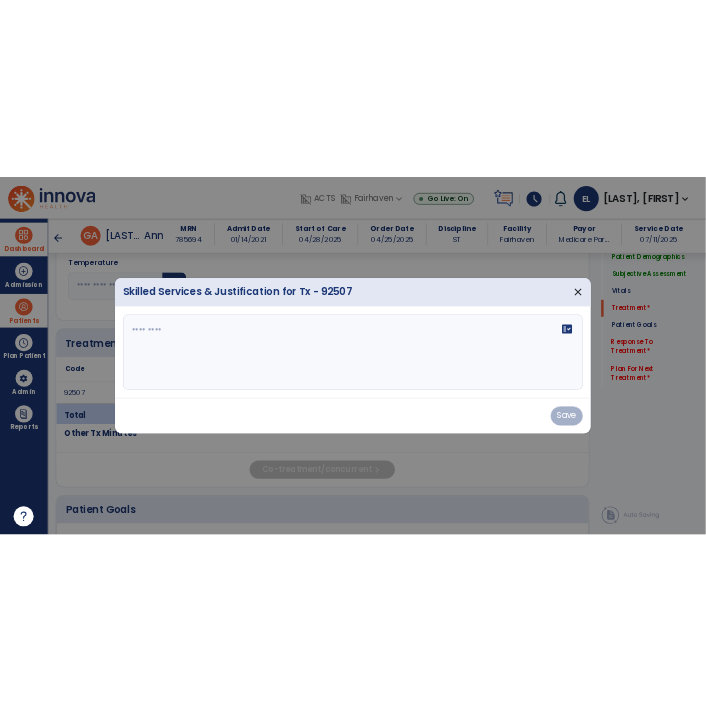 scroll, scrollTop: 1027, scrollLeft: 0, axis: vertical 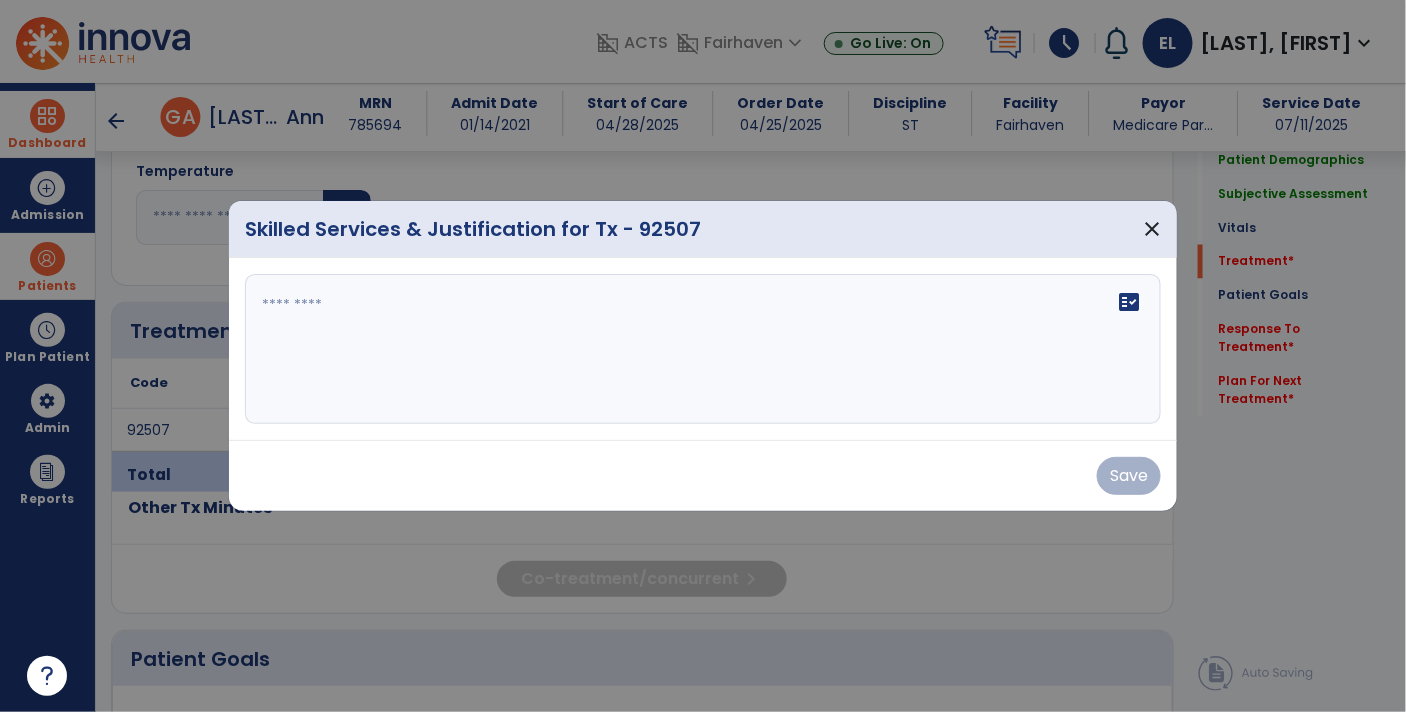 click on "fact_check" at bounding box center [703, 349] 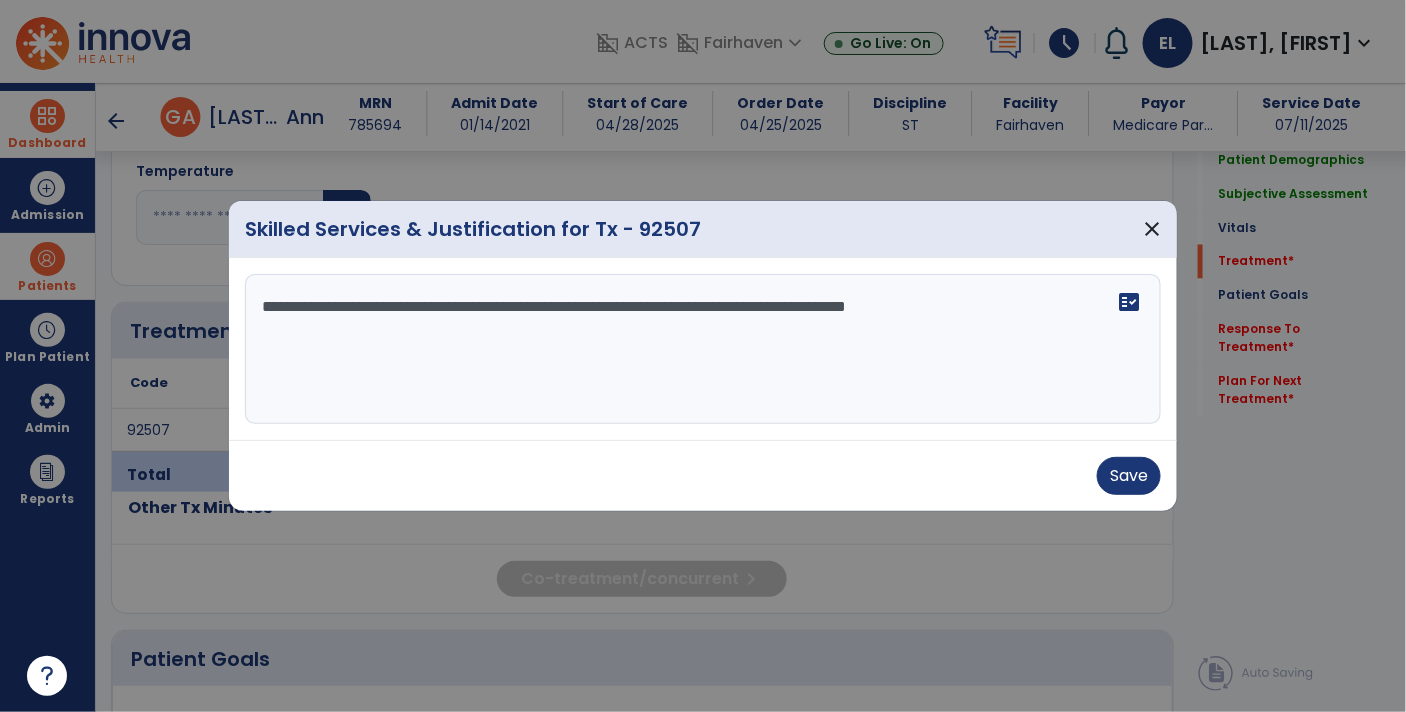 type on "**********" 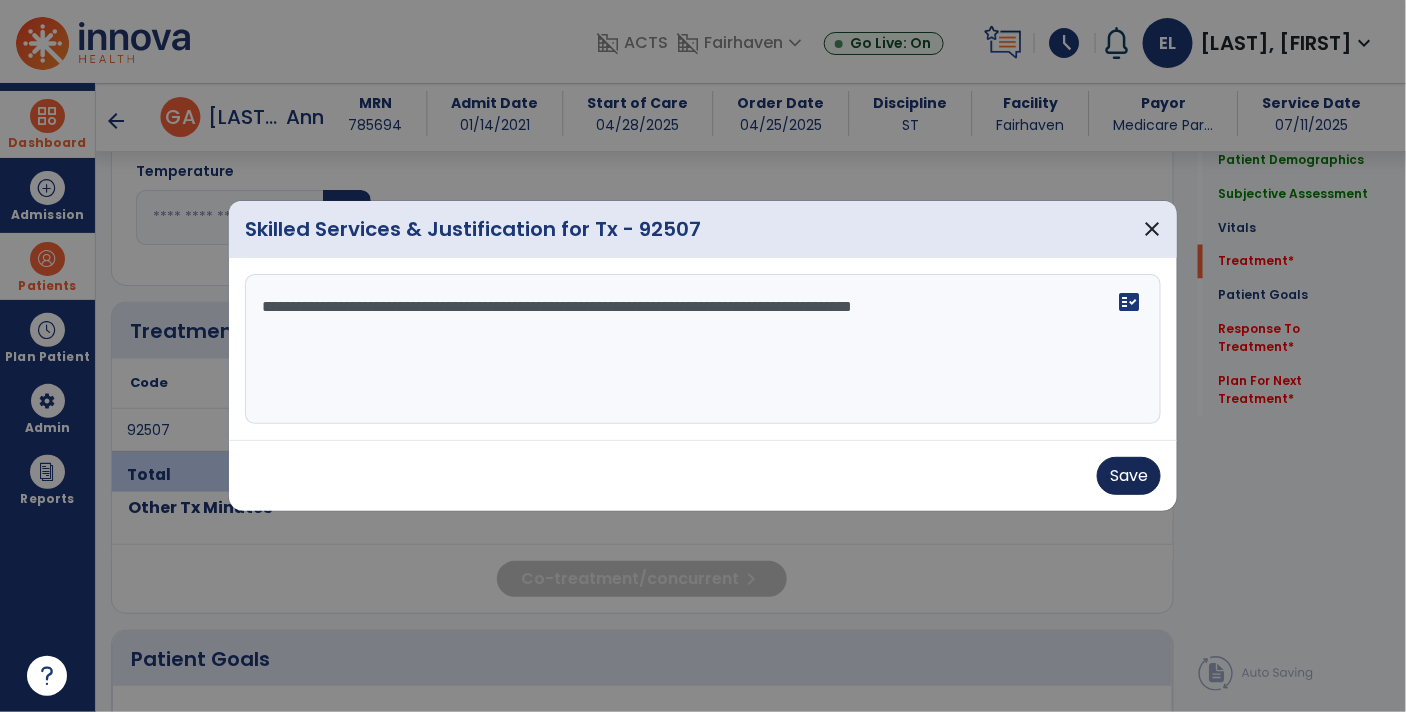 click on "Save" at bounding box center [1129, 476] 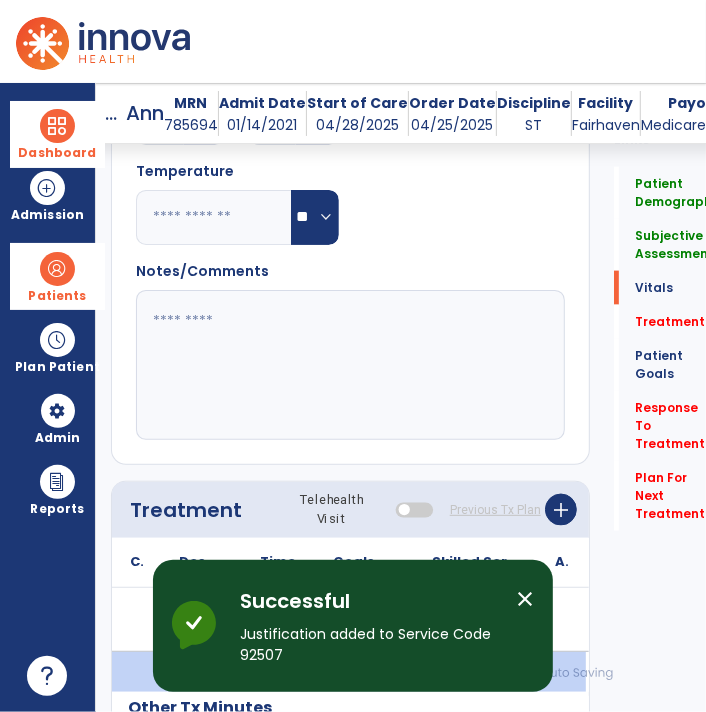 scroll, scrollTop: 1027, scrollLeft: 0, axis: vertical 